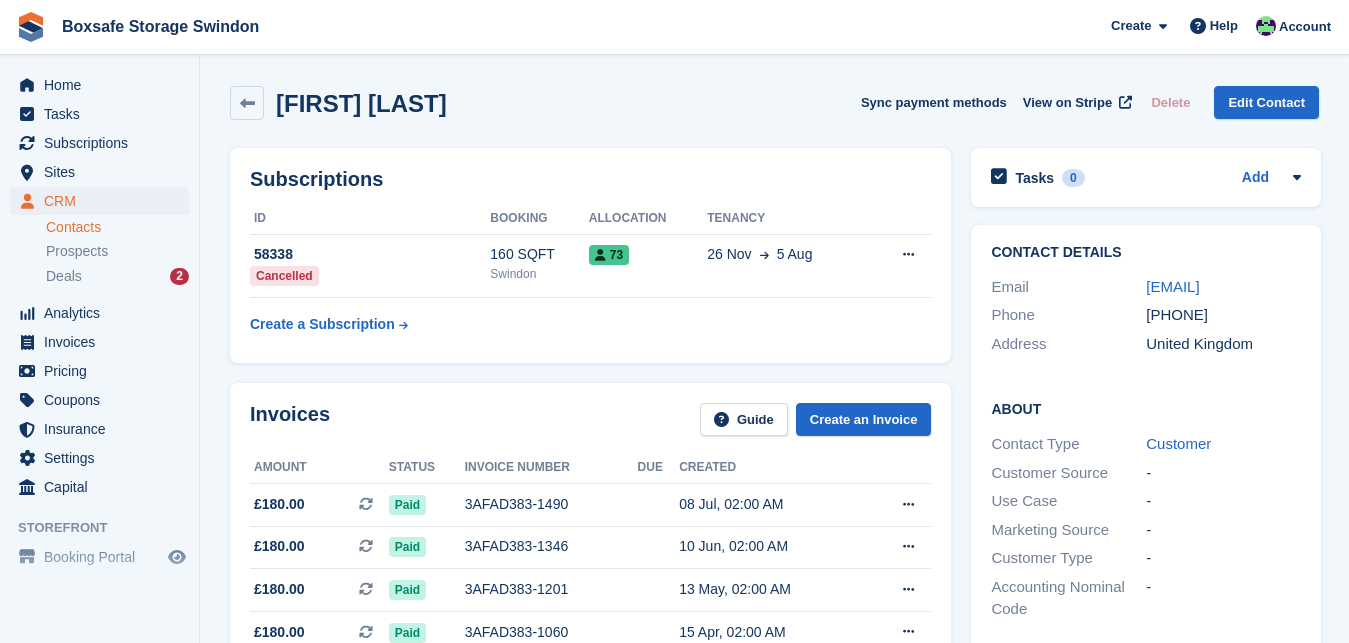 scroll, scrollTop: 0, scrollLeft: 0, axis: both 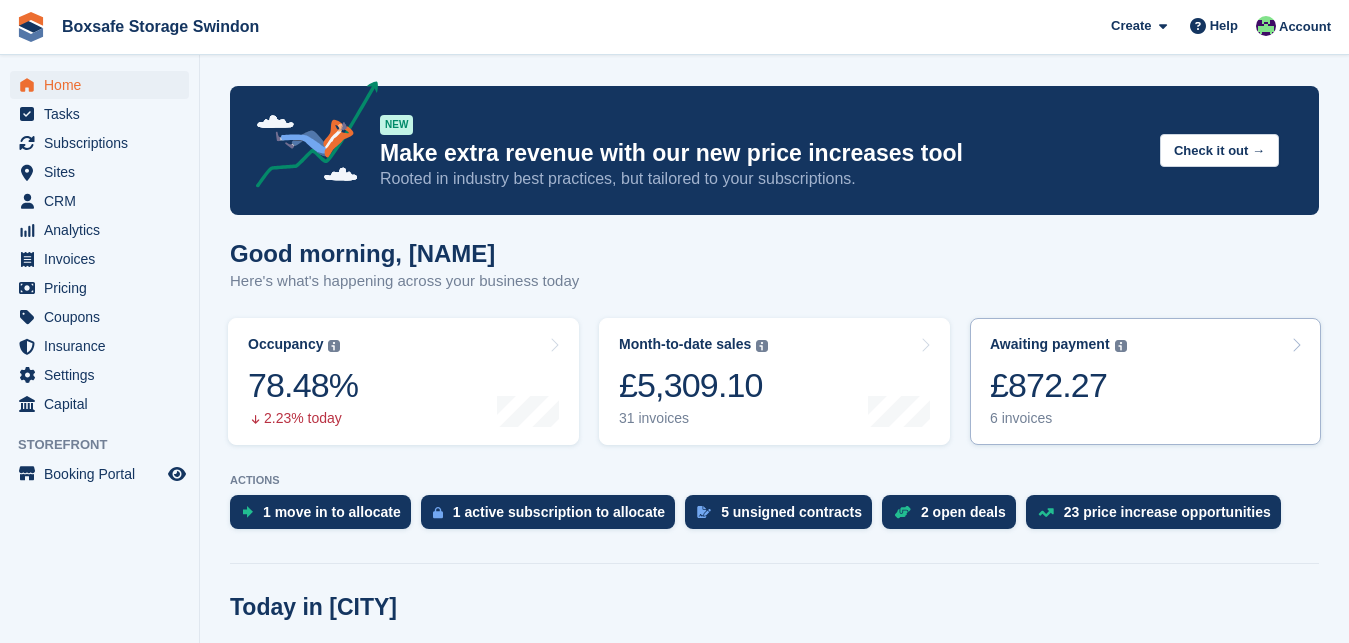 click on "£872.27" at bounding box center [1058, 385] 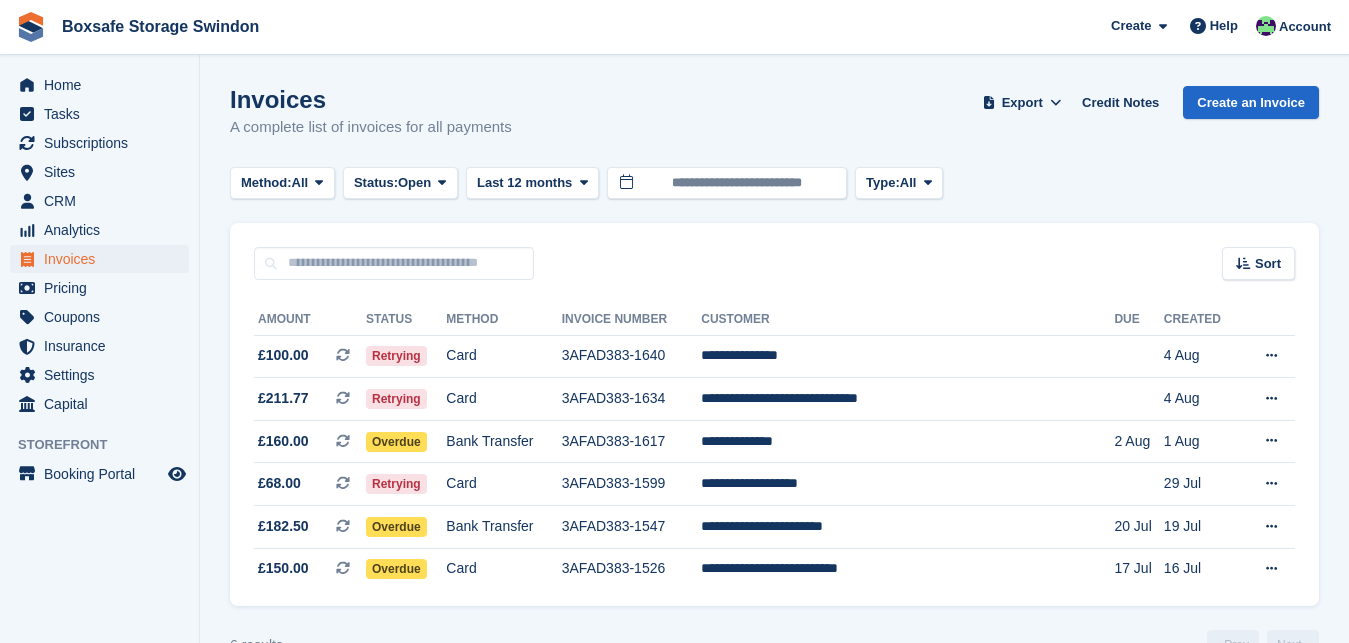 scroll, scrollTop: 0, scrollLeft: 0, axis: both 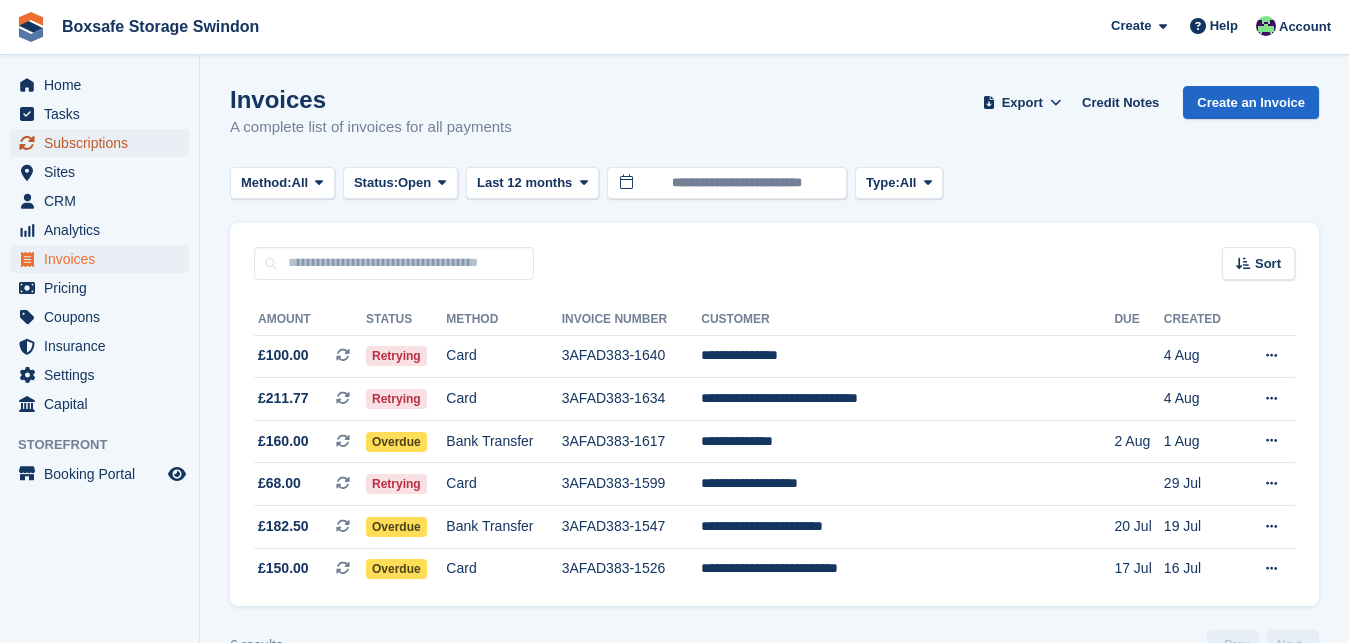 click on "Subscriptions" at bounding box center (104, 143) 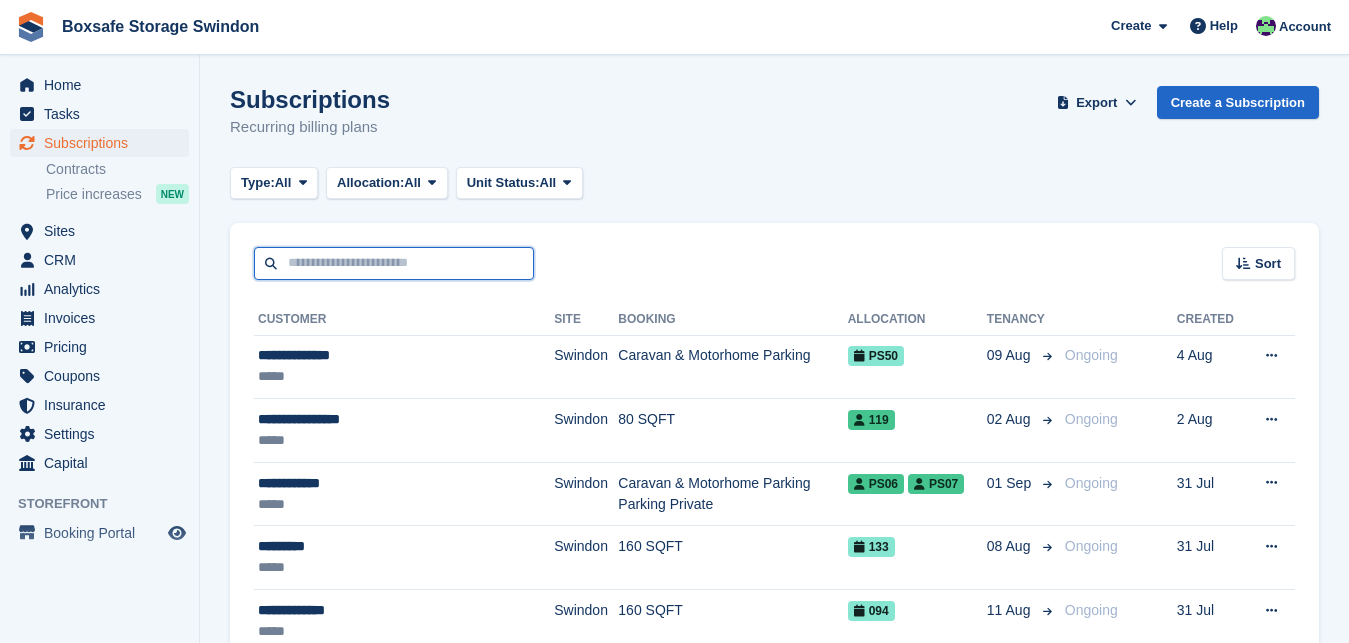 click at bounding box center (394, 263) 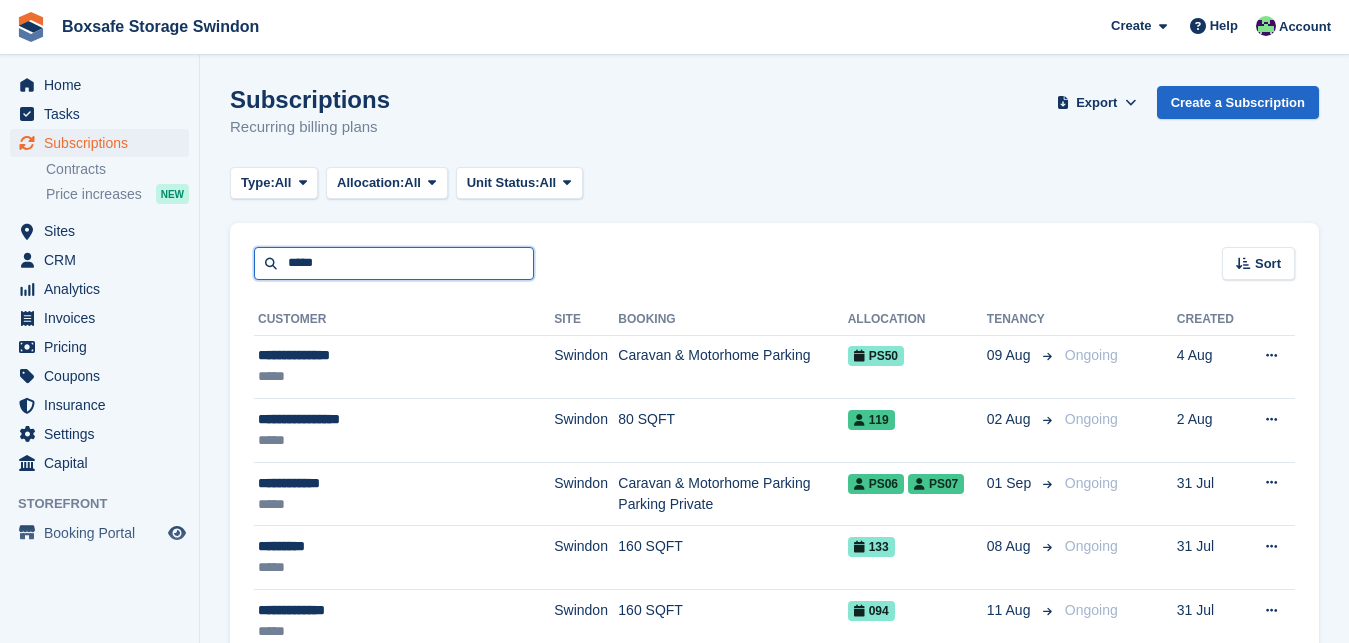 type on "*****" 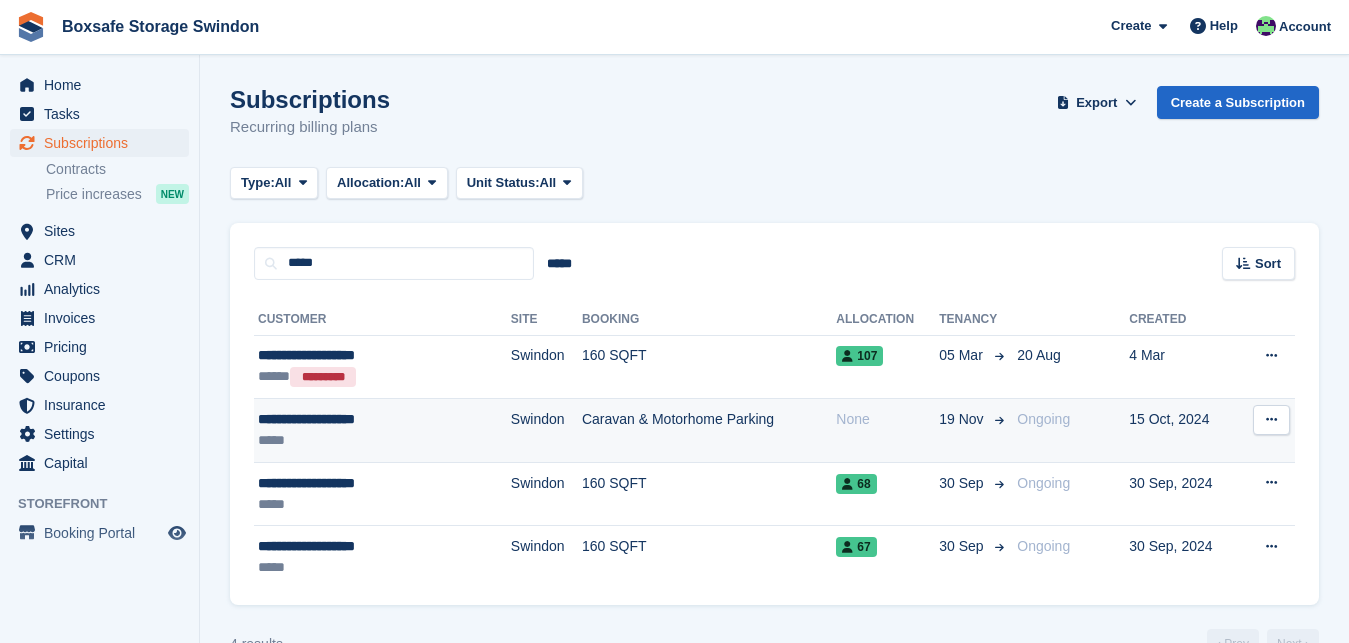 click on "**********" at bounding box center (353, 419) 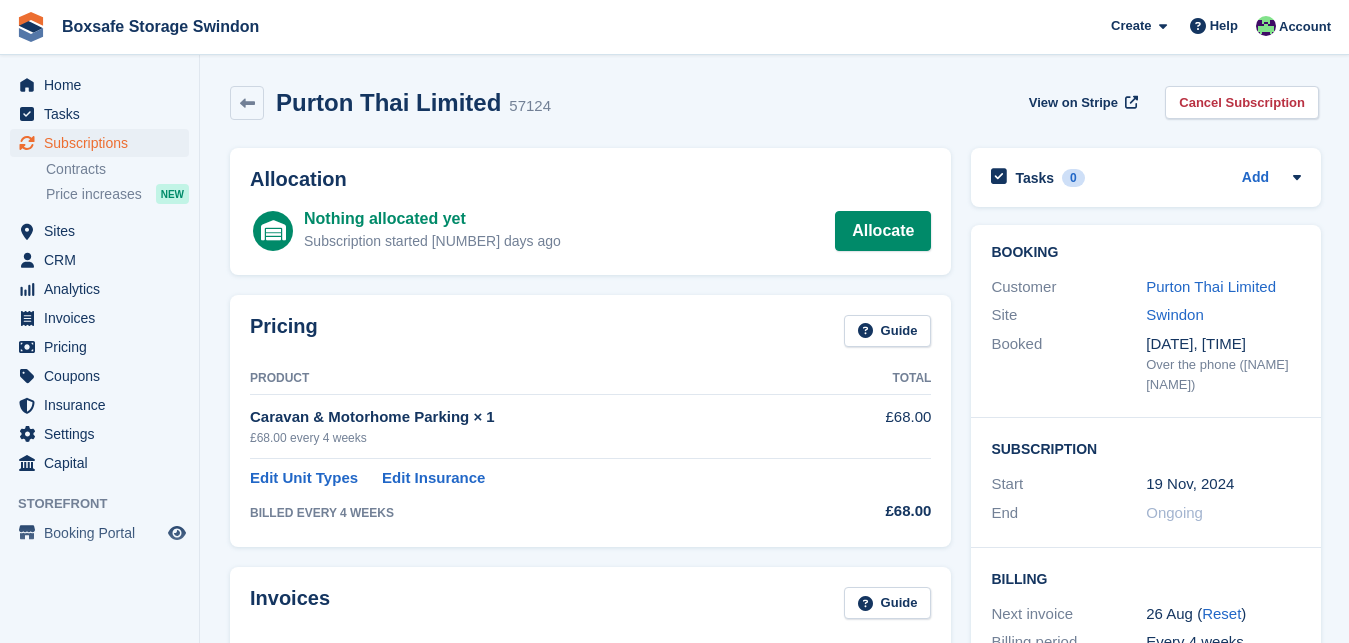 scroll, scrollTop: 0, scrollLeft: 0, axis: both 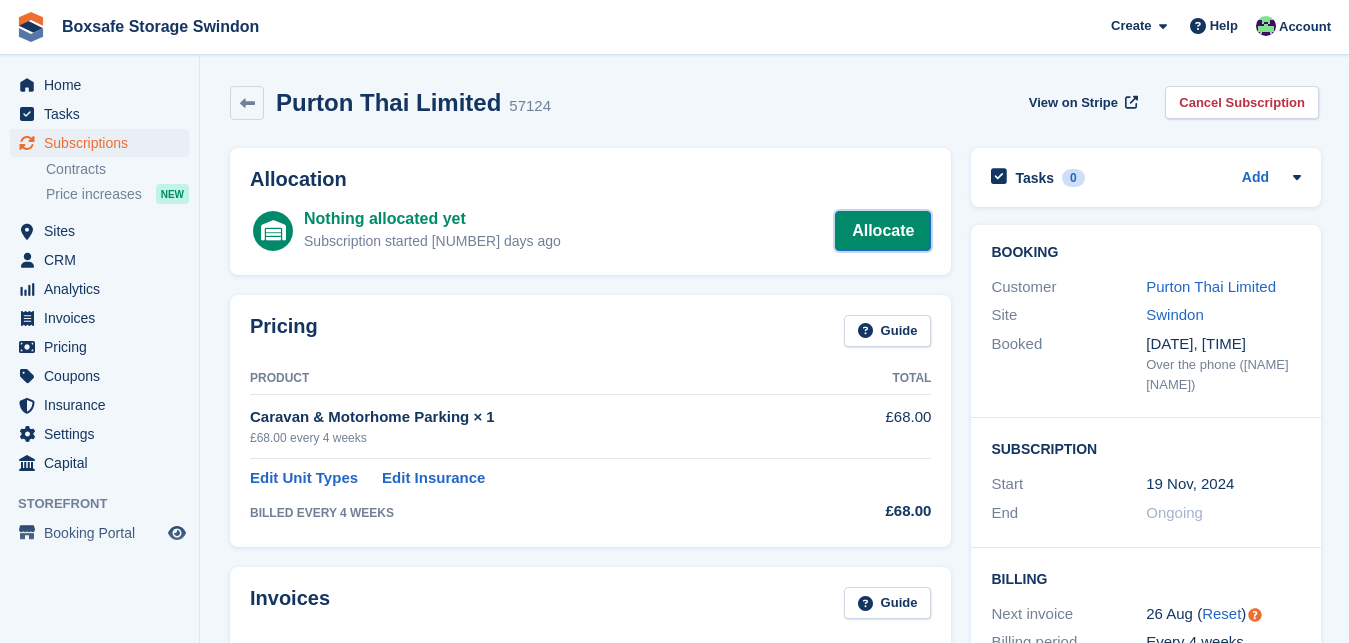 click on "Allocate" at bounding box center (883, 231) 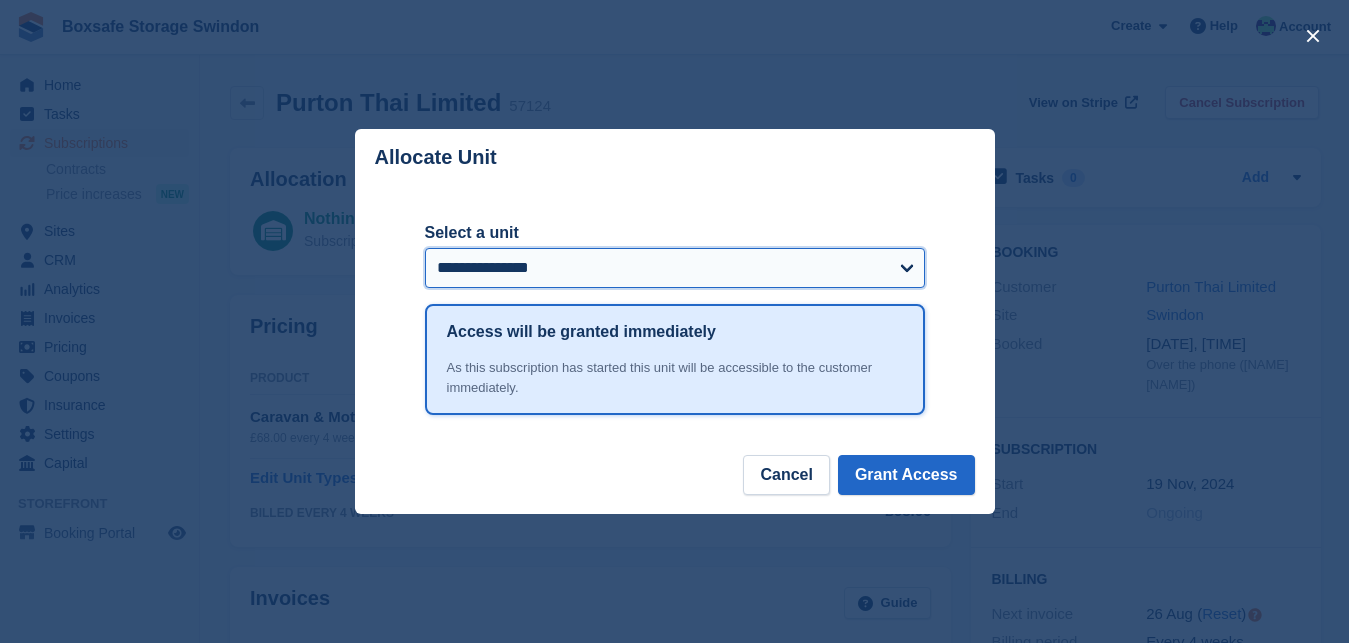 click on "**********" at bounding box center (675, 268) 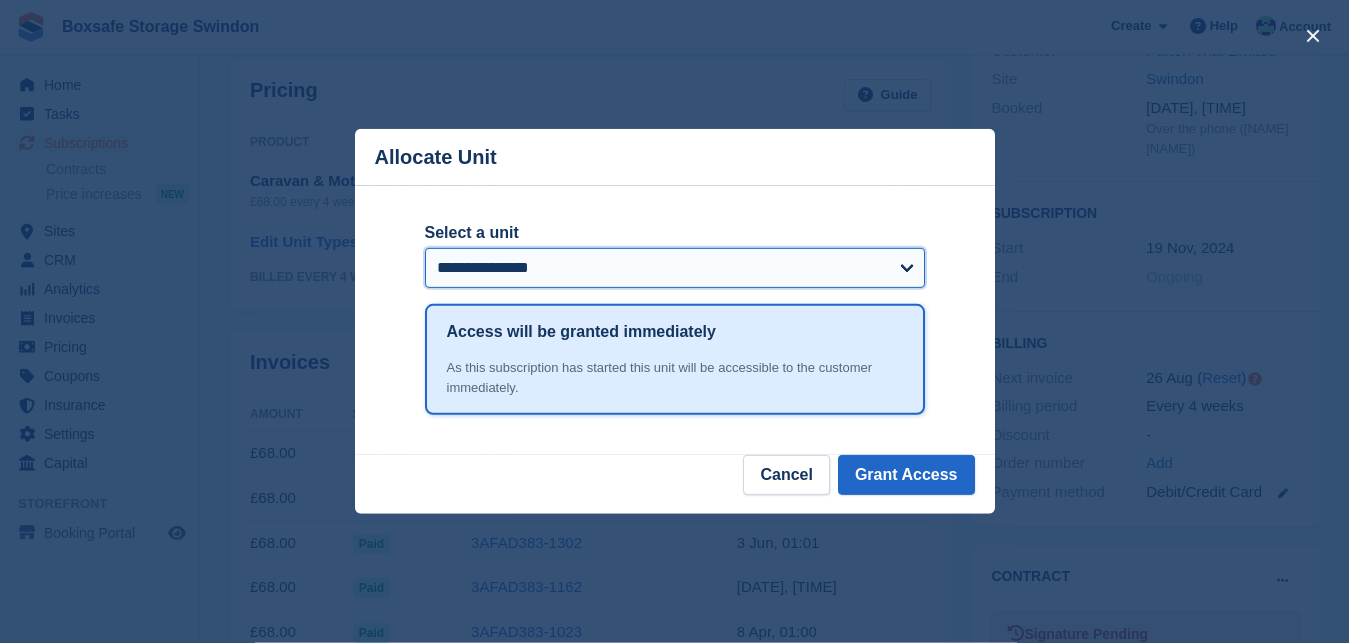 scroll, scrollTop: 265, scrollLeft: 0, axis: vertical 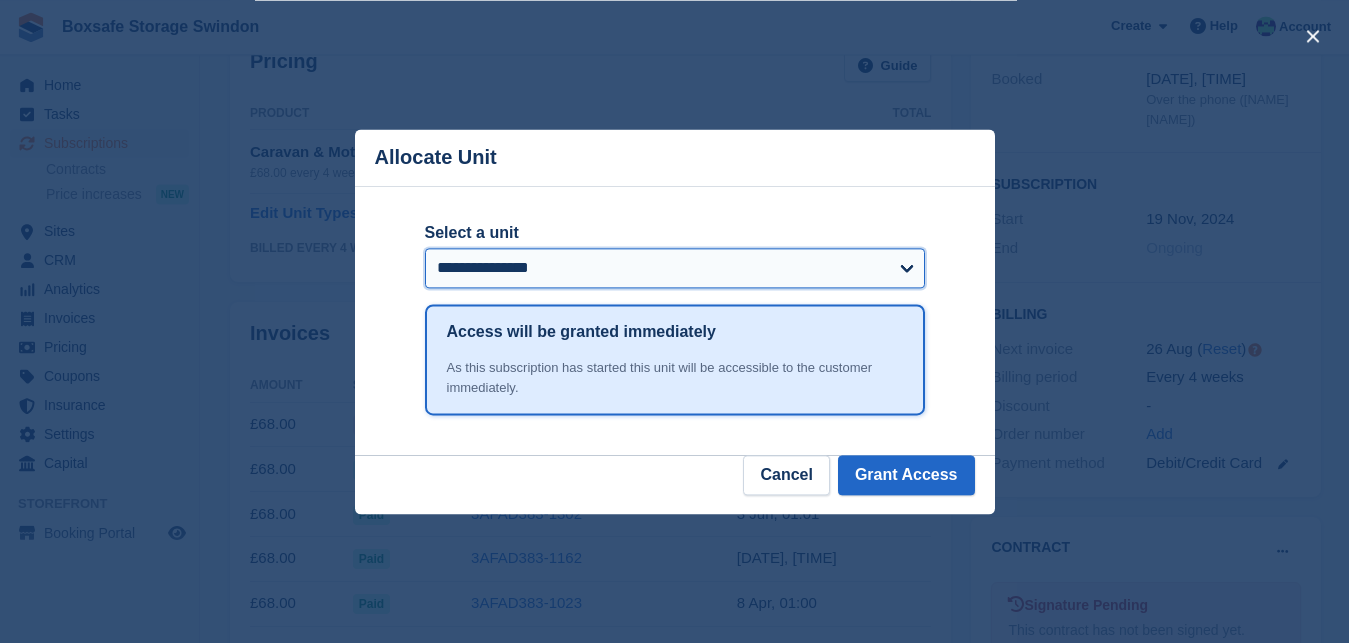 select on "******" 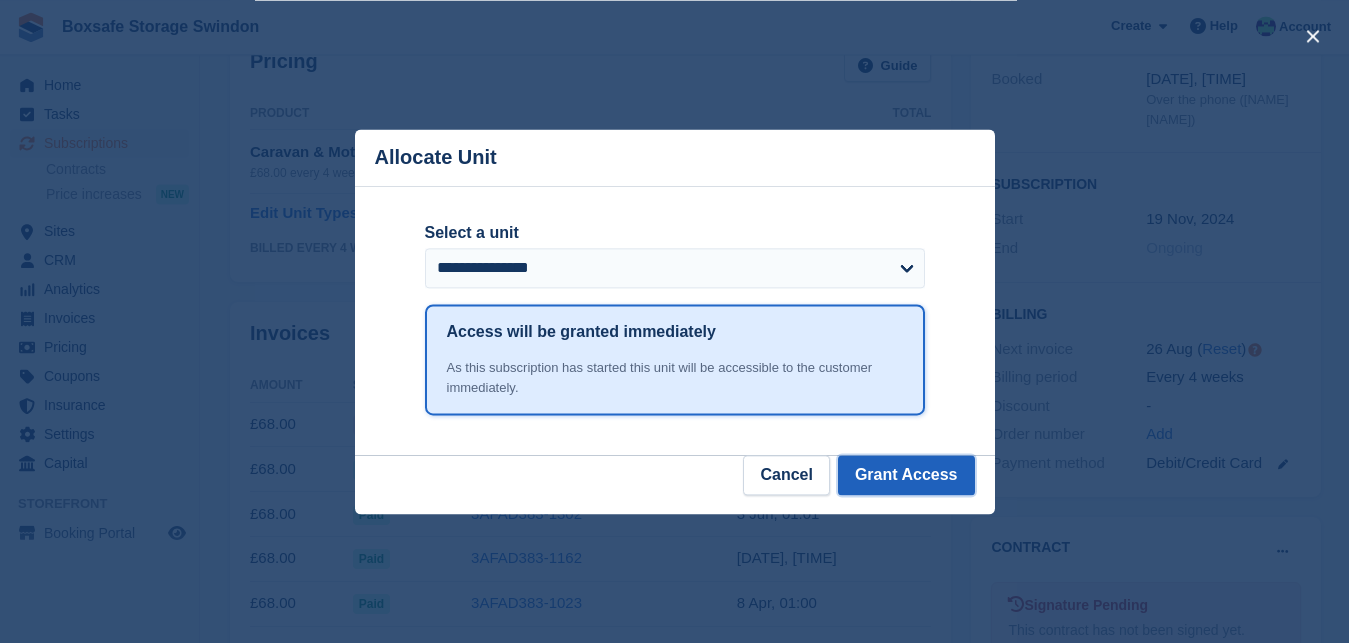 click on "Grant Access" at bounding box center [906, 475] 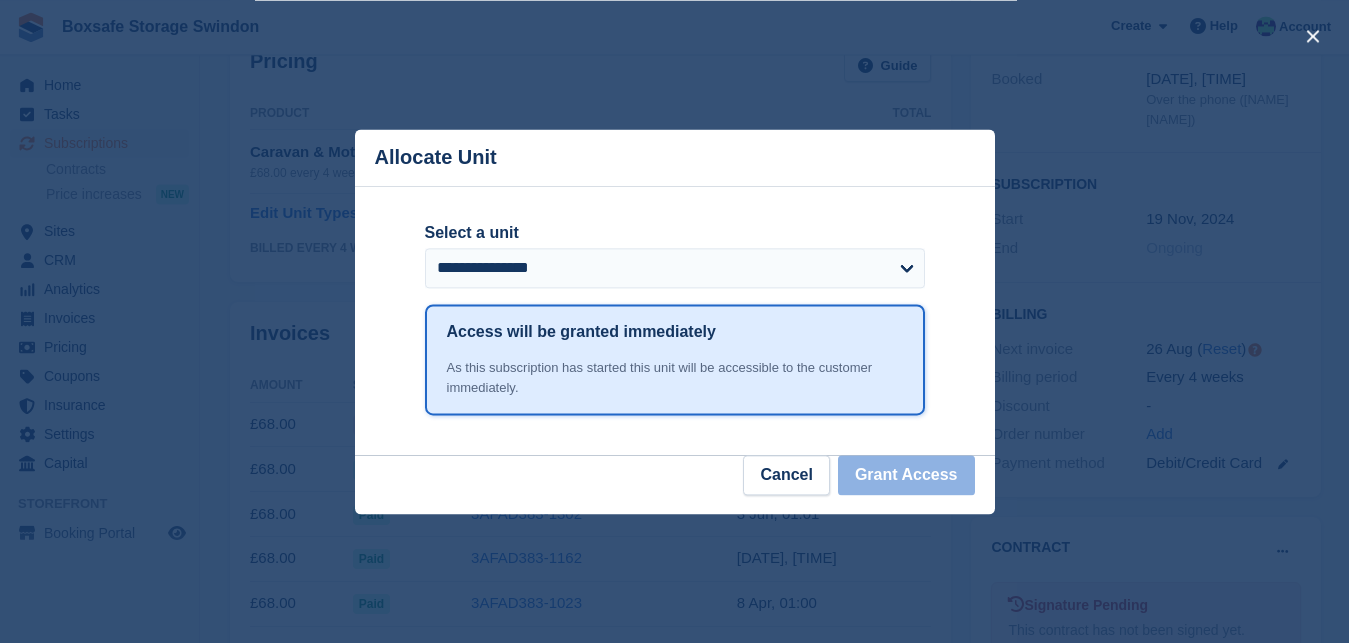 scroll, scrollTop: 337, scrollLeft: 0, axis: vertical 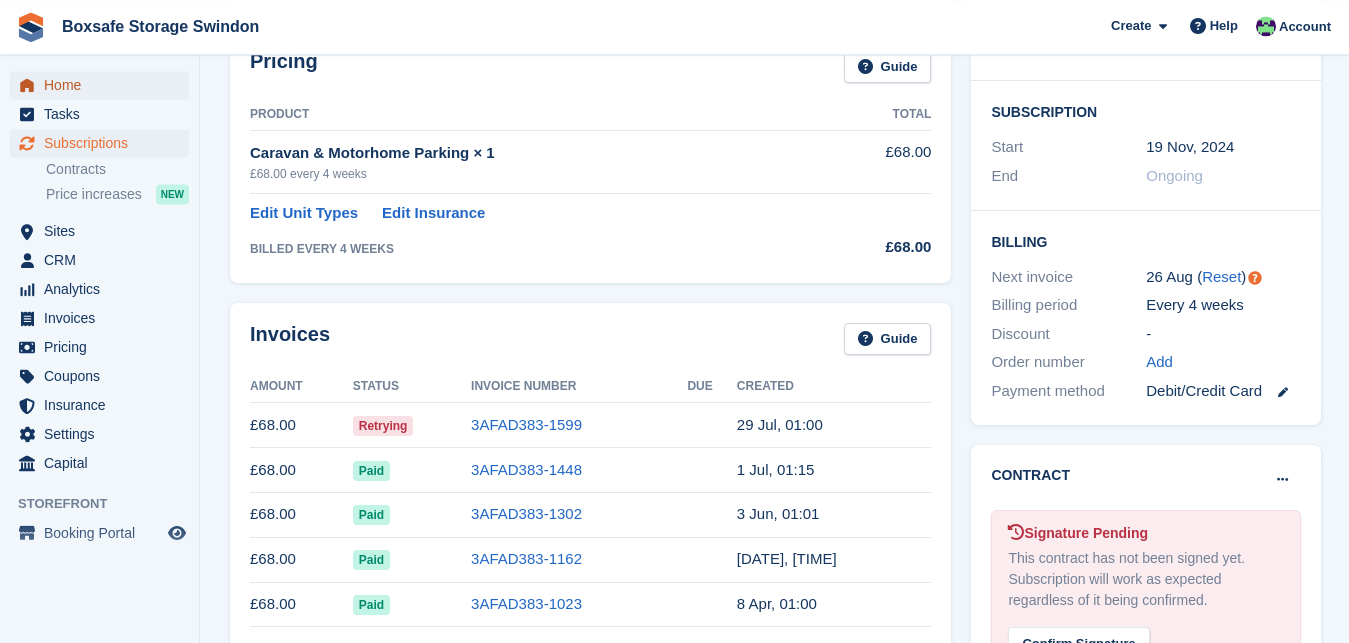 click on "Home" at bounding box center (104, 85) 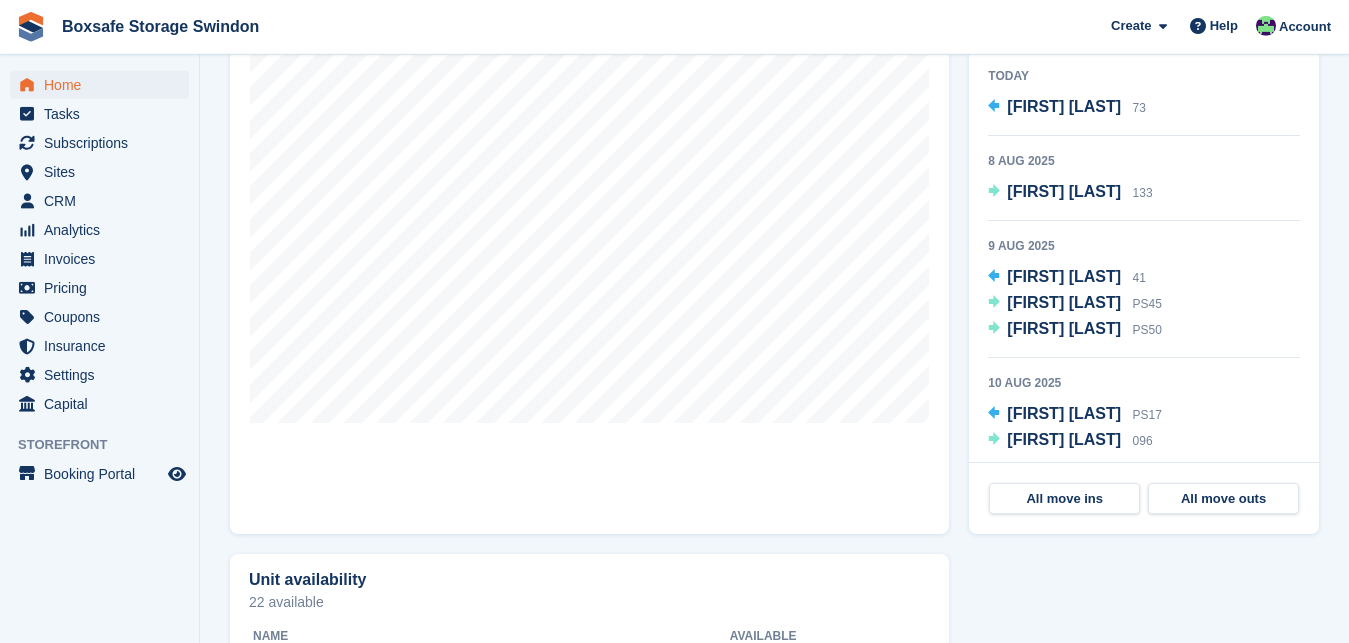scroll, scrollTop: 637, scrollLeft: 0, axis: vertical 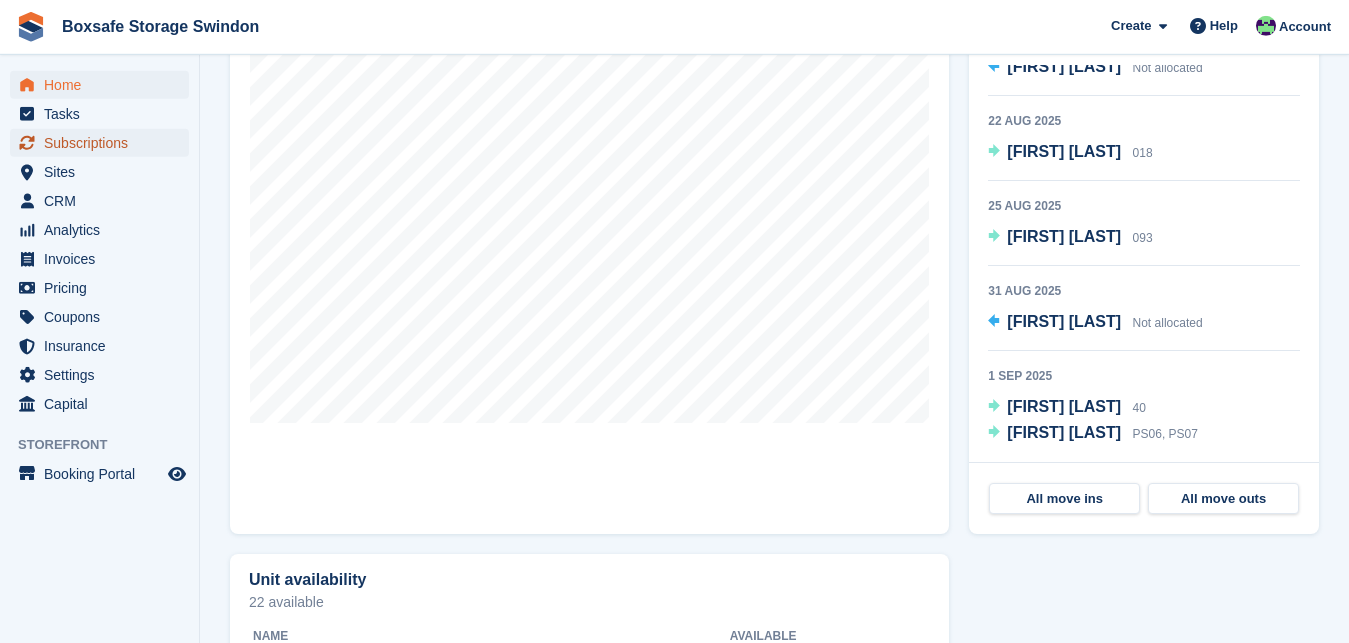 click on "Subscriptions" at bounding box center [104, 143] 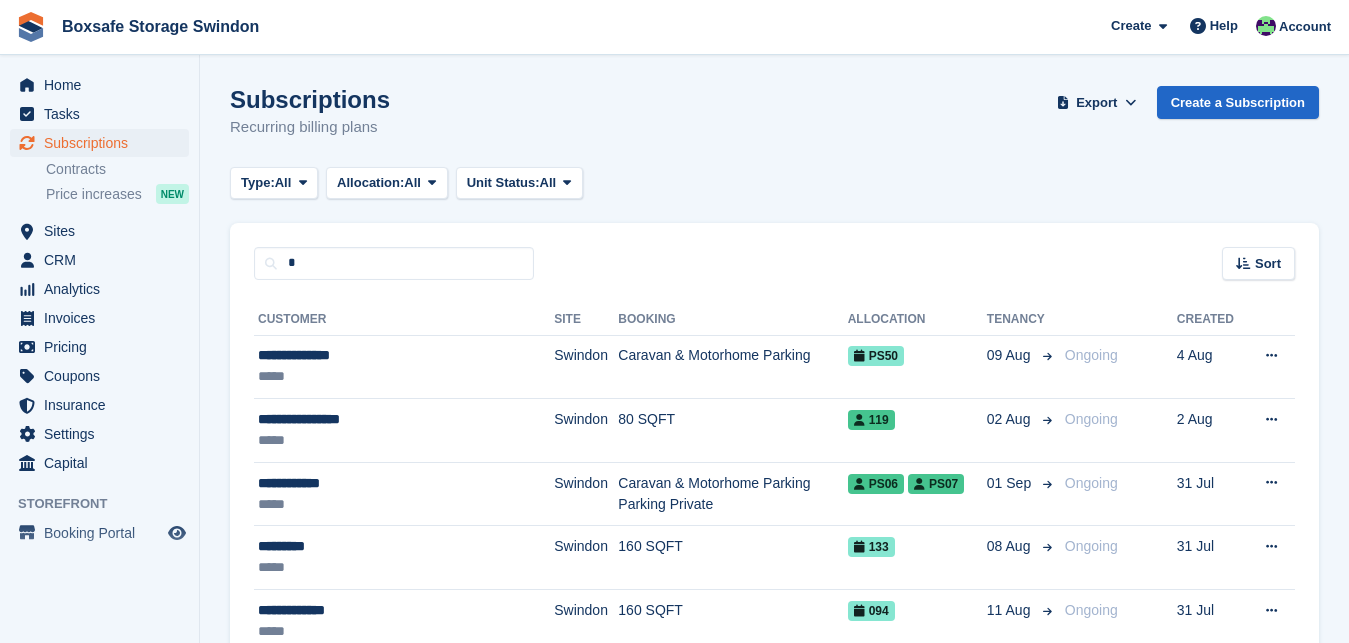 scroll, scrollTop: 0, scrollLeft: 0, axis: both 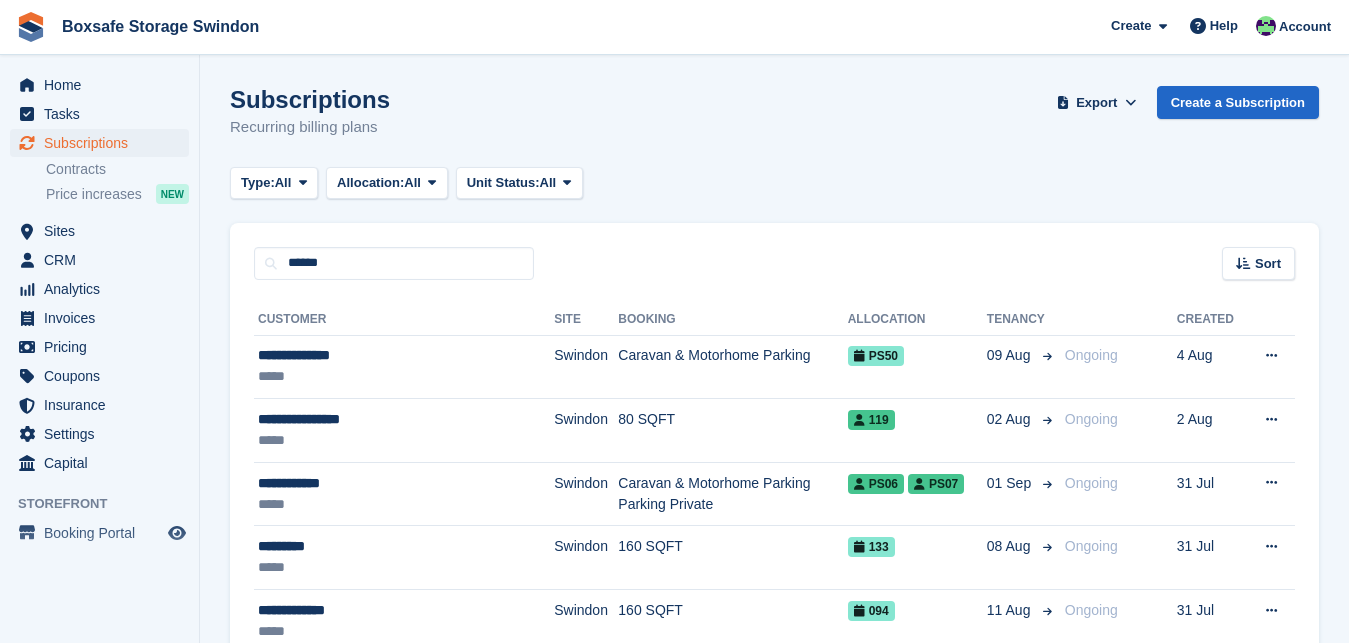 type on "******" 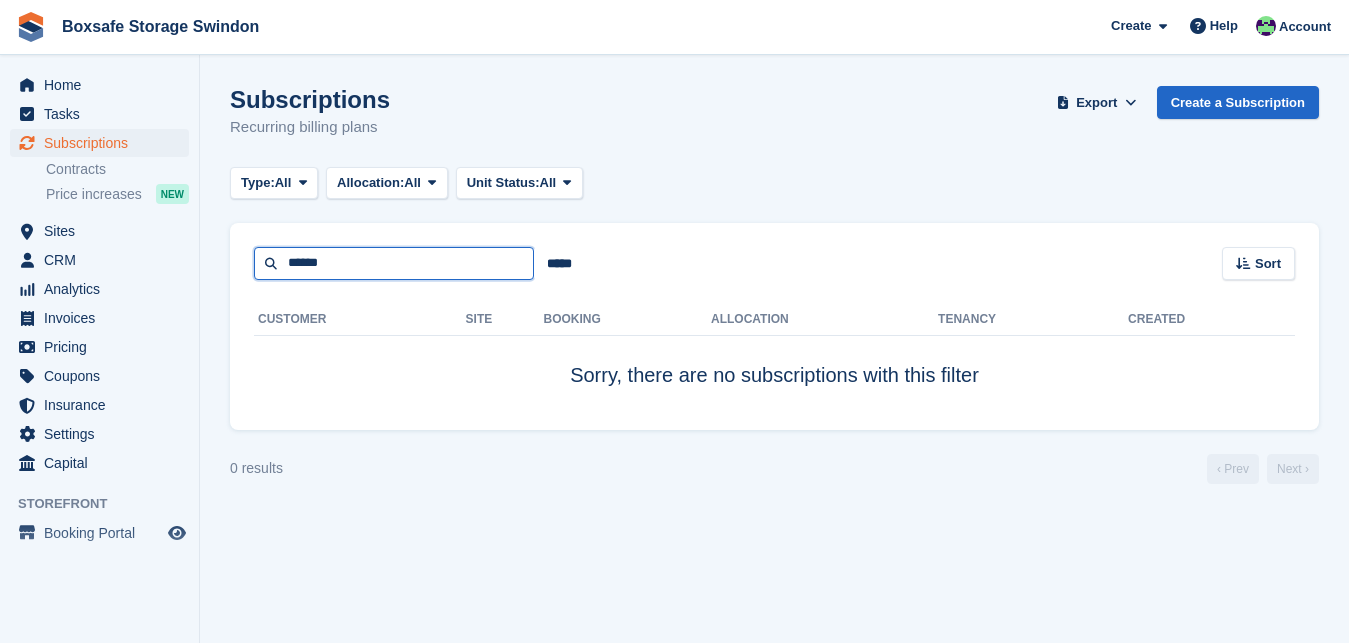 drag, startPoint x: 326, startPoint y: 261, endPoint x: 222, endPoint y: 256, distance: 104.120125 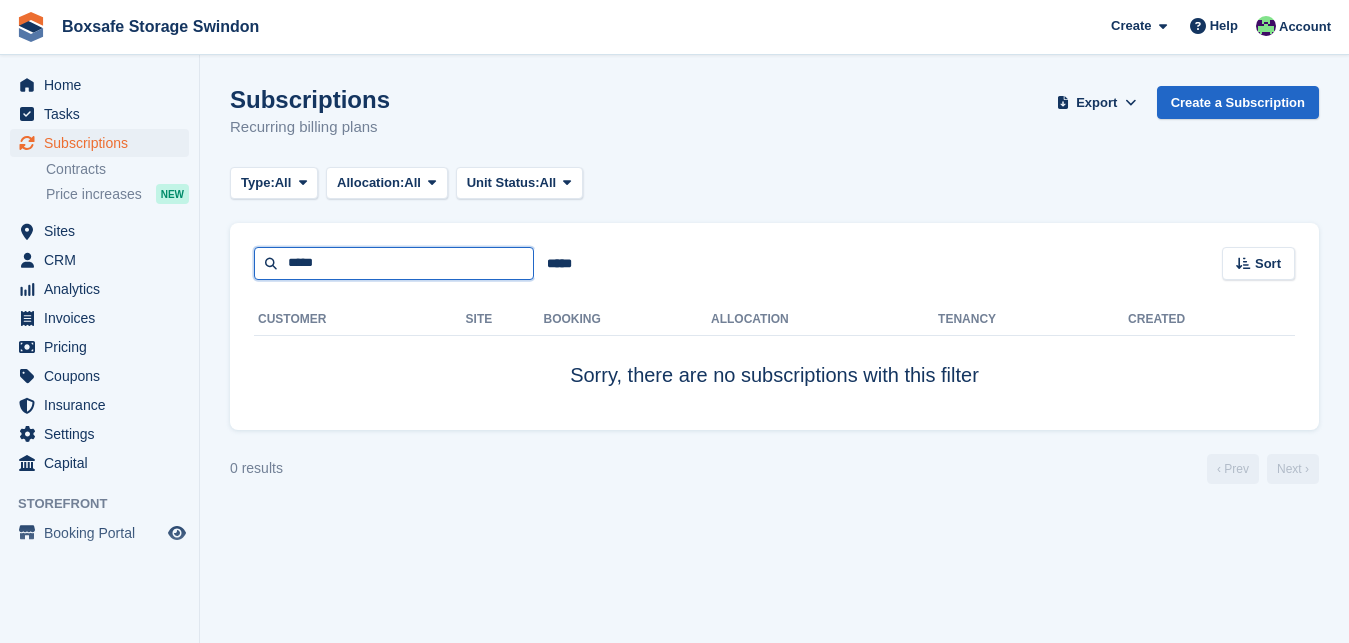 type on "*****" 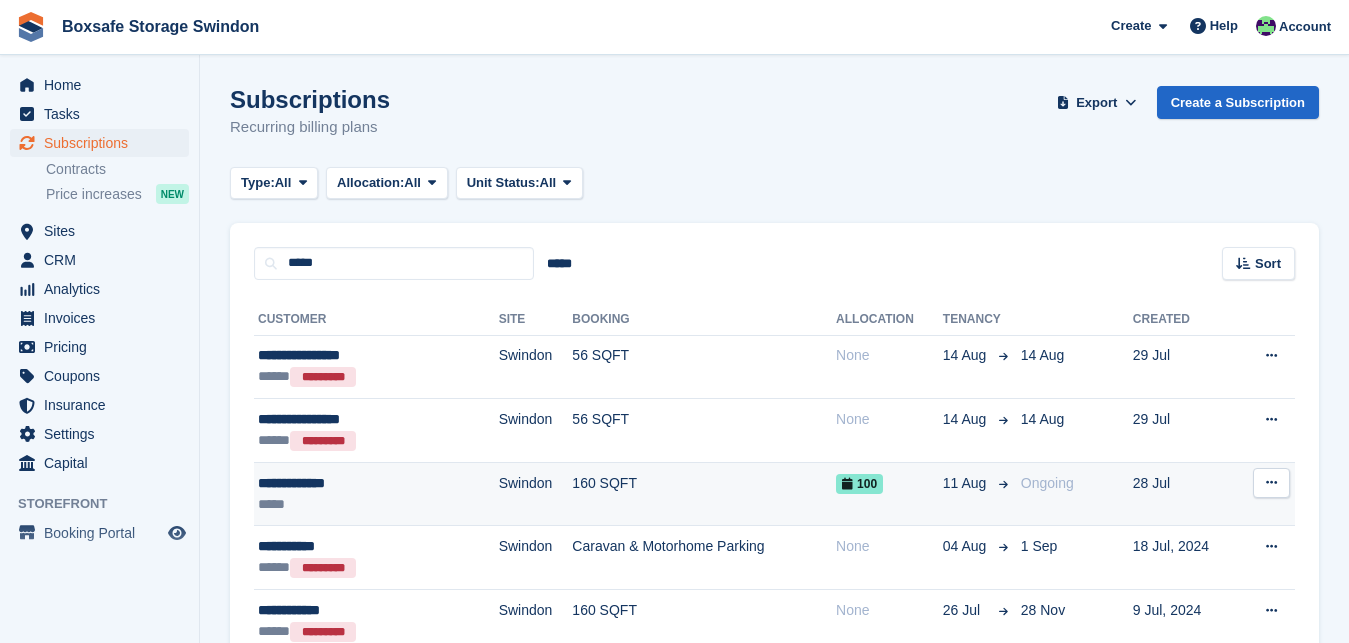 click on "**********" at bounding box center (345, 483) 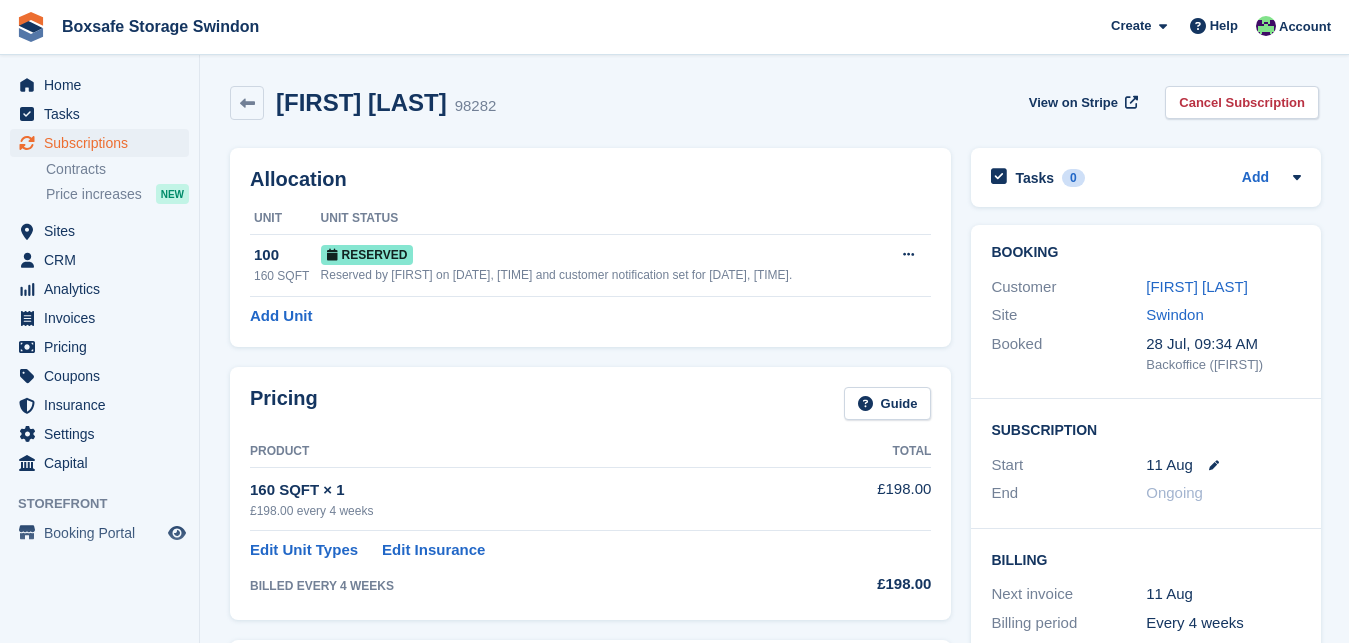 scroll, scrollTop: 0, scrollLeft: 0, axis: both 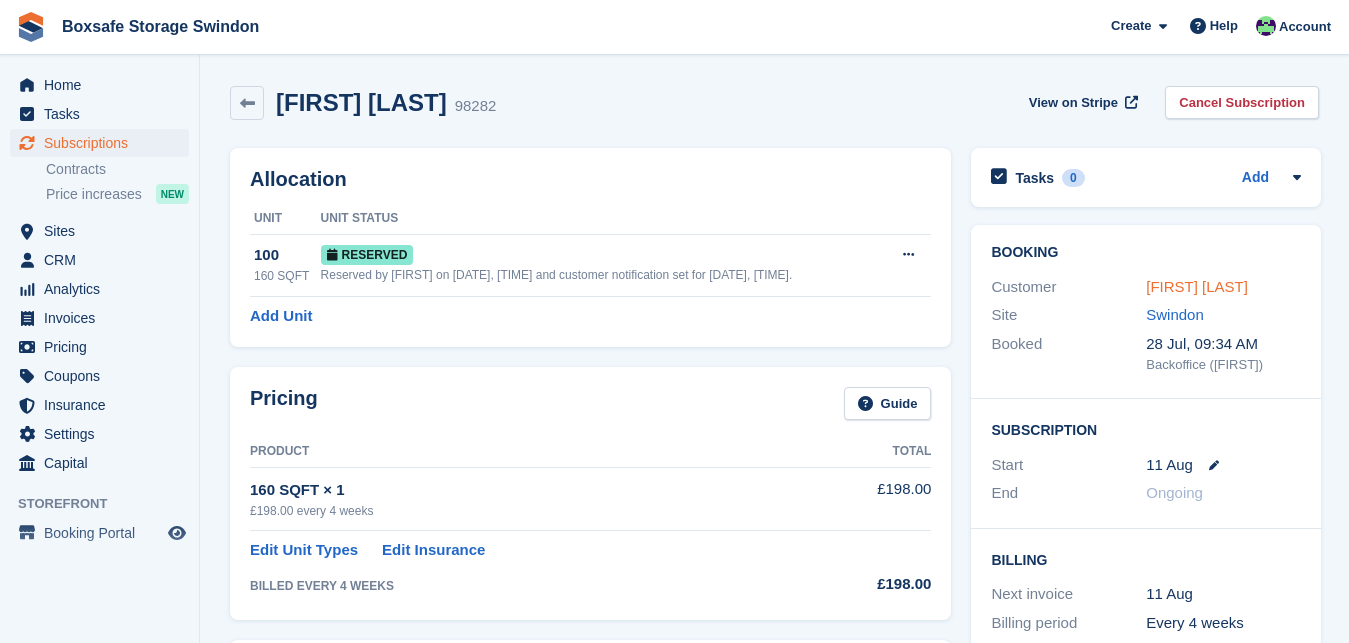 click on "[FIRST] [LAST]" at bounding box center [1197, 286] 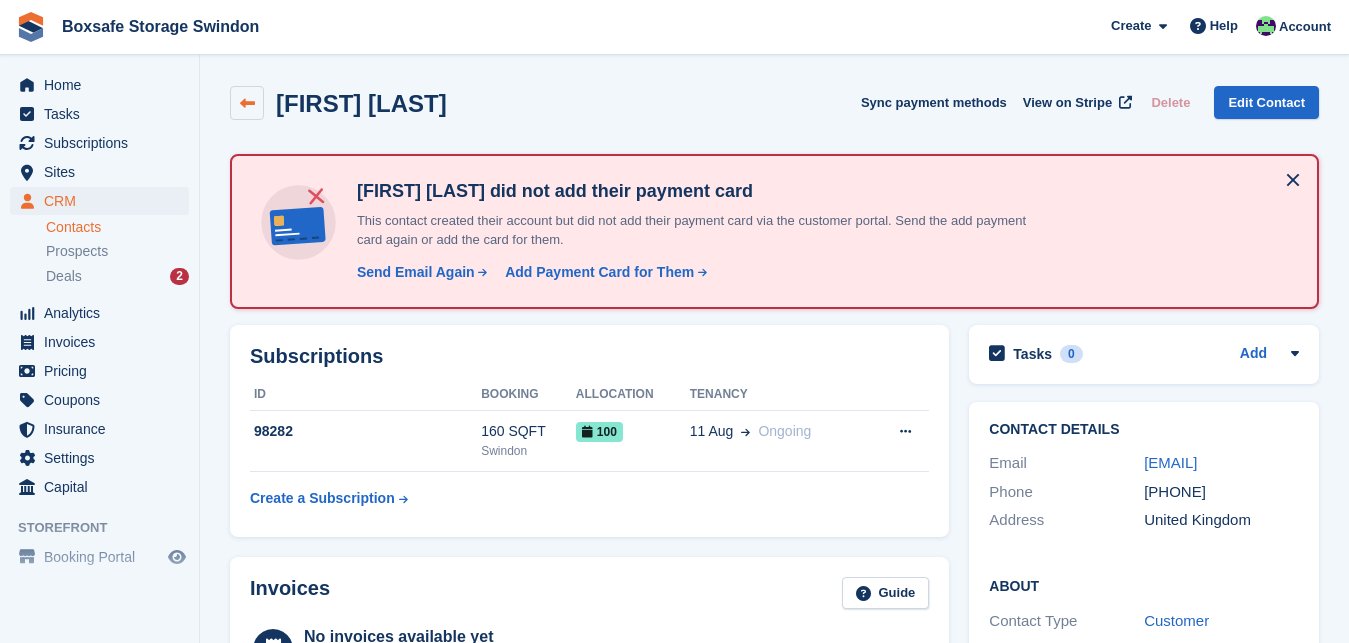 click at bounding box center (247, 103) 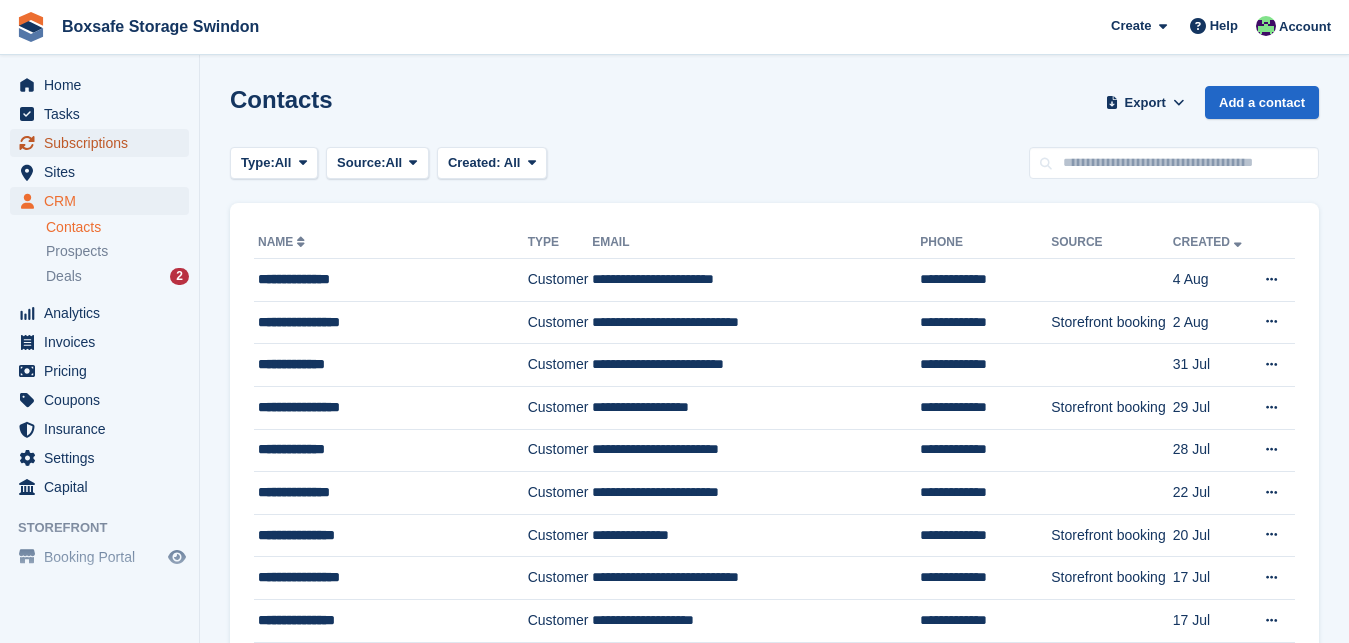click on "Subscriptions" at bounding box center (104, 143) 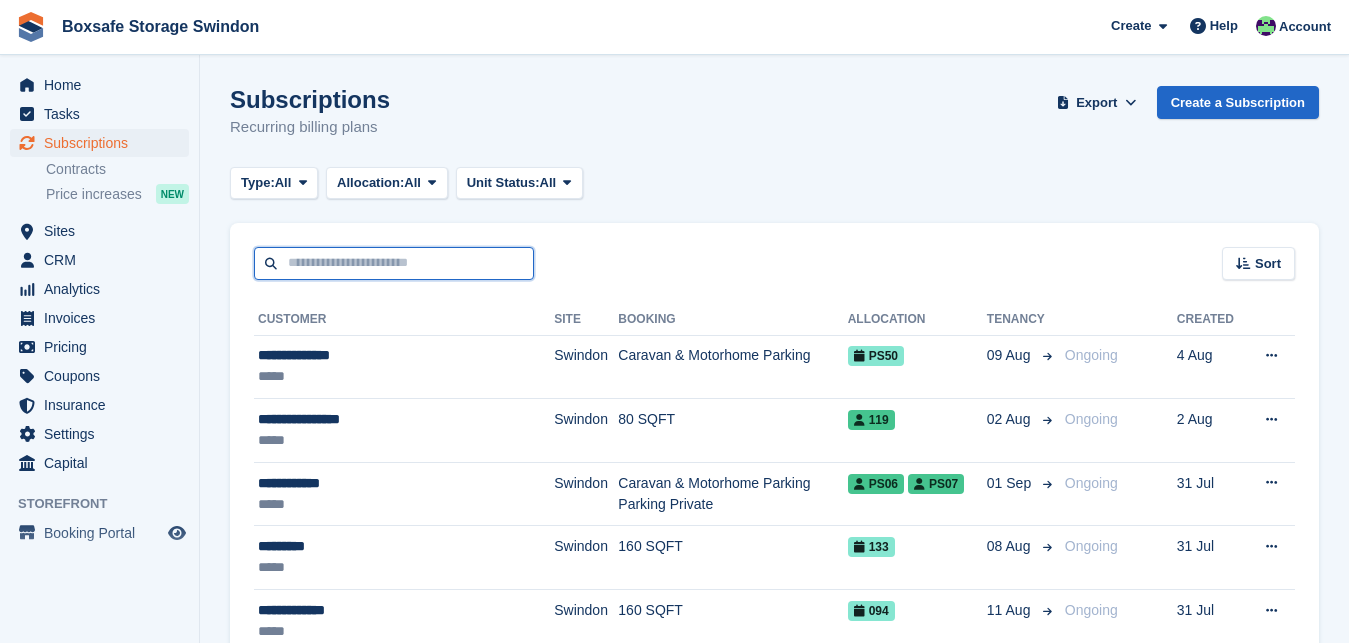 click at bounding box center [394, 263] 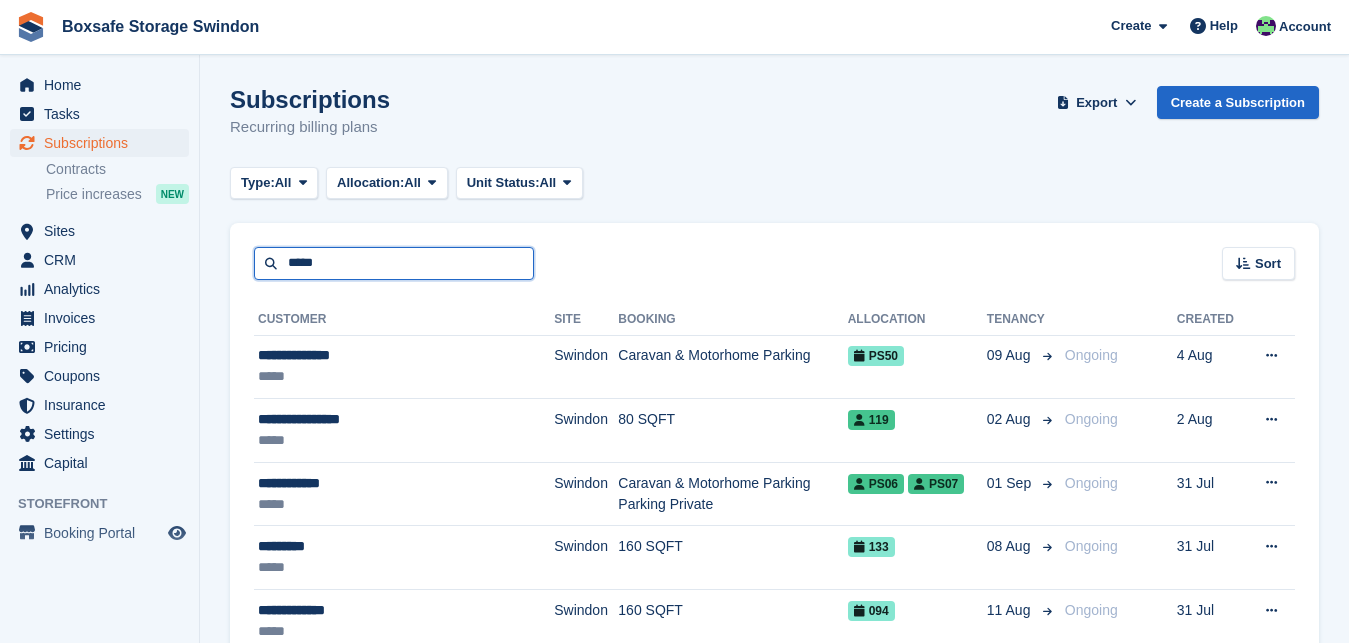 type on "*****" 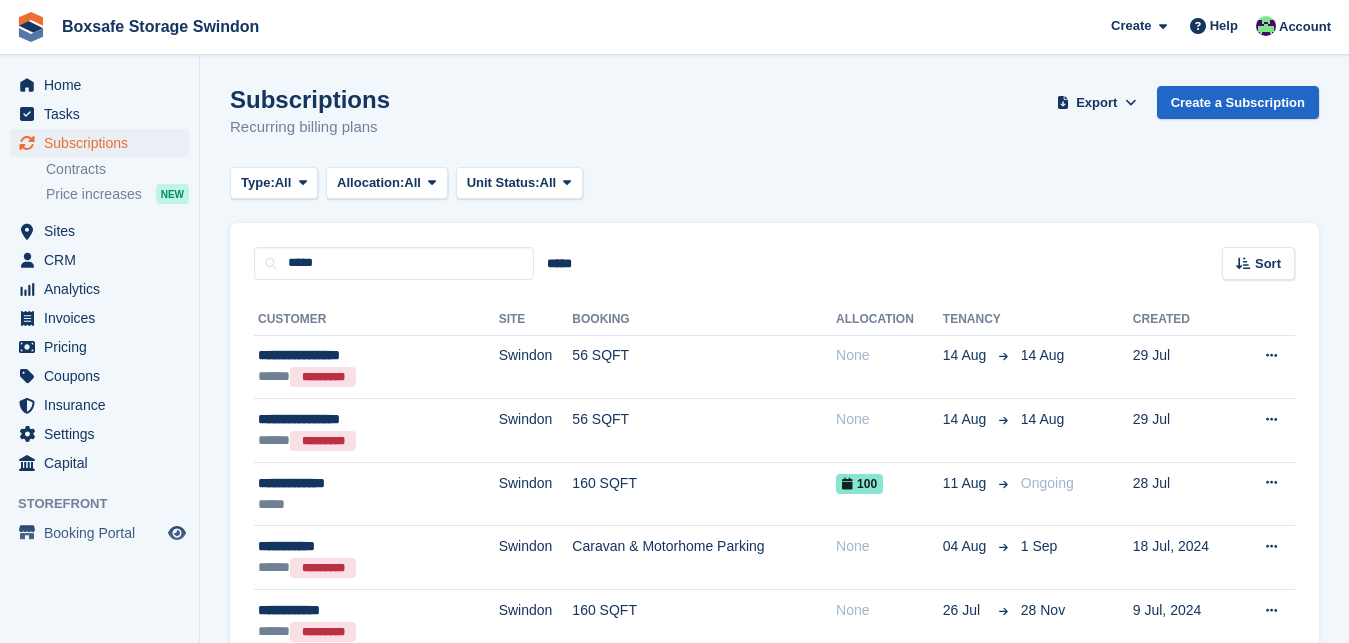 click on "Subscriptions
Recurring billing plans
Export
Export Subscriptions
Export a CSV of all Subscriptions which match the current filters.
Please allow time for large exports.
Start Export
Create a Subscription
Type:
All
All
Upcoming
Previous
Active
Ending
Allocation:
All
All
Allocated
Unallocated
Unit Status:" at bounding box center [774, 376] 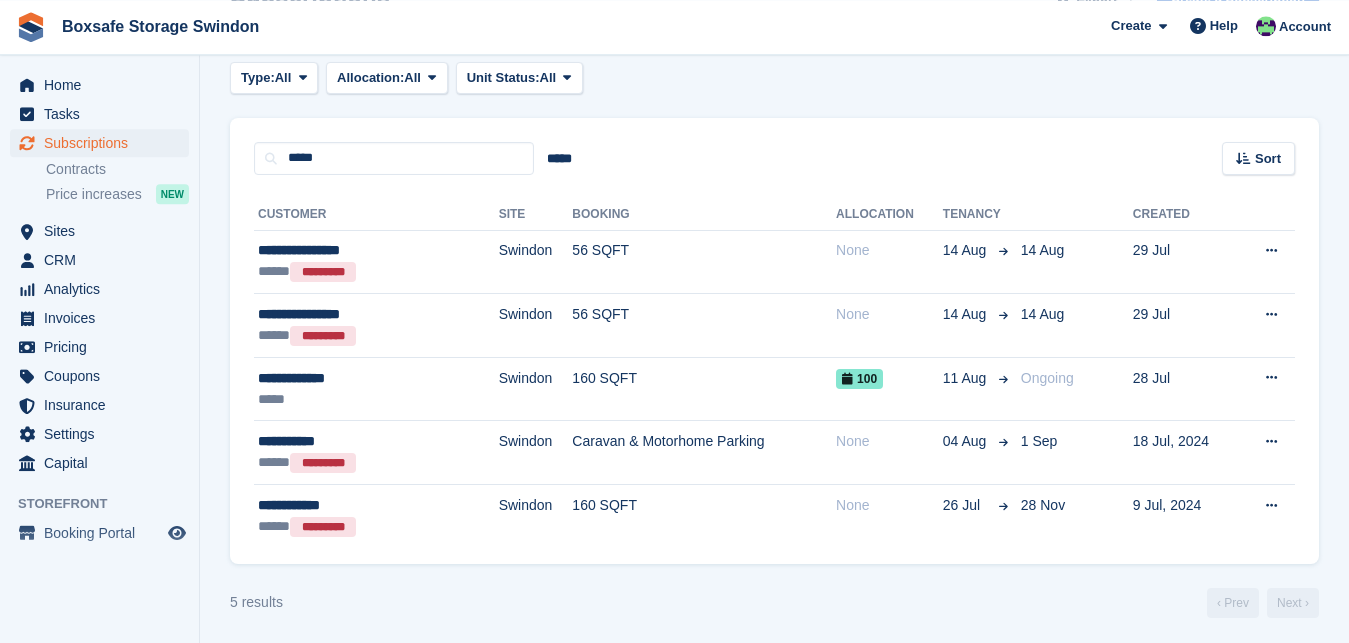 scroll, scrollTop: 110, scrollLeft: 0, axis: vertical 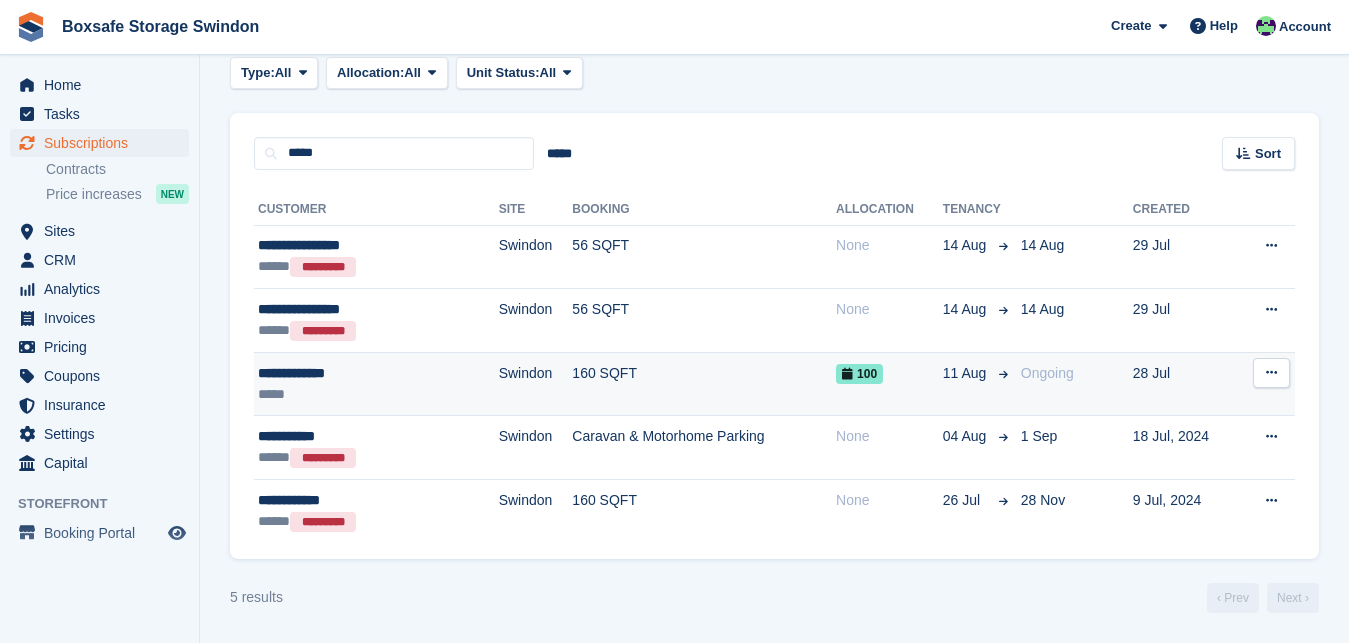 click on "**********" at bounding box center (345, 373) 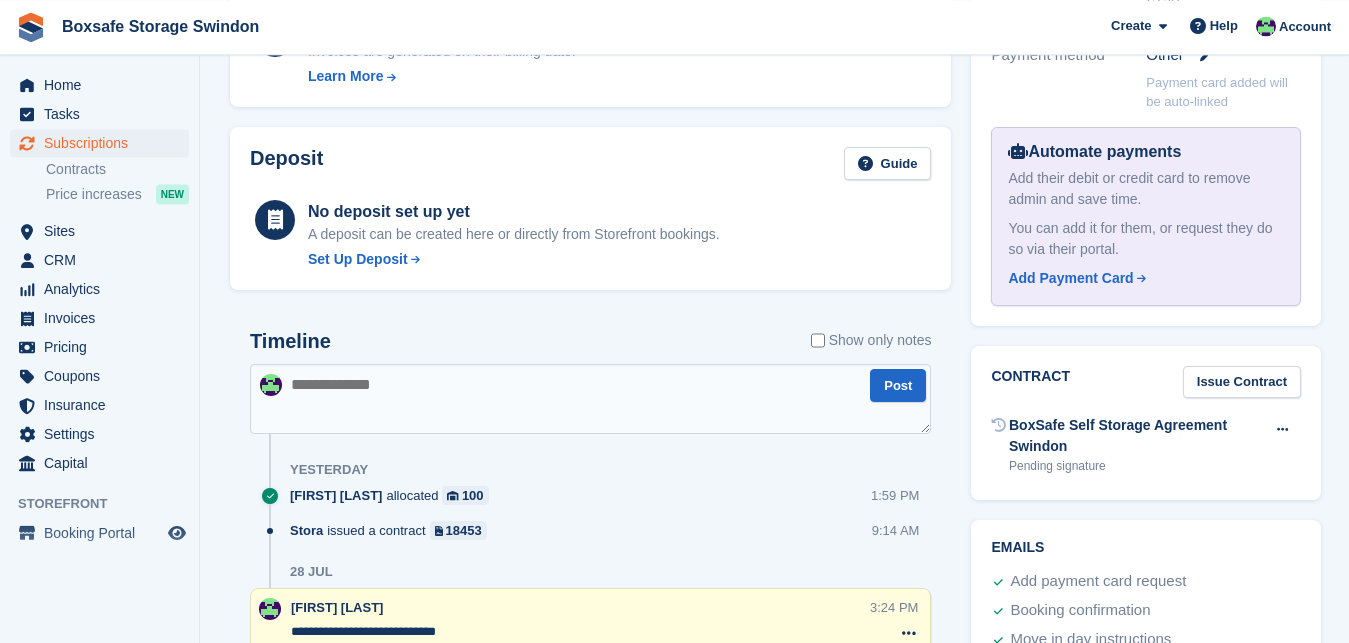 scroll, scrollTop: 762, scrollLeft: 0, axis: vertical 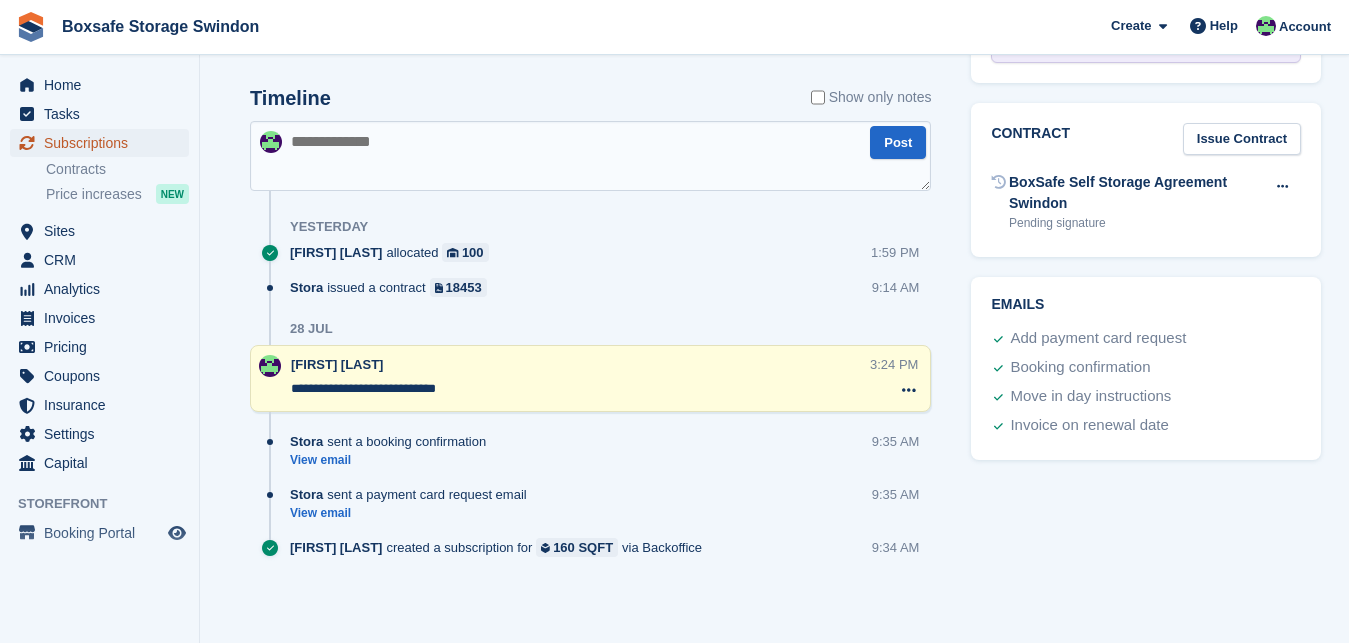 click on "Subscriptions" at bounding box center (104, 143) 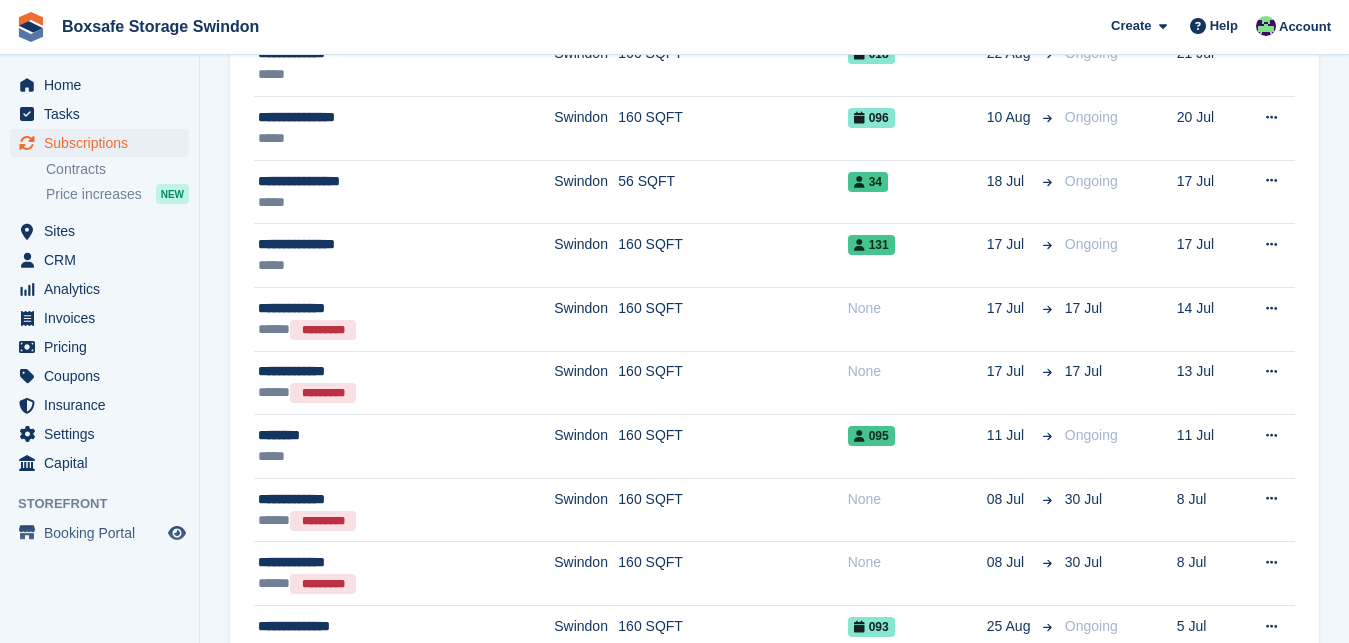 scroll, scrollTop: 0, scrollLeft: 0, axis: both 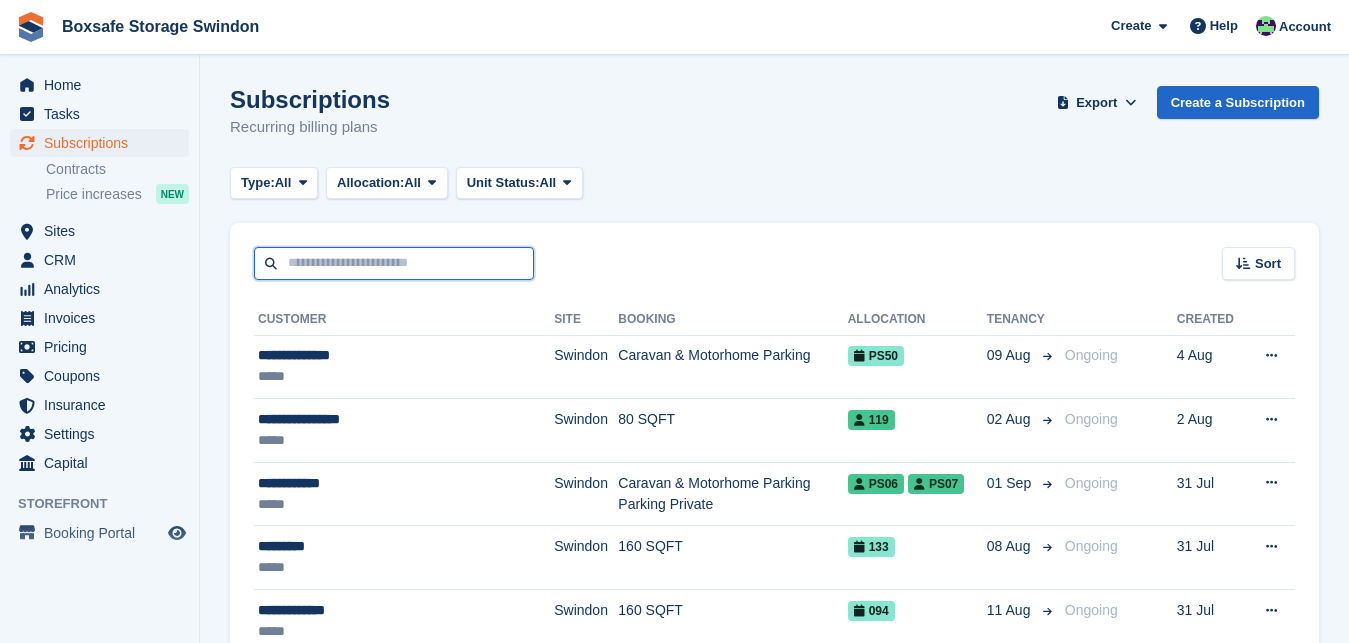 click at bounding box center [394, 263] 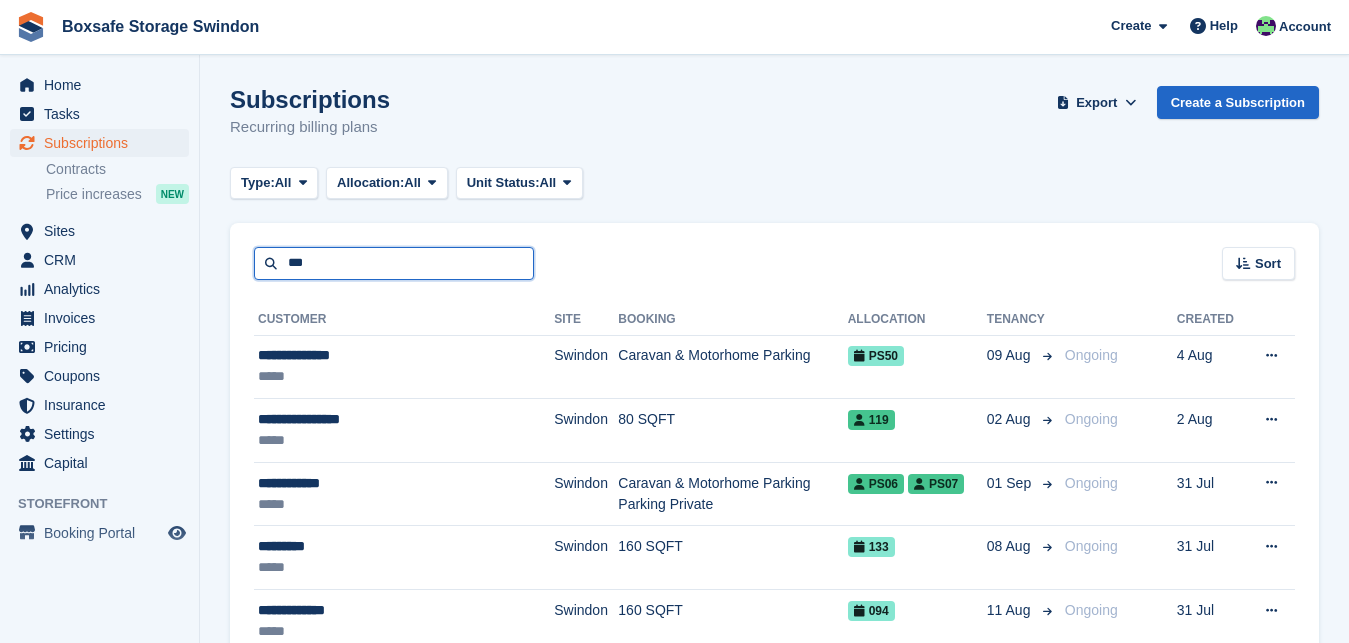 type on "***" 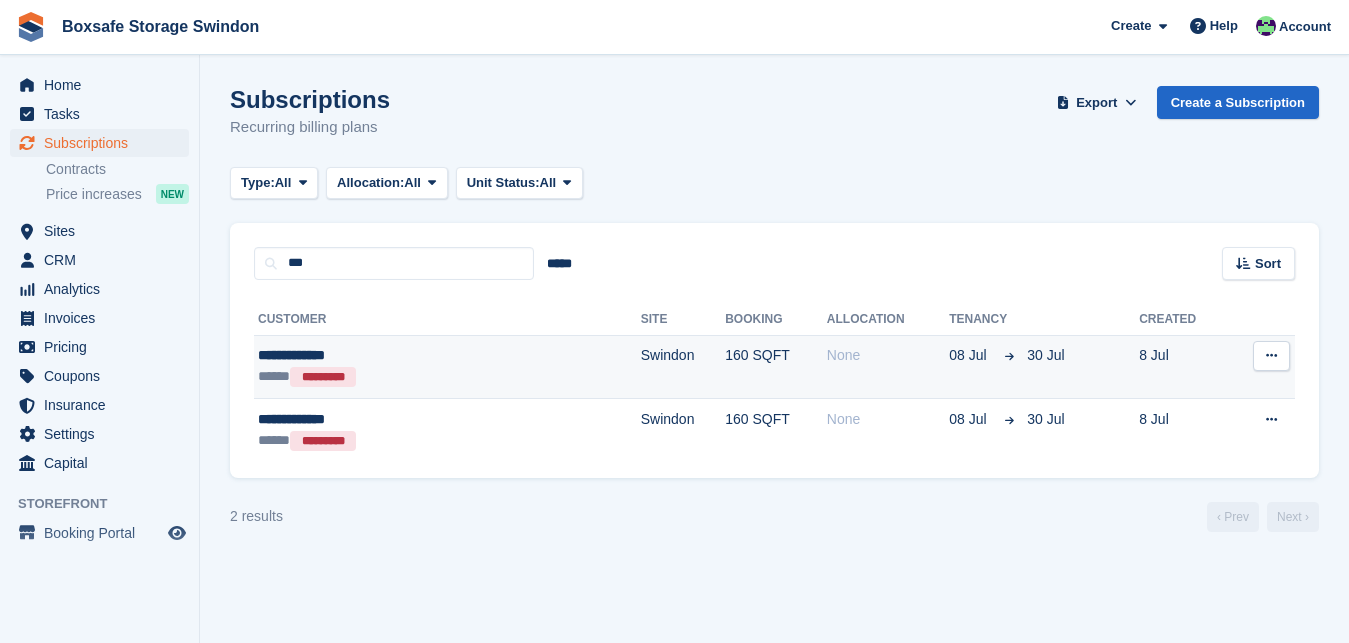 click on "**********" at bounding box center [379, 355] 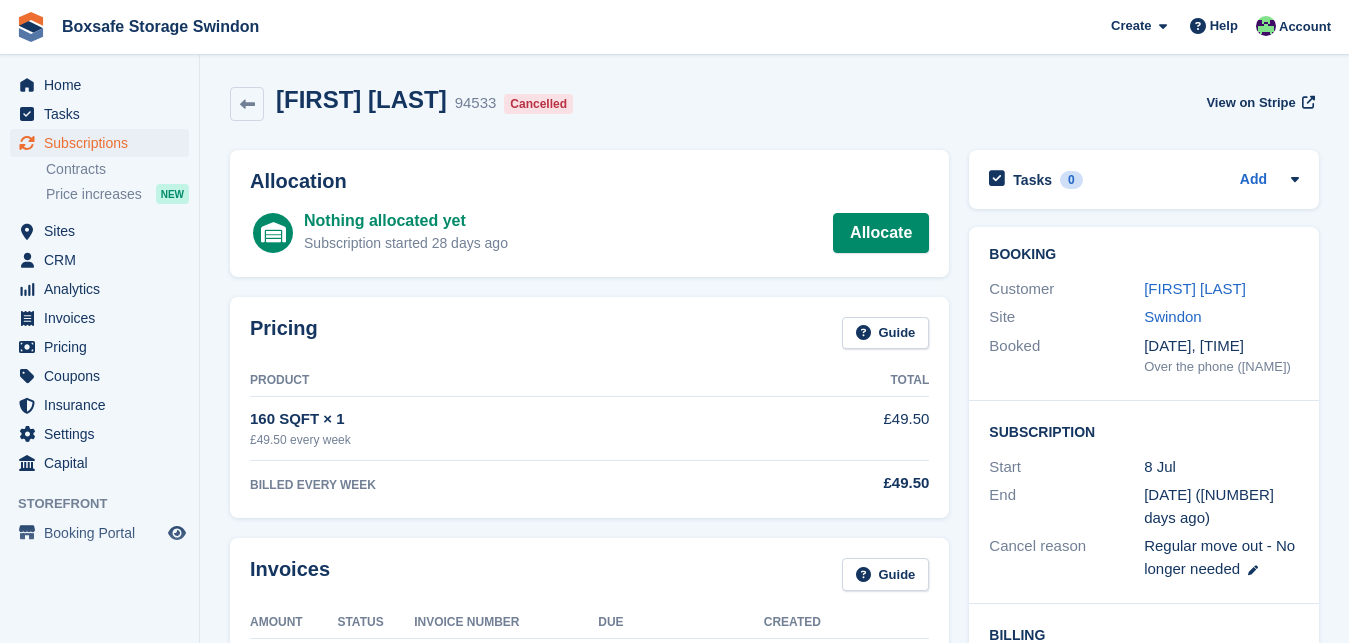 scroll, scrollTop: 0, scrollLeft: 0, axis: both 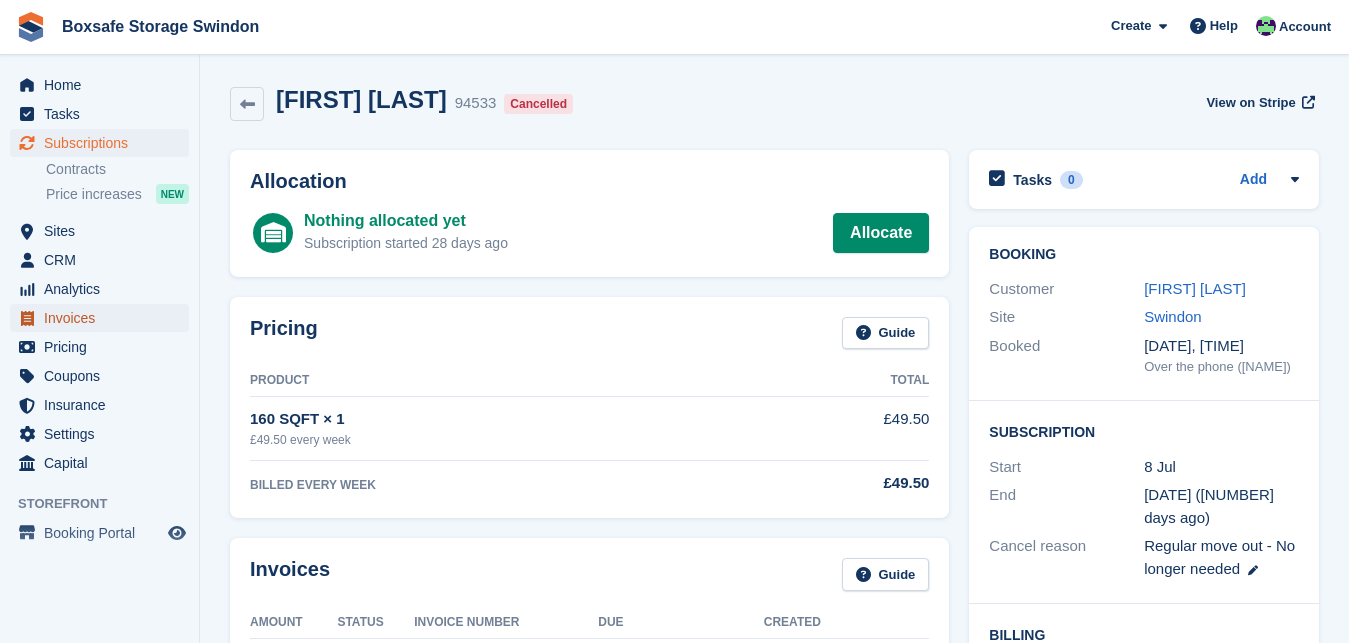 click on "Invoices" at bounding box center [104, 318] 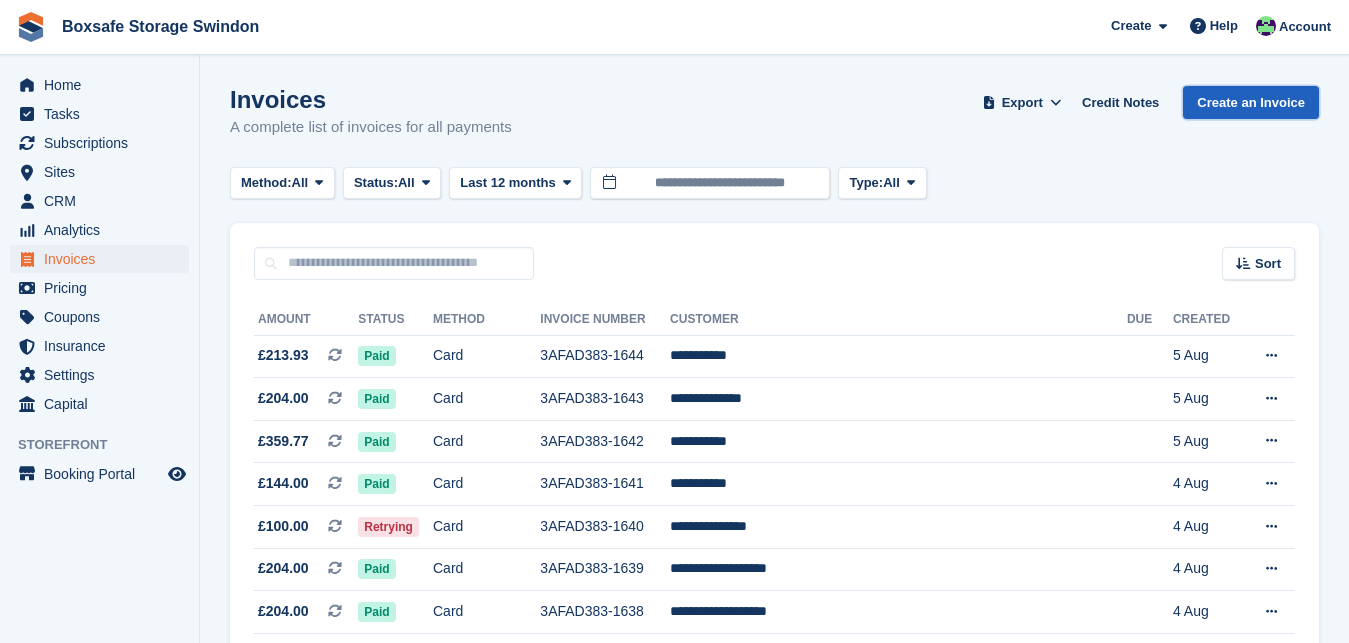 click on "Create an Invoice" at bounding box center (1251, 102) 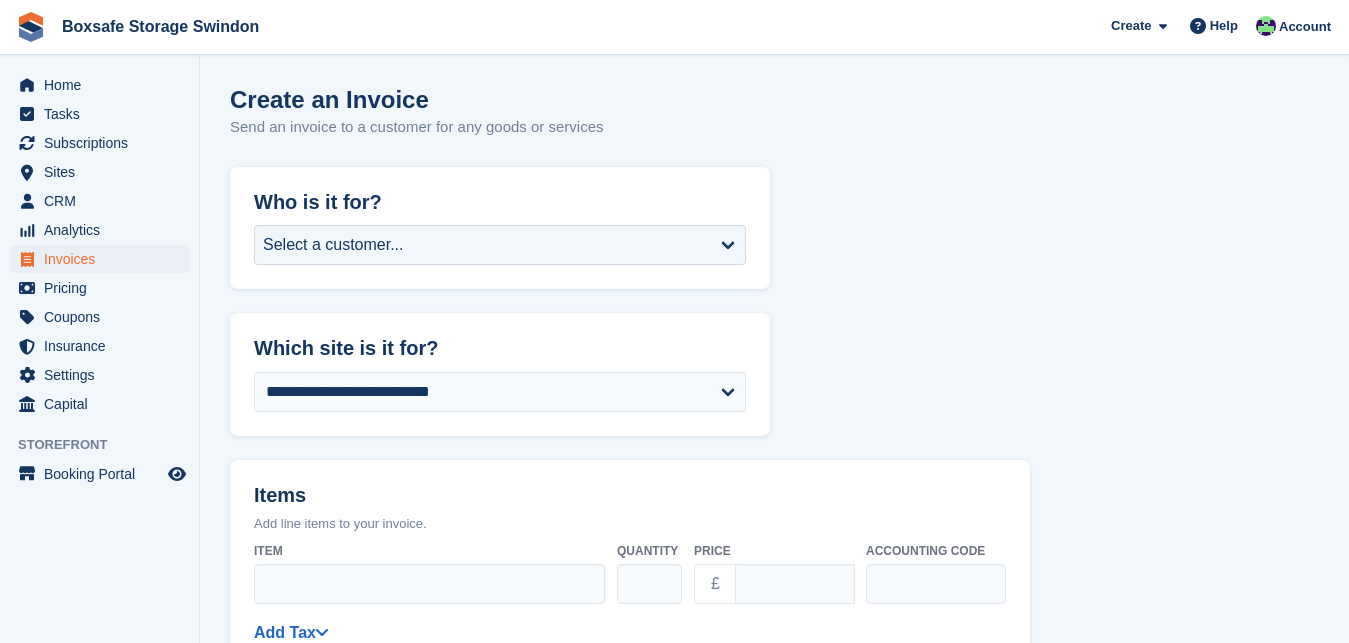 scroll, scrollTop: 0, scrollLeft: 0, axis: both 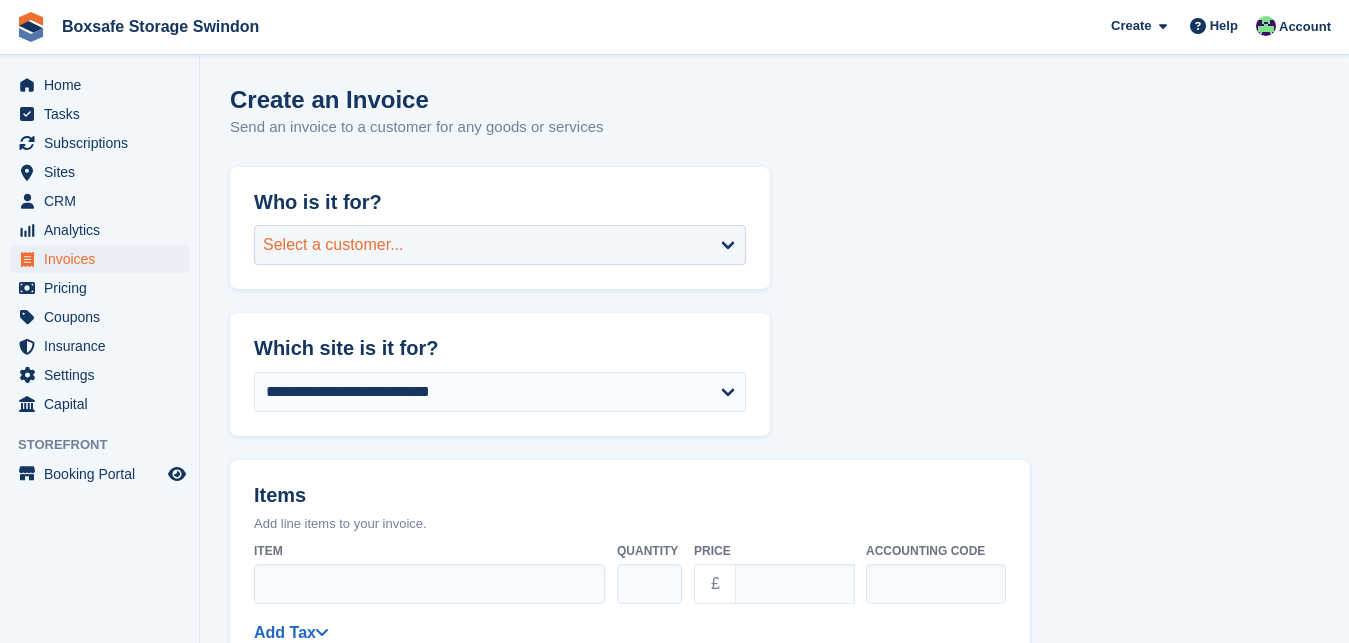 click on "Select a customer..." at bounding box center (500, 245) 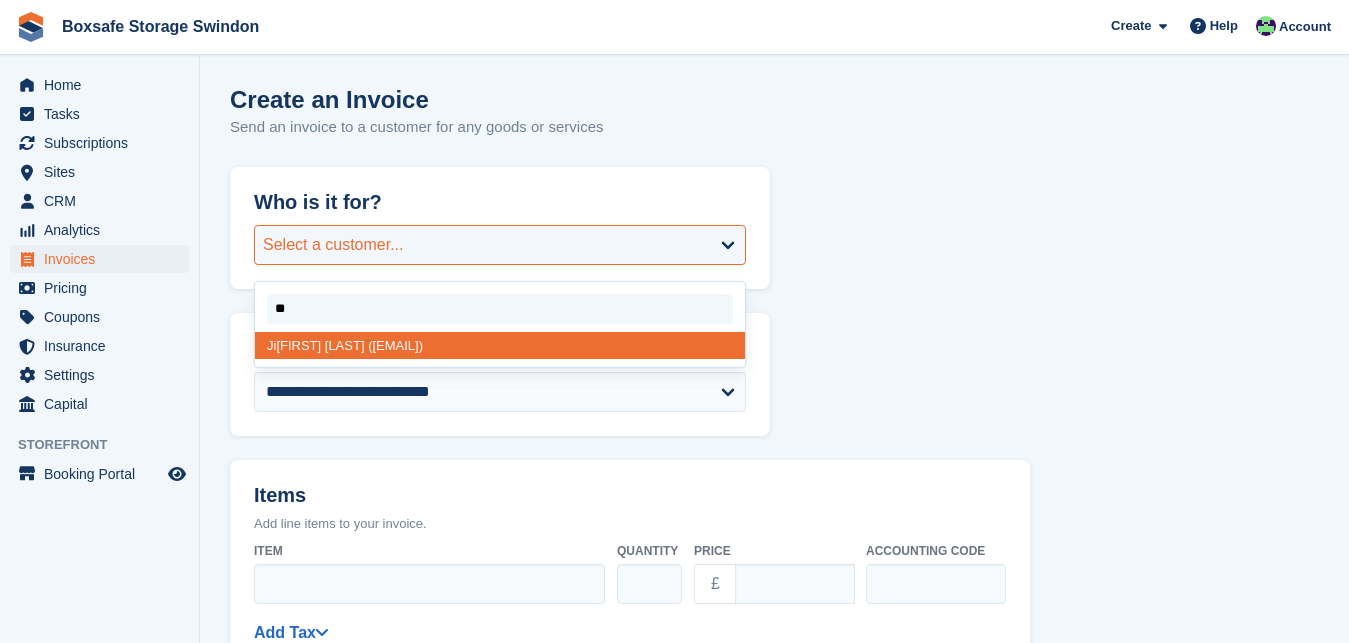 type on "***" 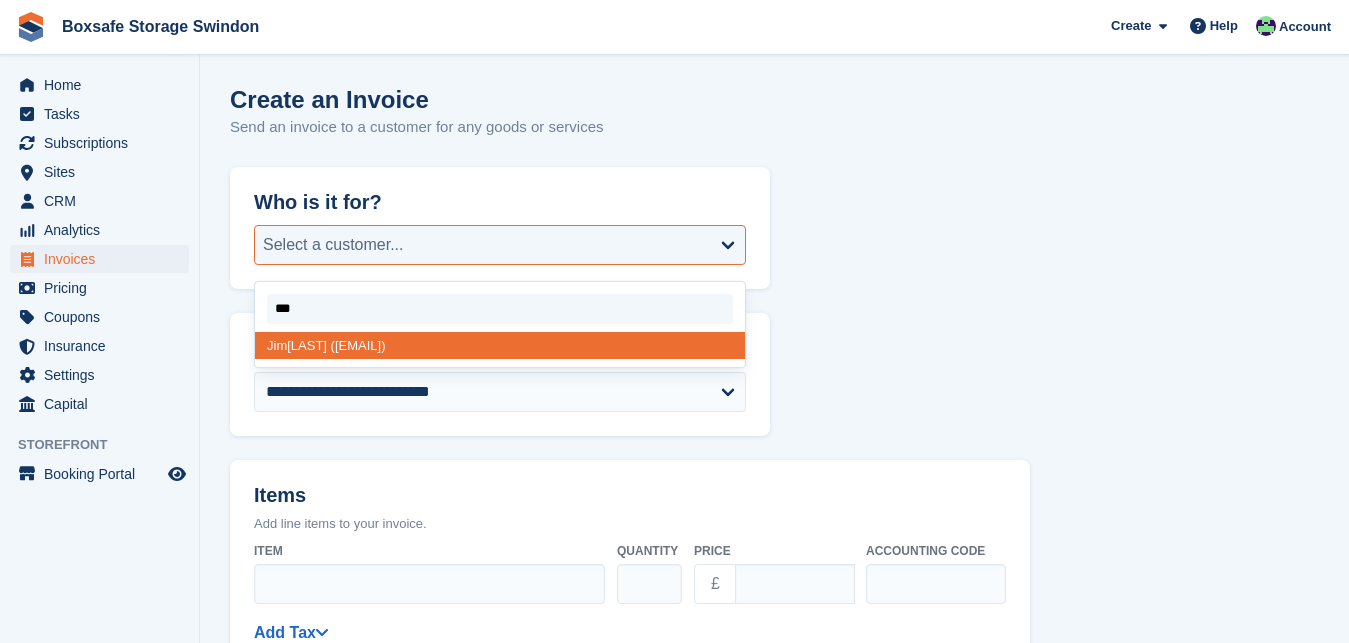 select on "******" 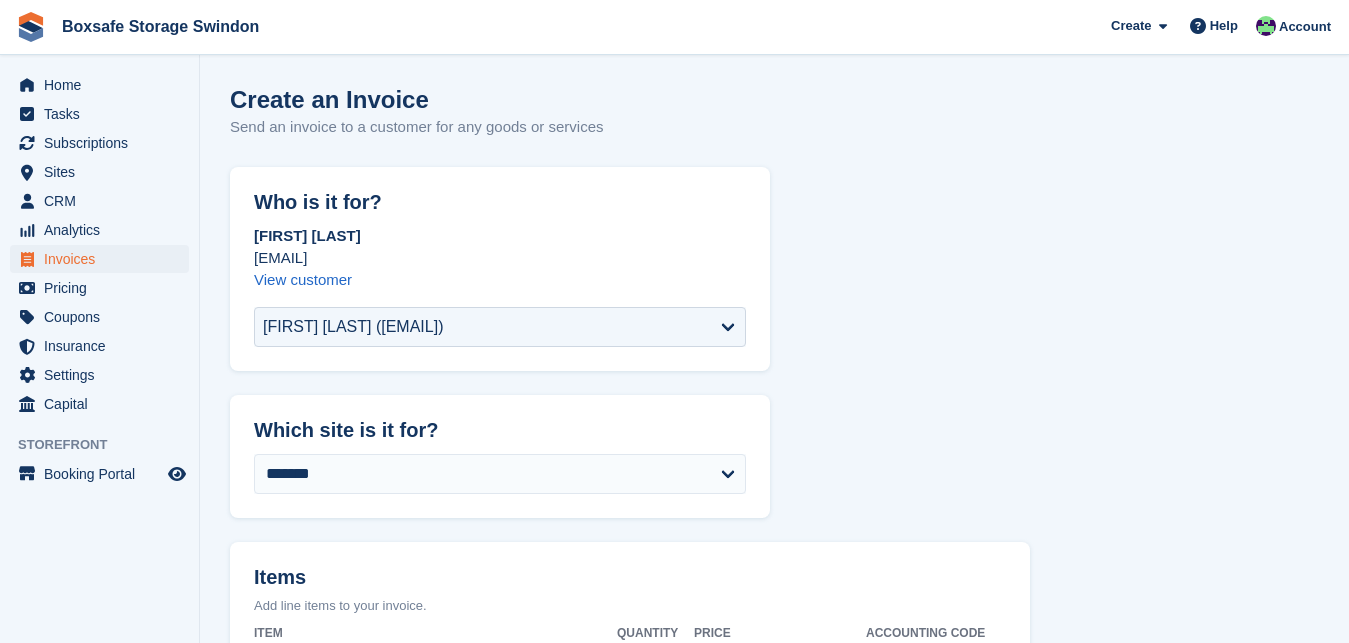 select on "******" 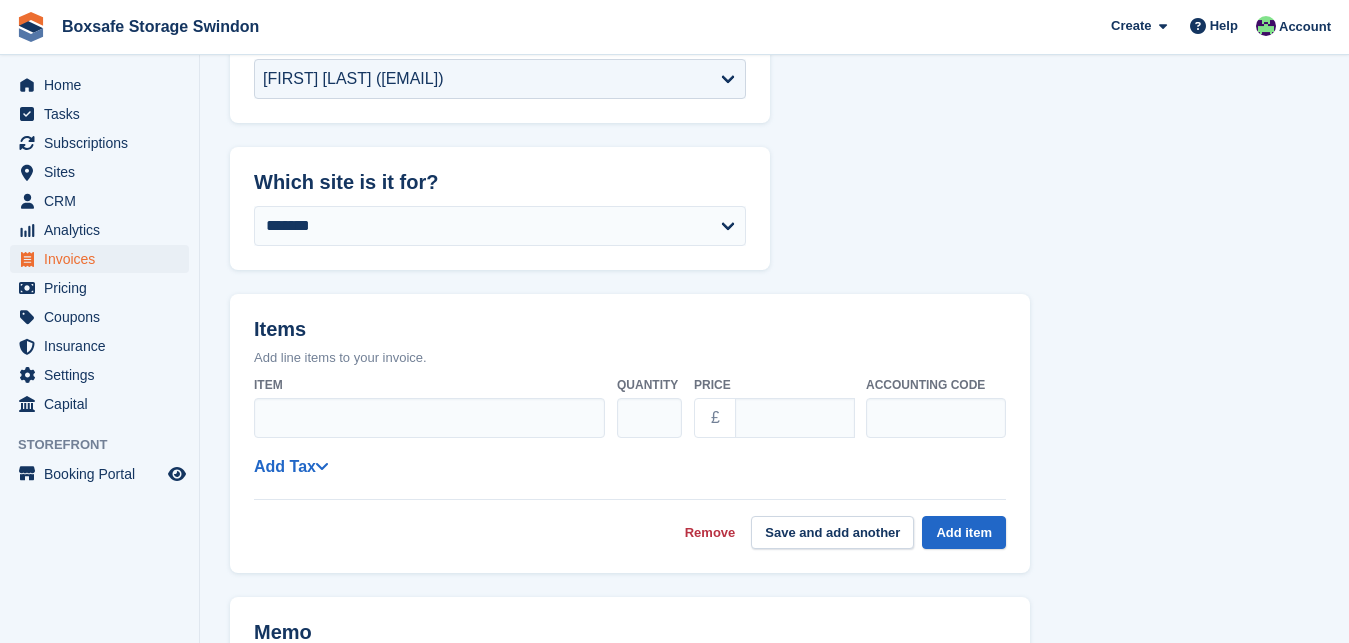 scroll, scrollTop: 255, scrollLeft: 0, axis: vertical 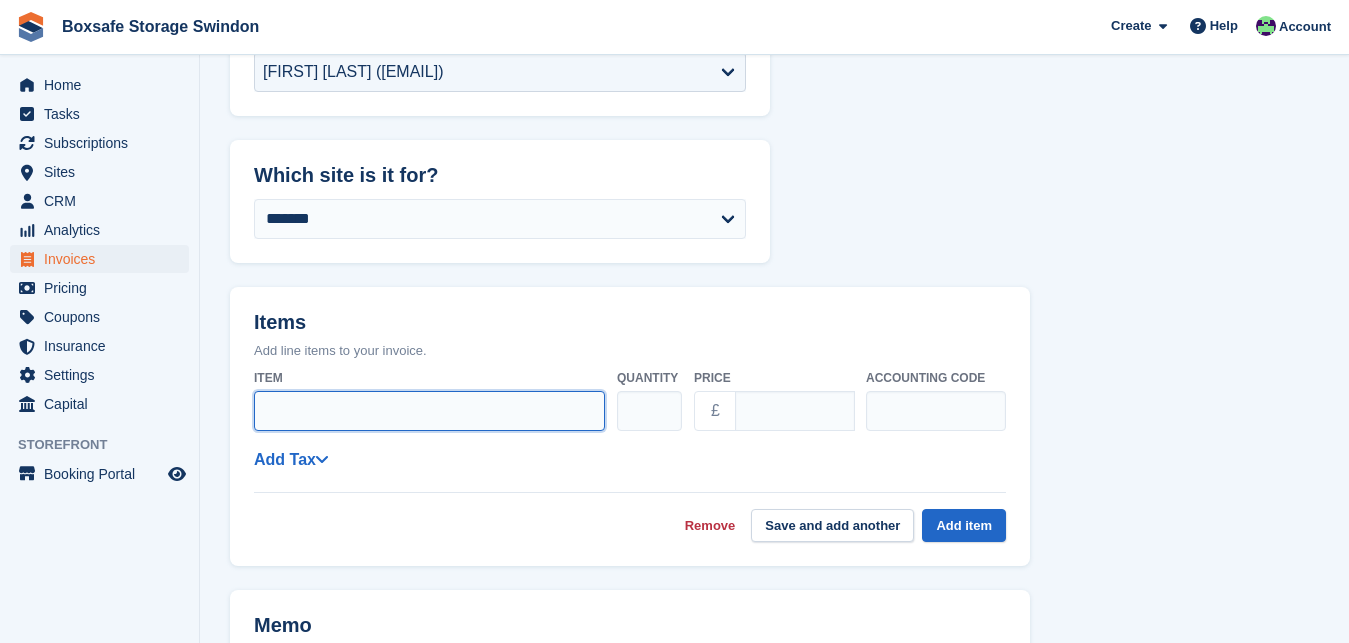 click on "Item" at bounding box center (429, 411) 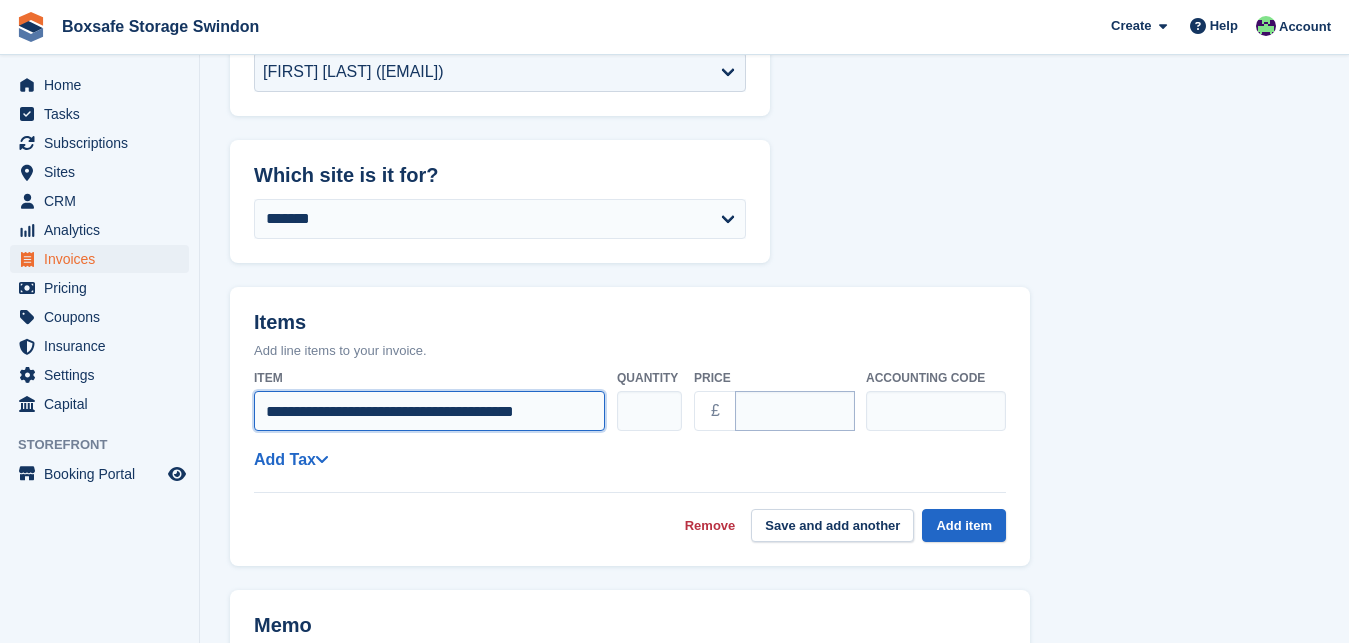 type on "**********" 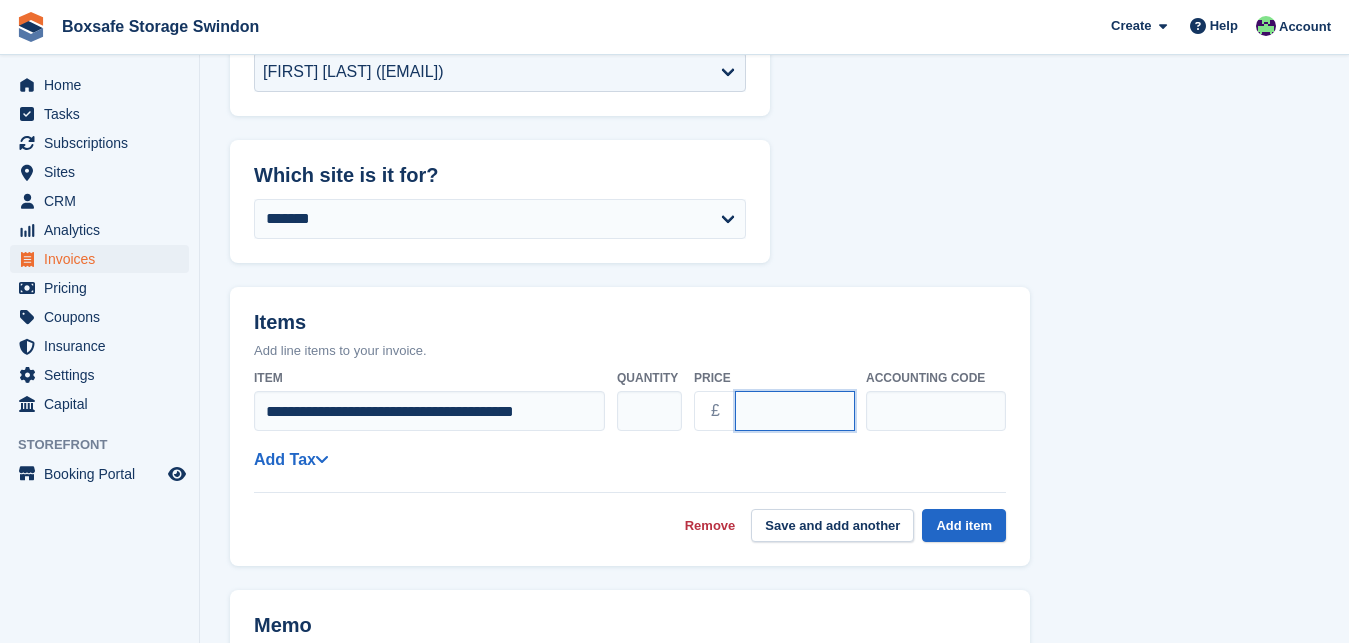 drag, startPoint x: 788, startPoint y: 406, endPoint x: 669, endPoint y: 411, distance: 119.104996 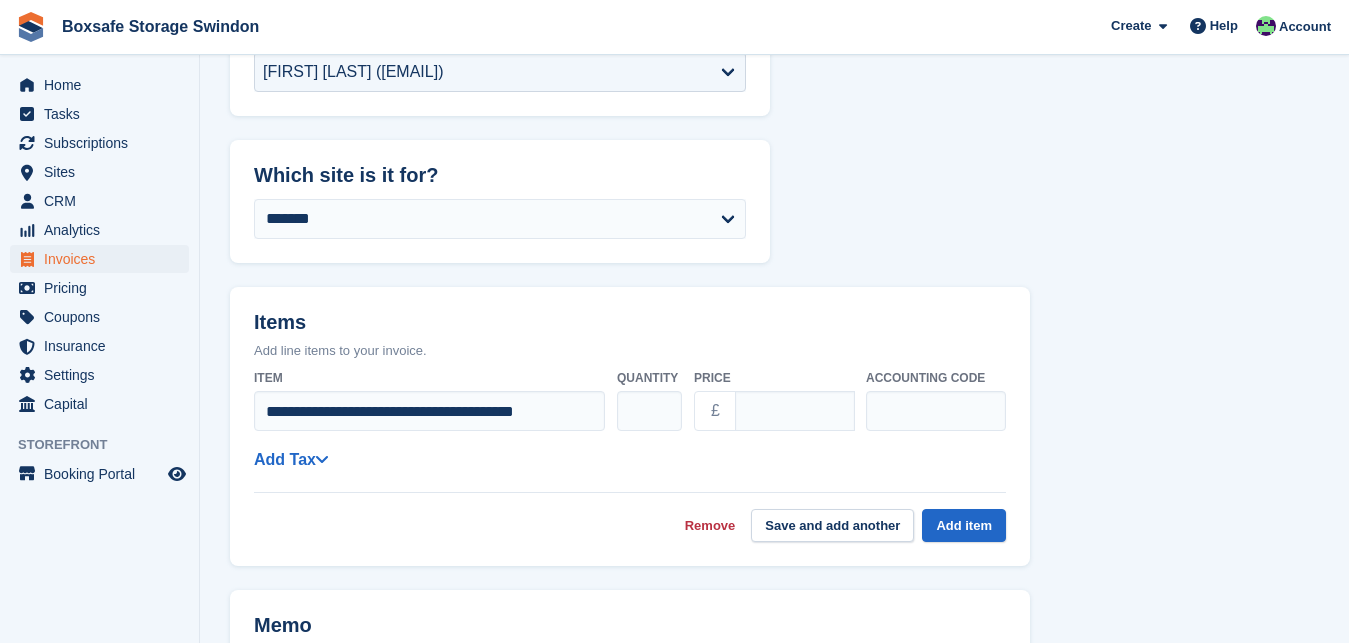 click on "**********" at bounding box center [630, 451] 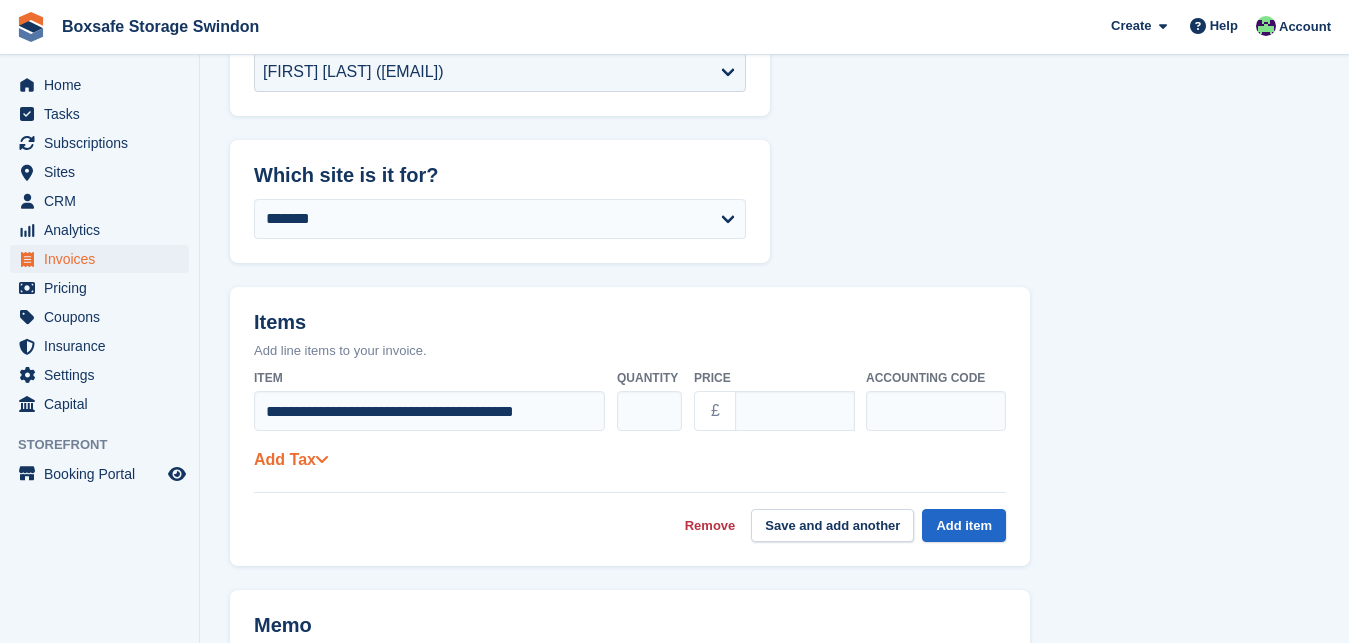 click on "Add Tax" at bounding box center [291, 459] 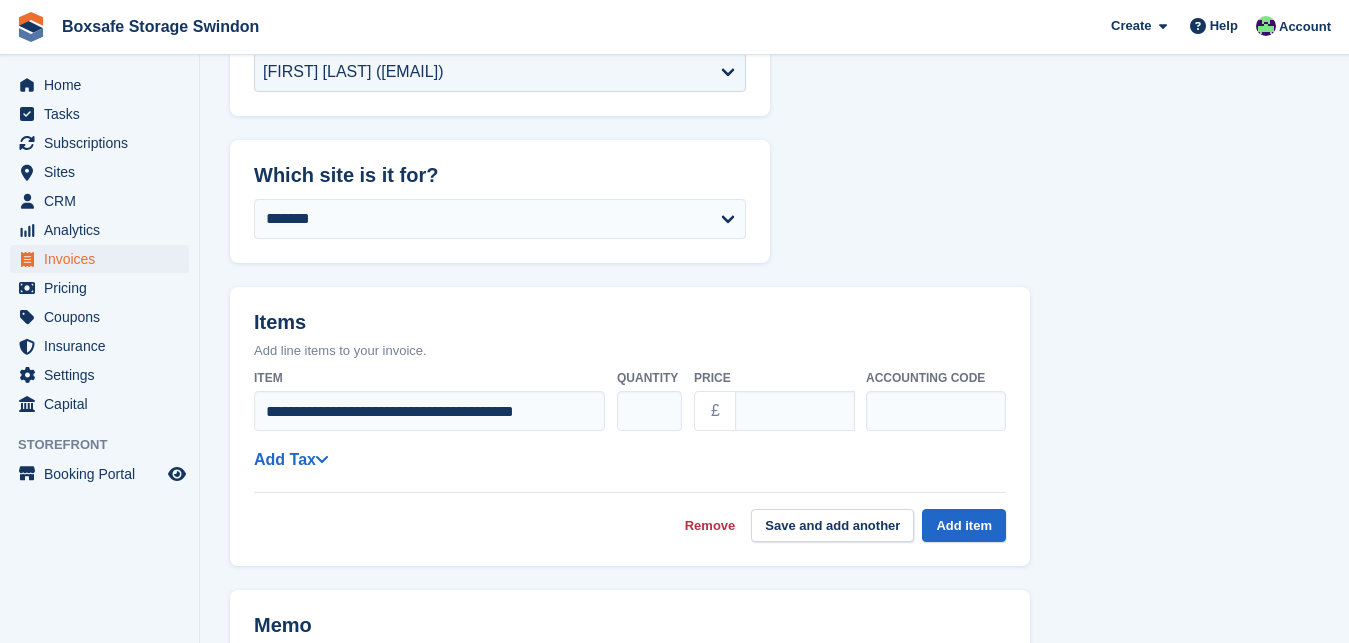 select on "******" 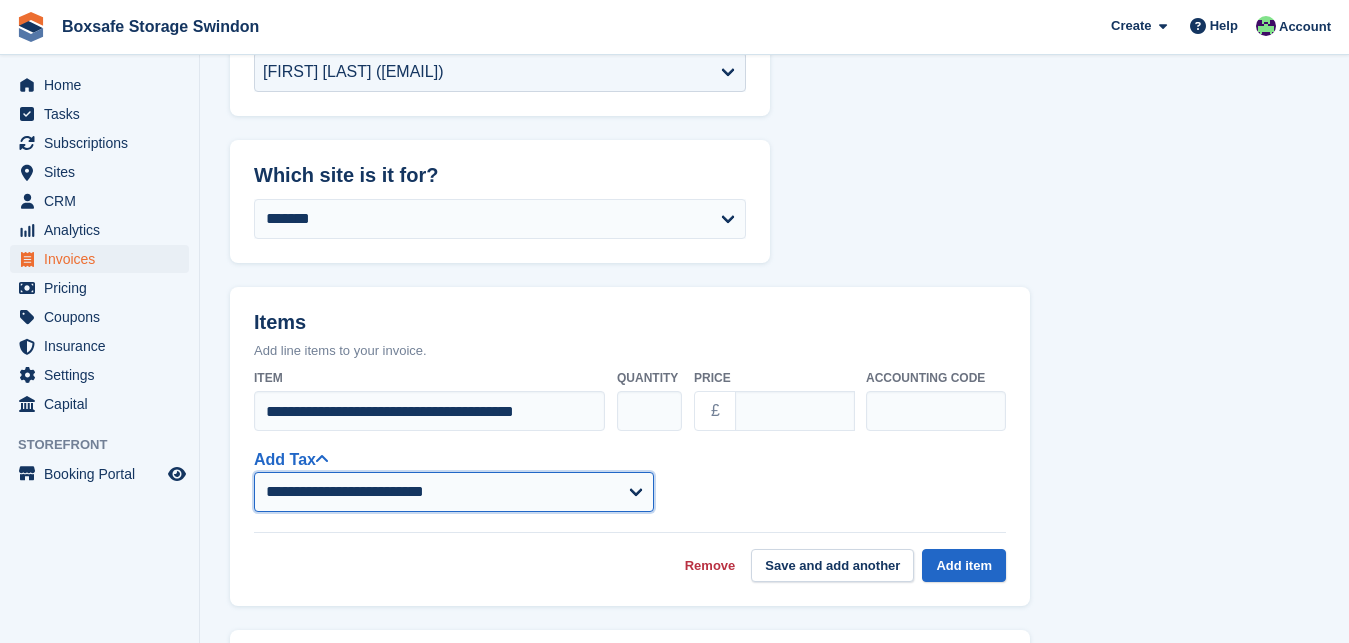 select on "****" 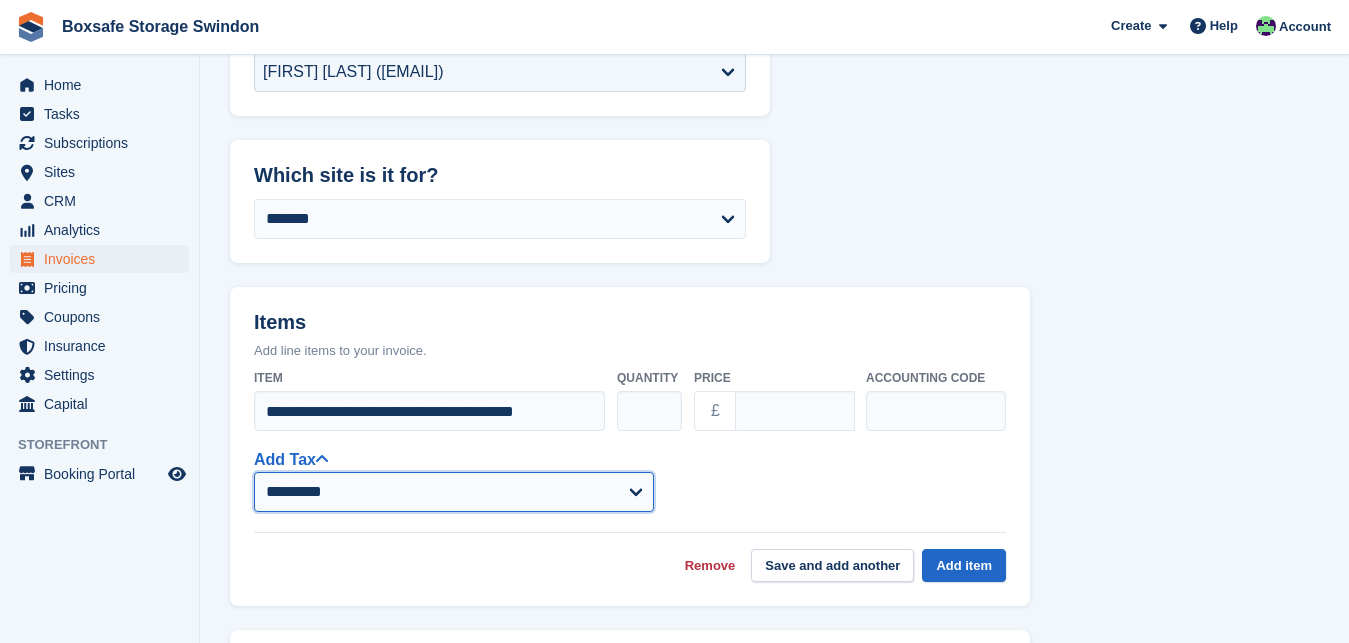 click on "*********" at bounding box center [0, 0] 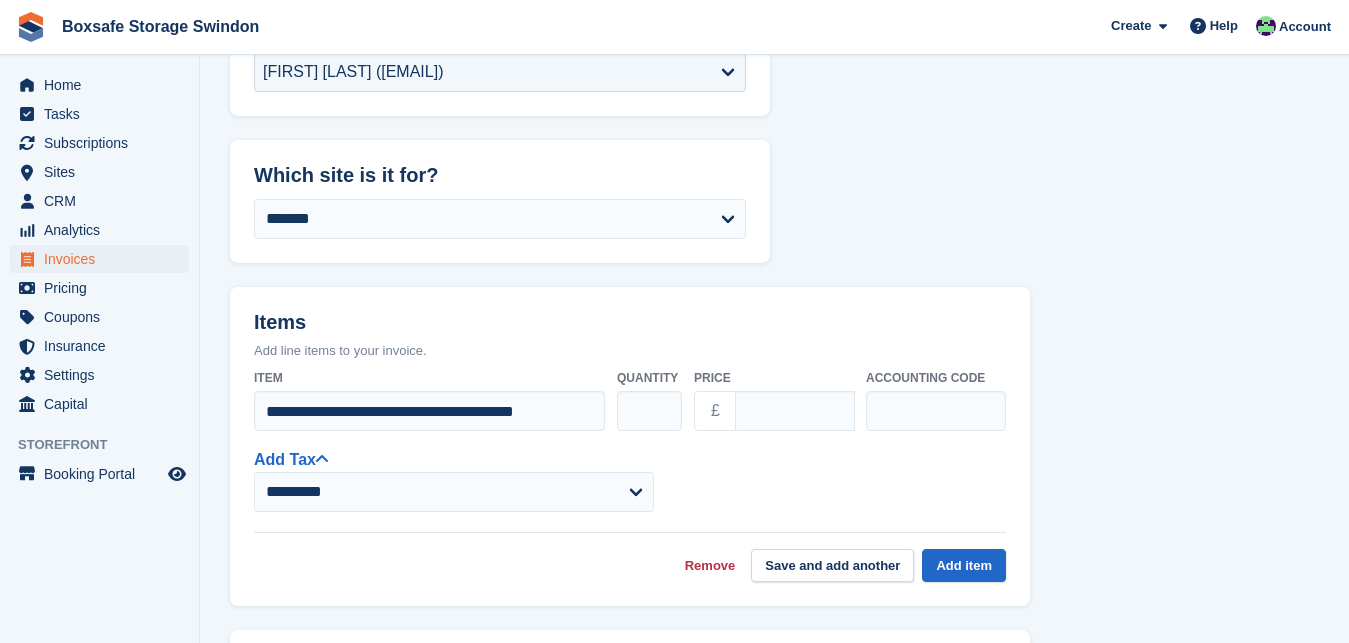 click on "Remove
Save and add another
Add item" at bounding box center (630, 557) 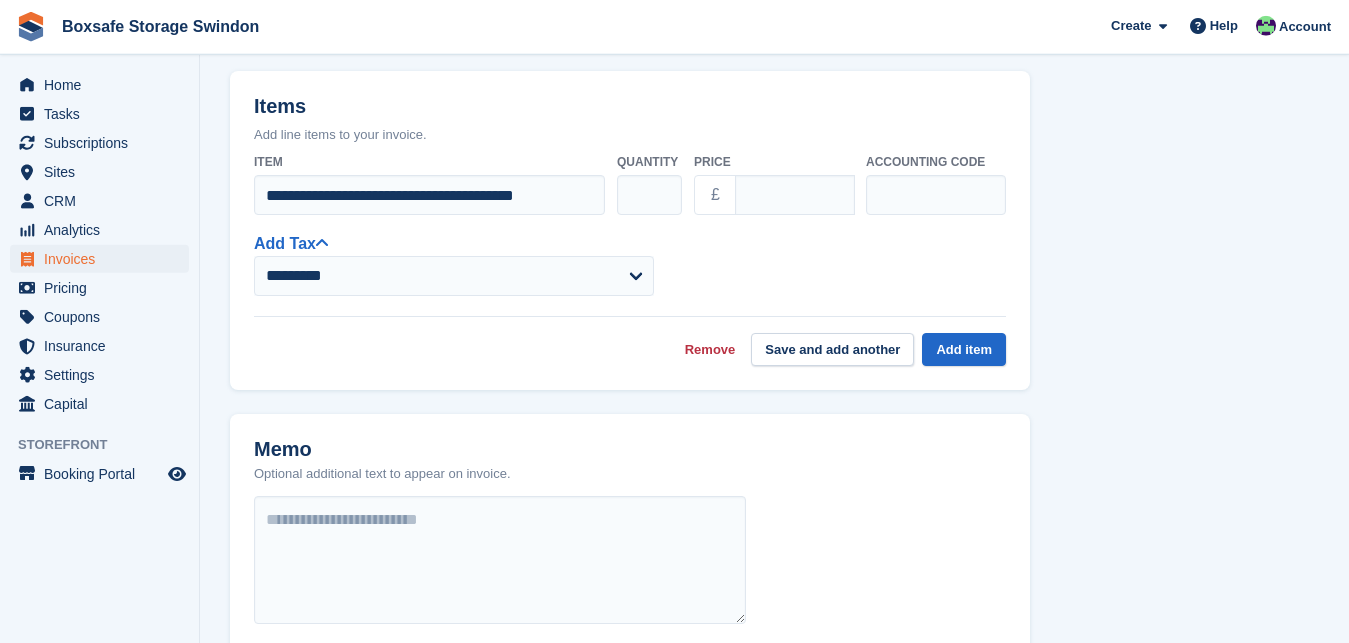 scroll, scrollTop: 510, scrollLeft: 0, axis: vertical 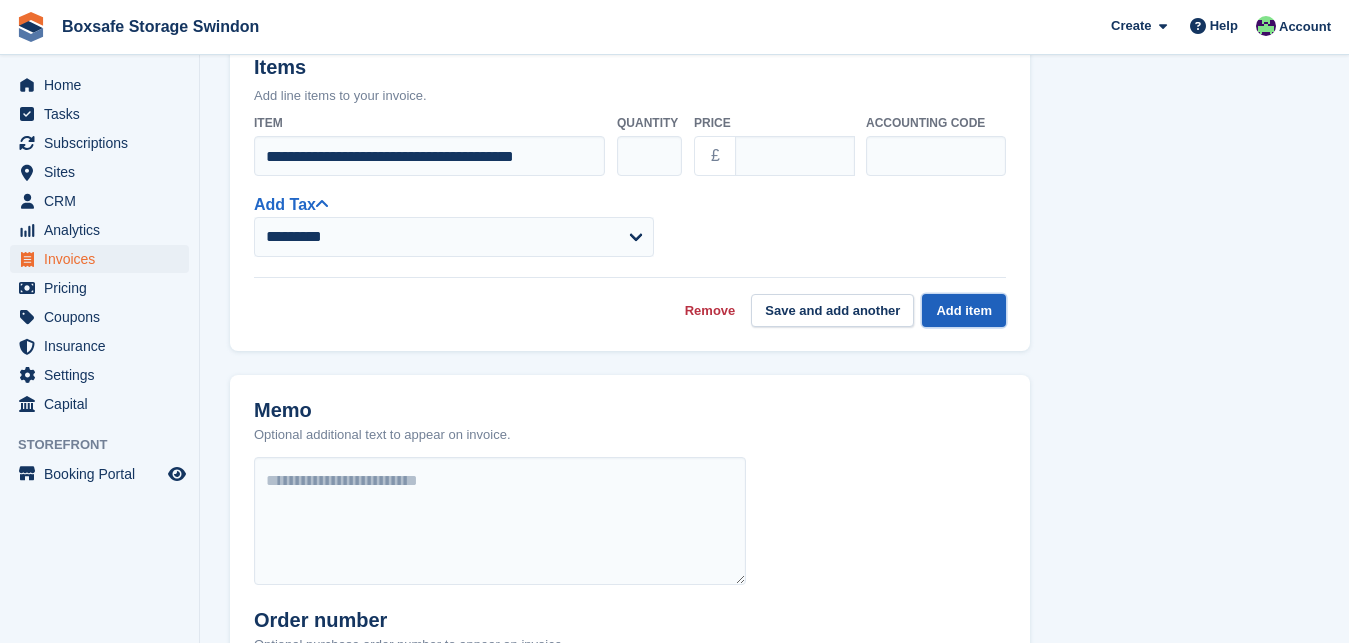 click on "Add item" at bounding box center (964, 310) 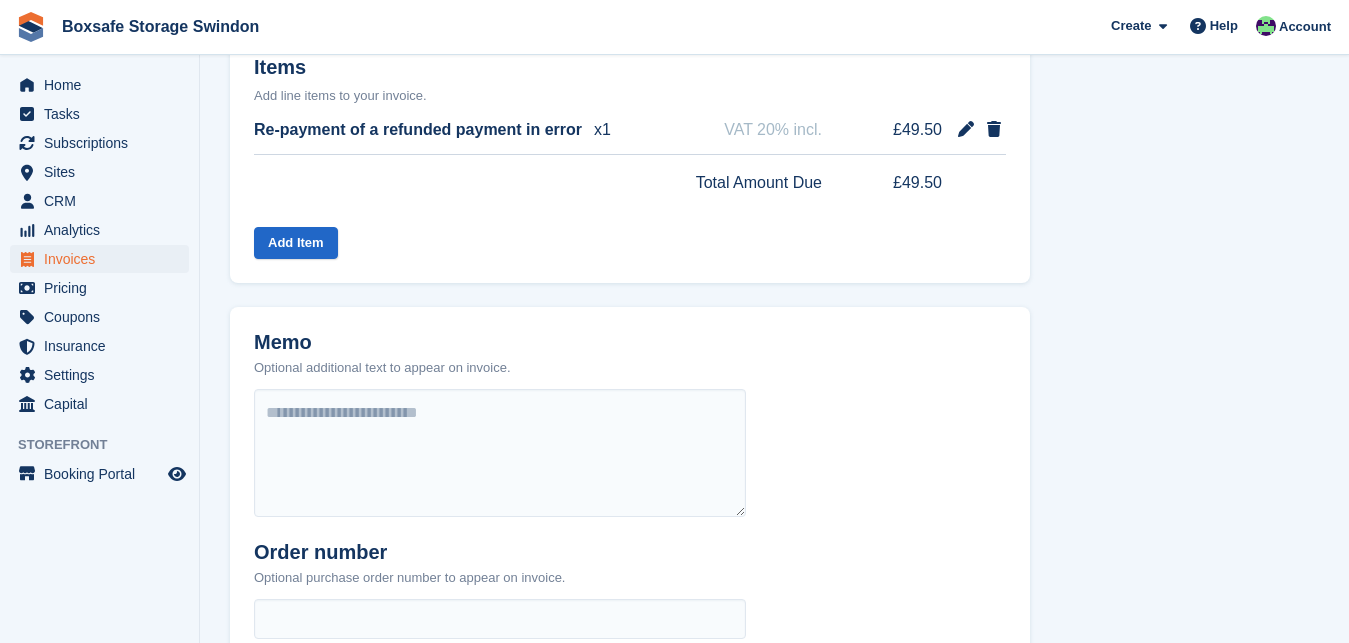 select on "******" 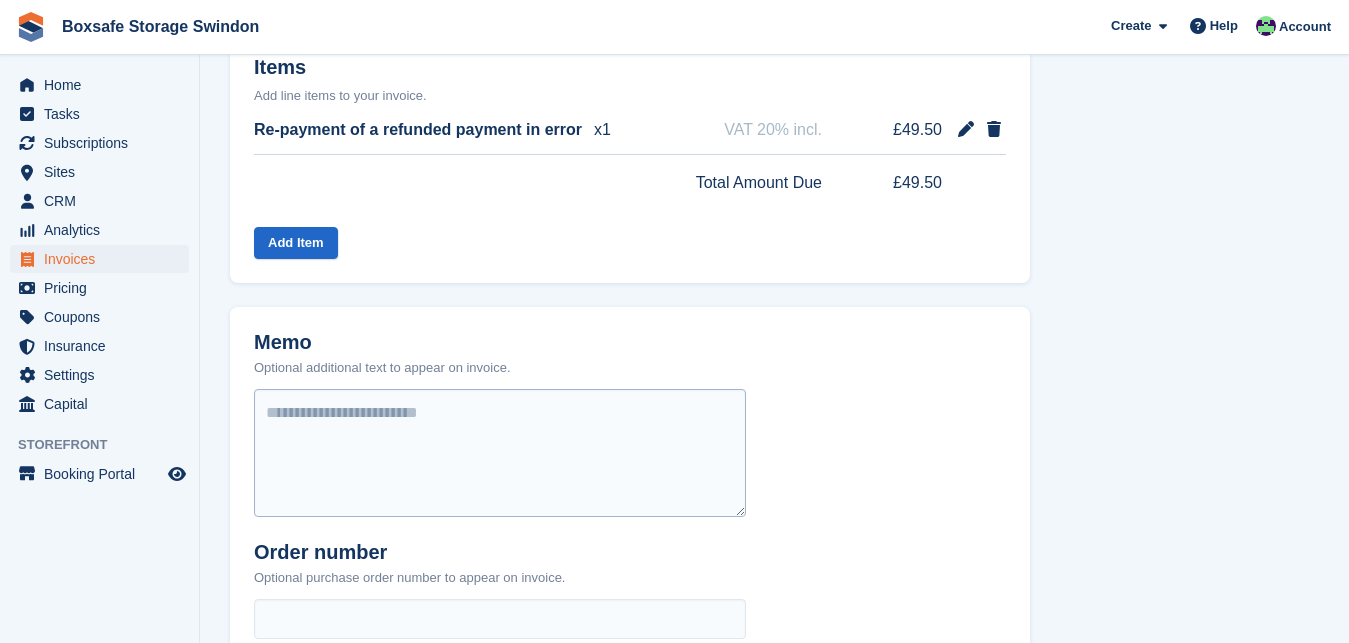 type 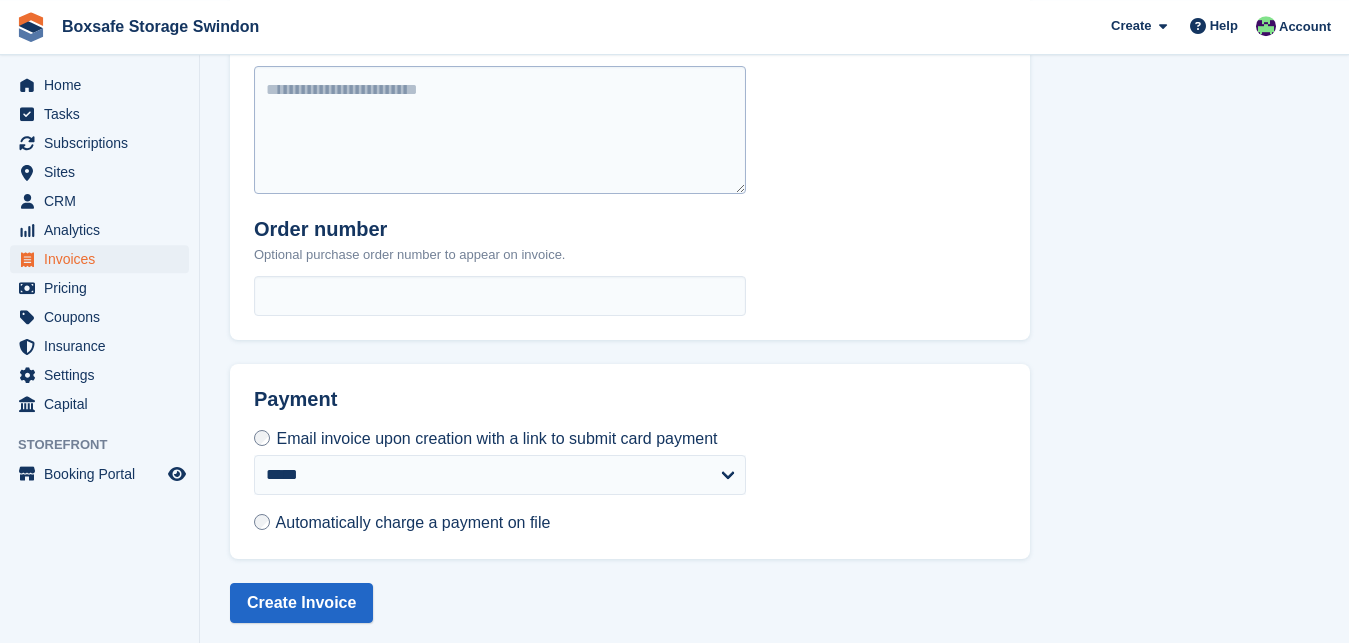 scroll, scrollTop: 843, scrollLeft: 0, axis: vertical 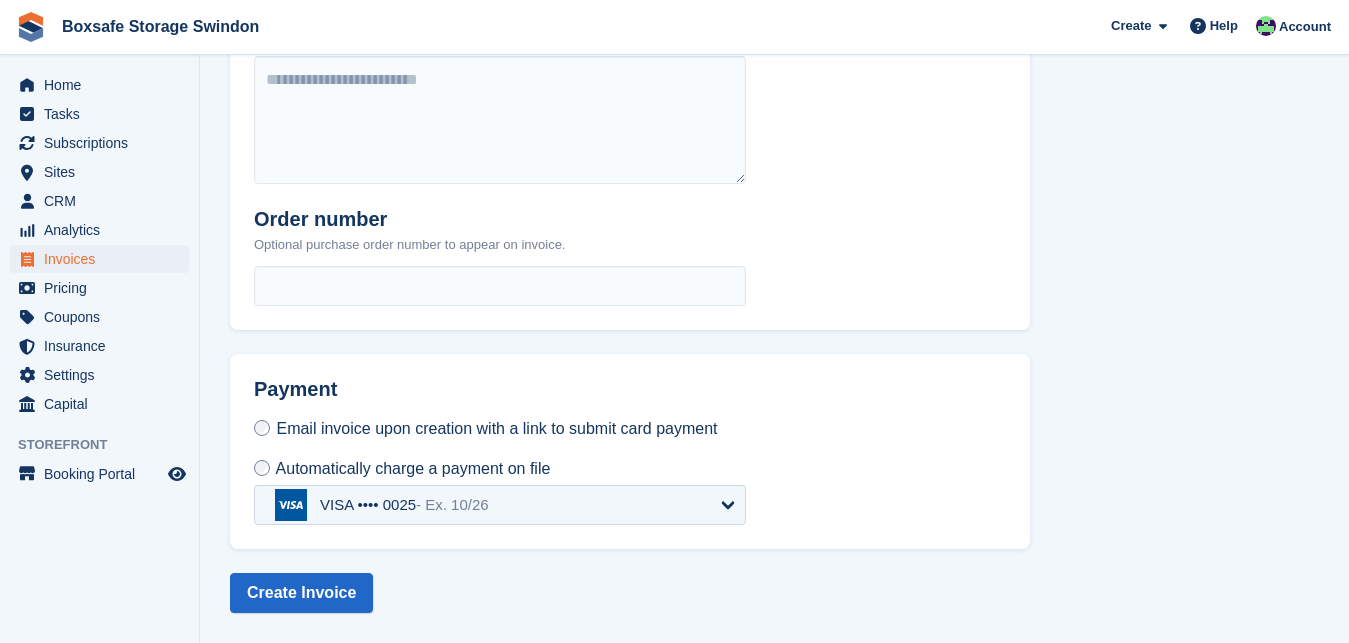 select on "******" 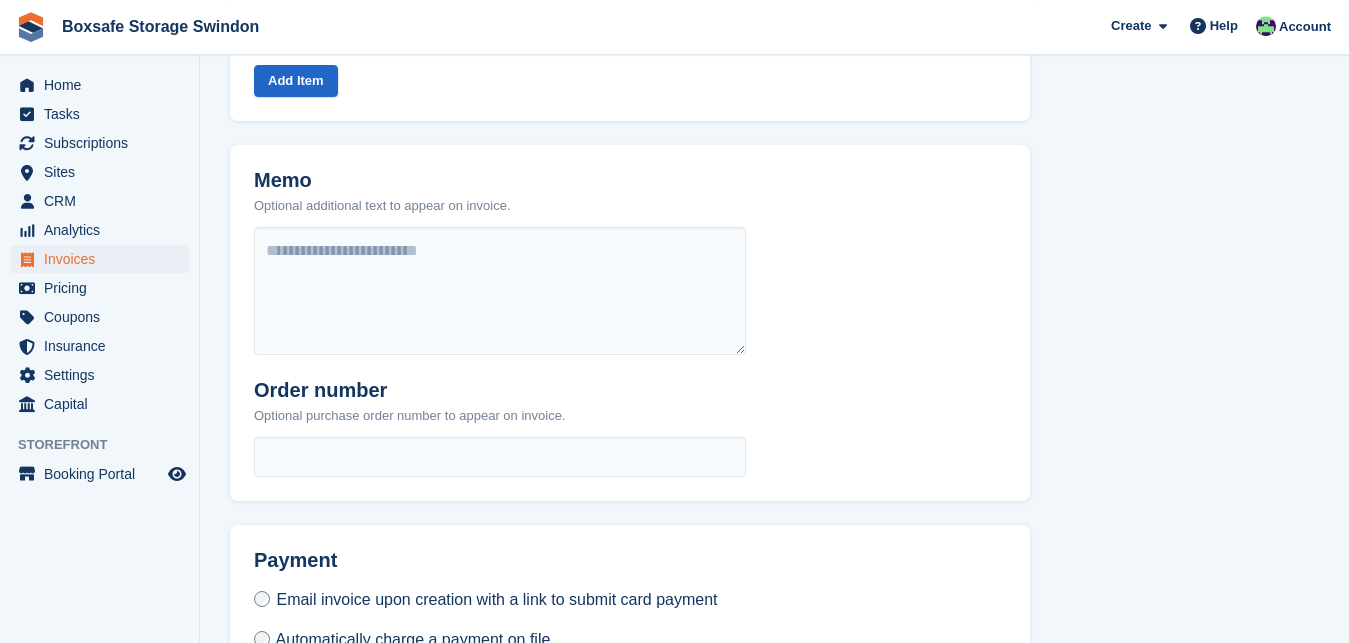 scroll, scrollTop: 843, scrollLeft: 0, axis: vertical 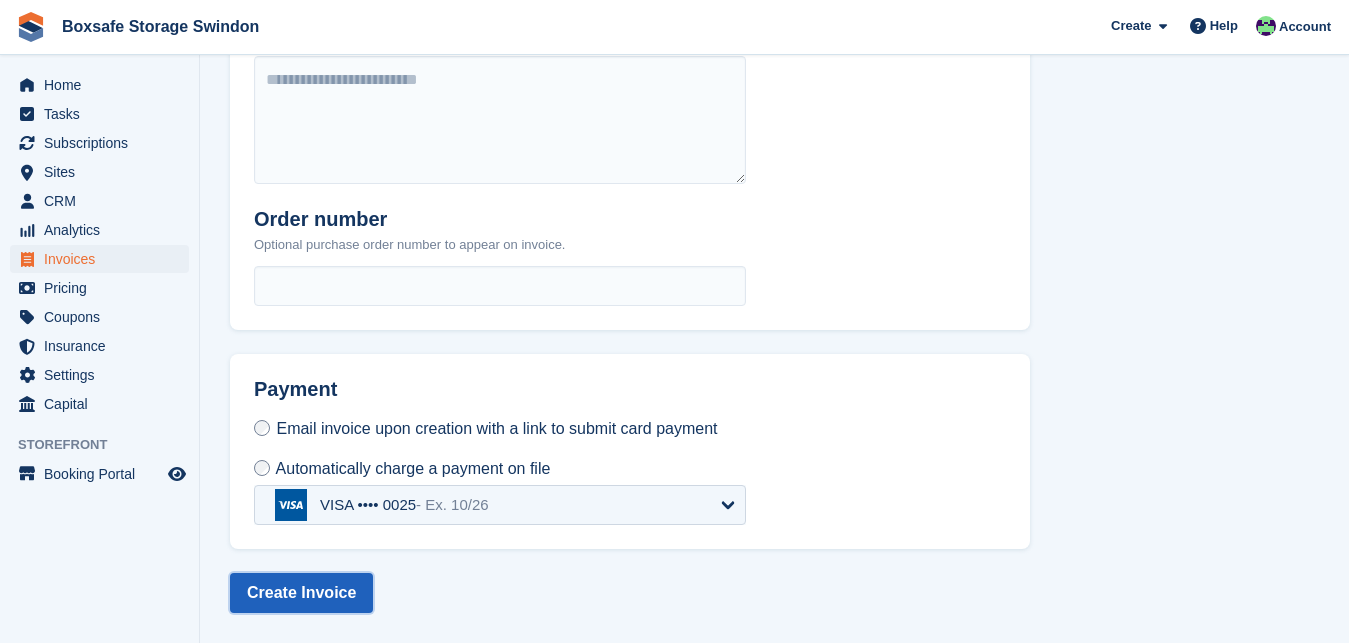 click on "Create Invoice" at bounding box center [301, 593] 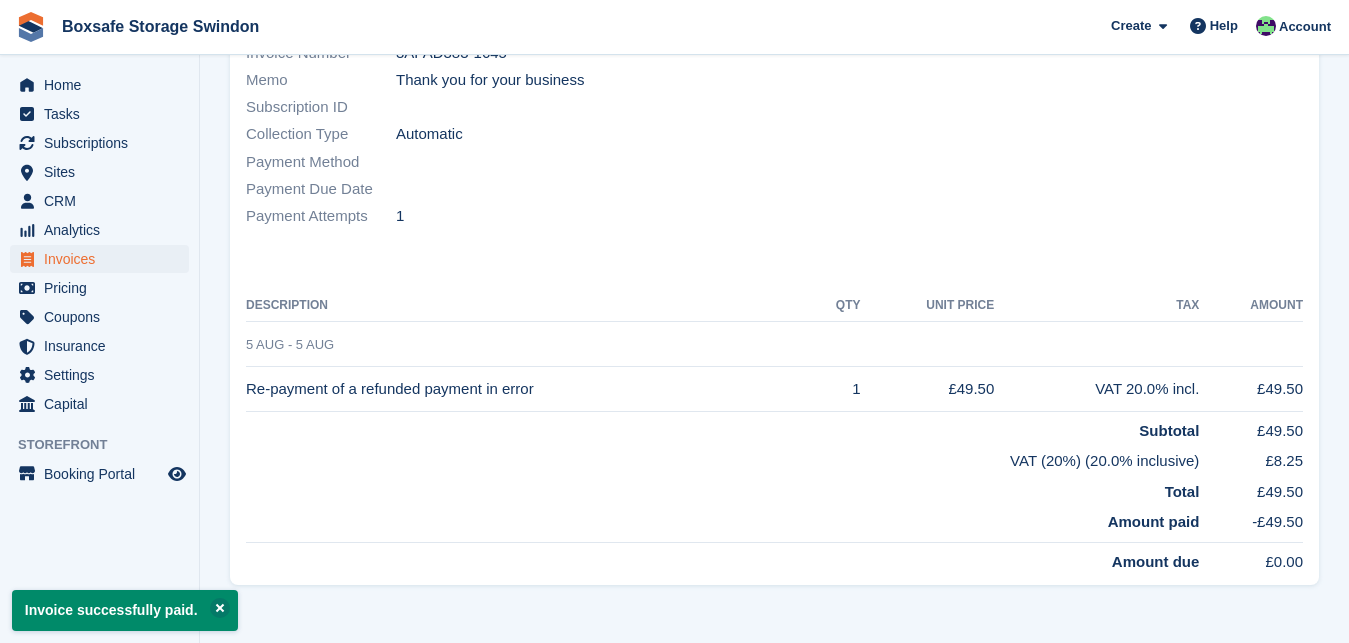 scroll, scrollTop: 0, scrollLeft: 0, axis: both 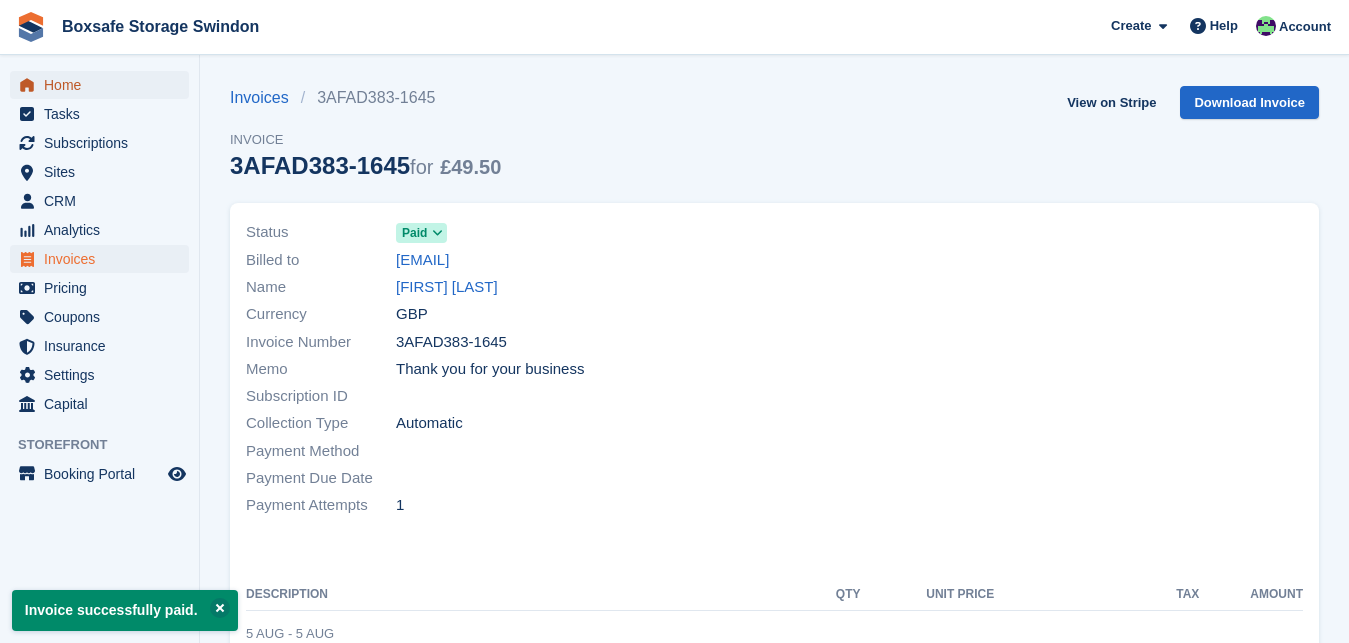 click on "Home" at bounding box center (104, 85) 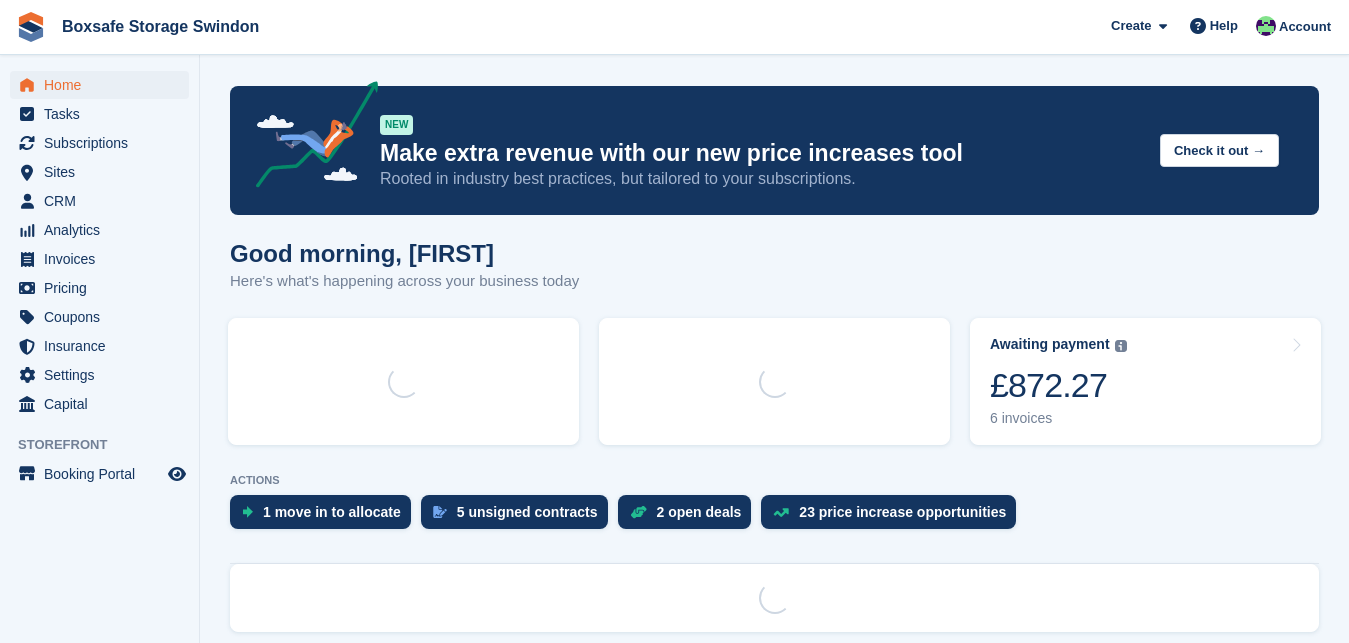 scroll, scrollTop: 0, scrollLeft: 0, axis: both 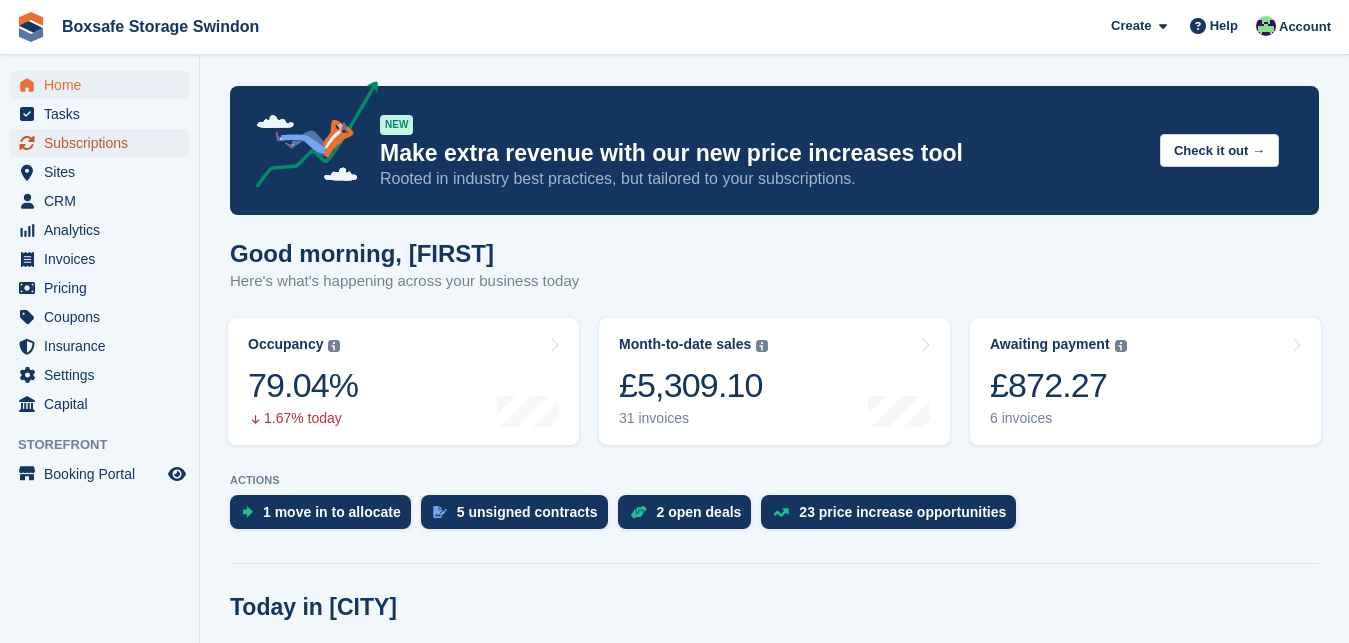 click on "Subscriptions" at bounding box center [104, 143] 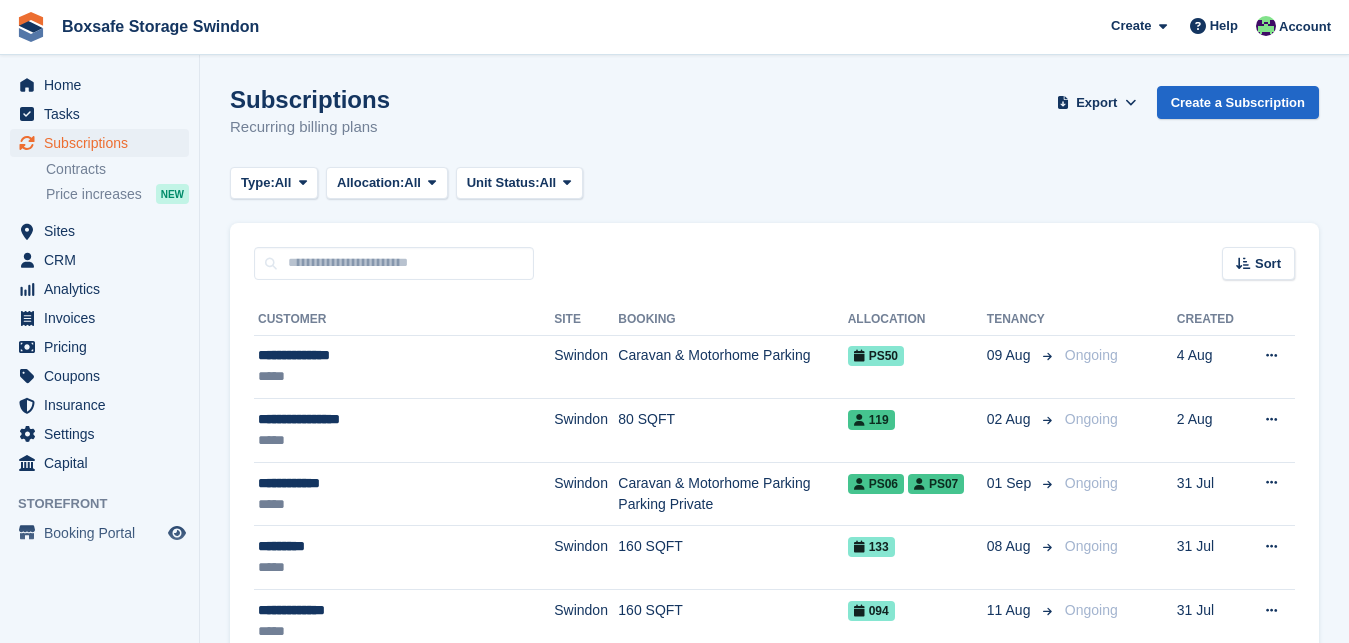 scroll, scrollTop: 0, scrollLeft: 0, axis: both 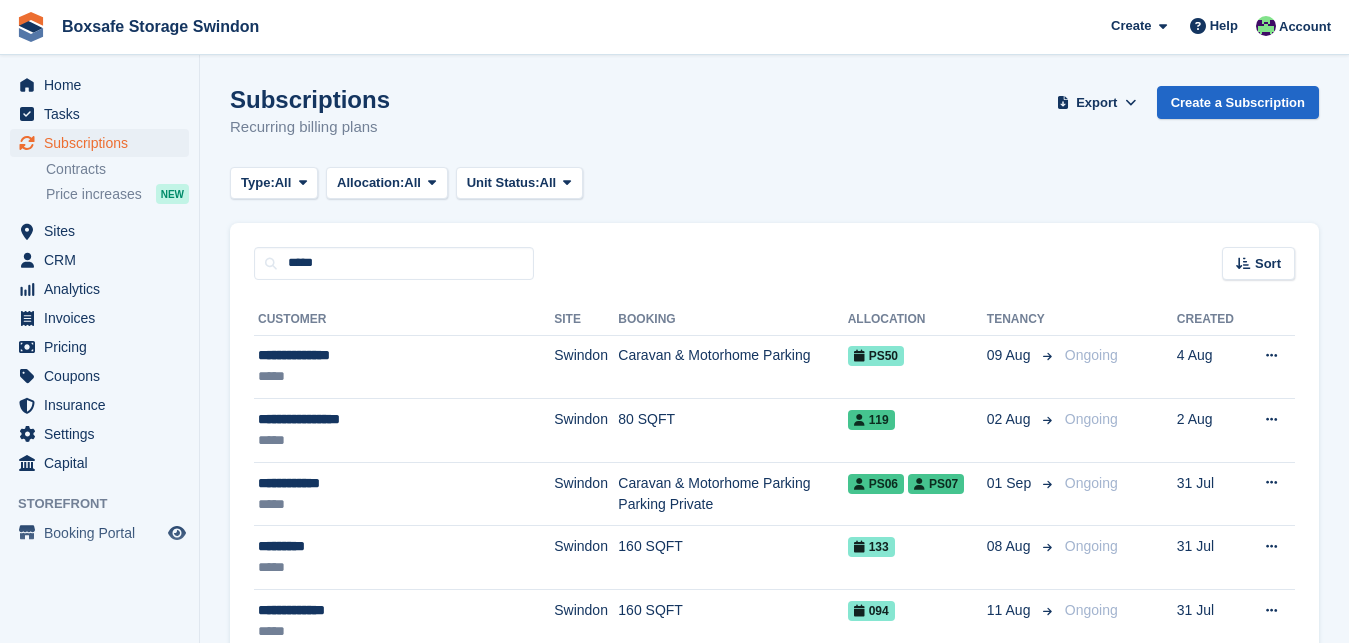 type on "*****" 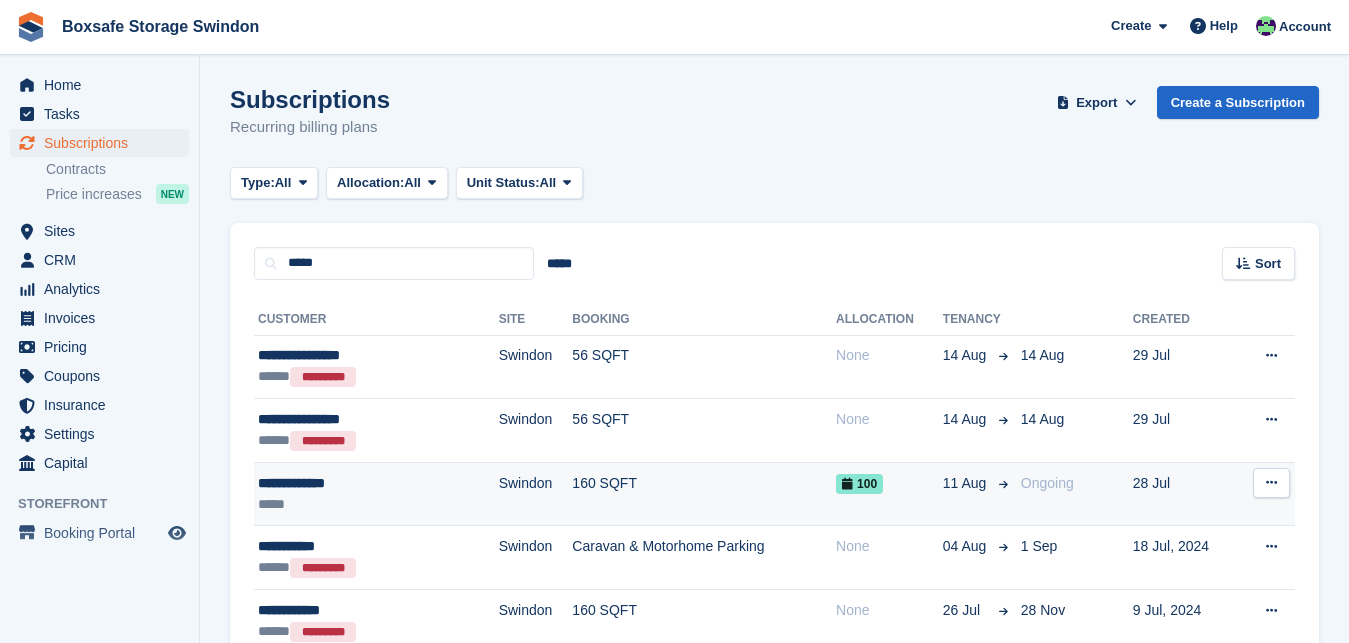 click on "**********" at bounding box center (345, 483) 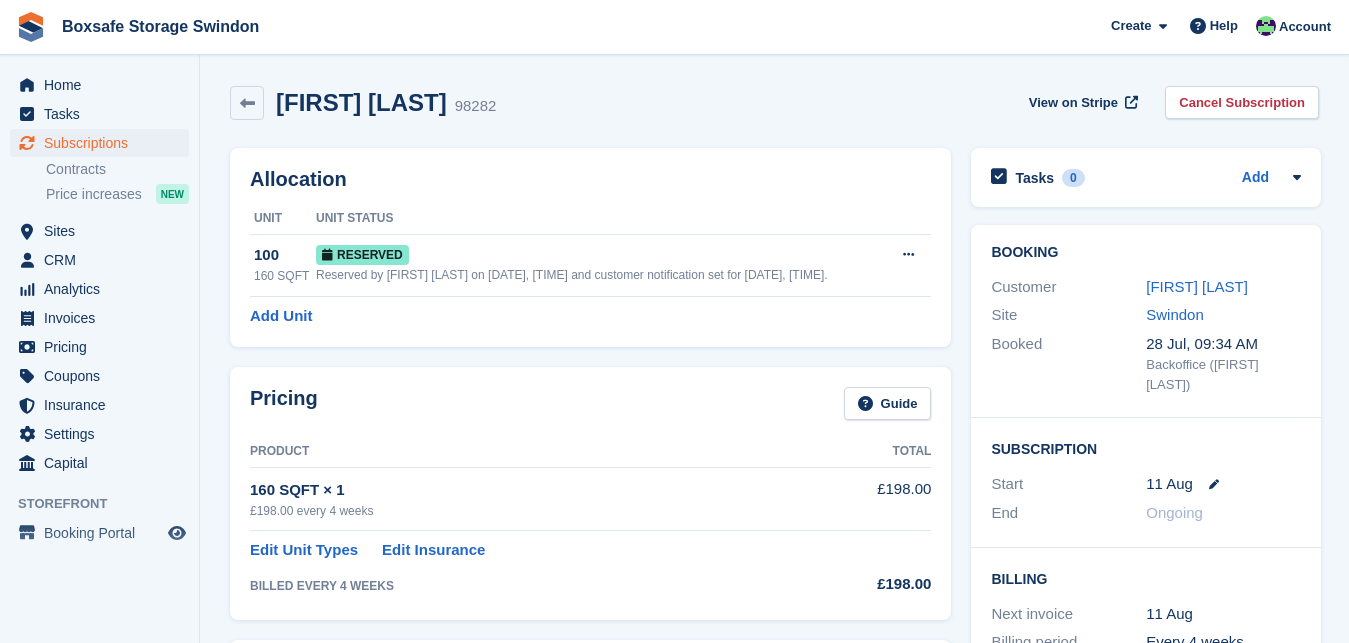 scroll, scrollTop: 0, scrollLeft: 0, axis: both 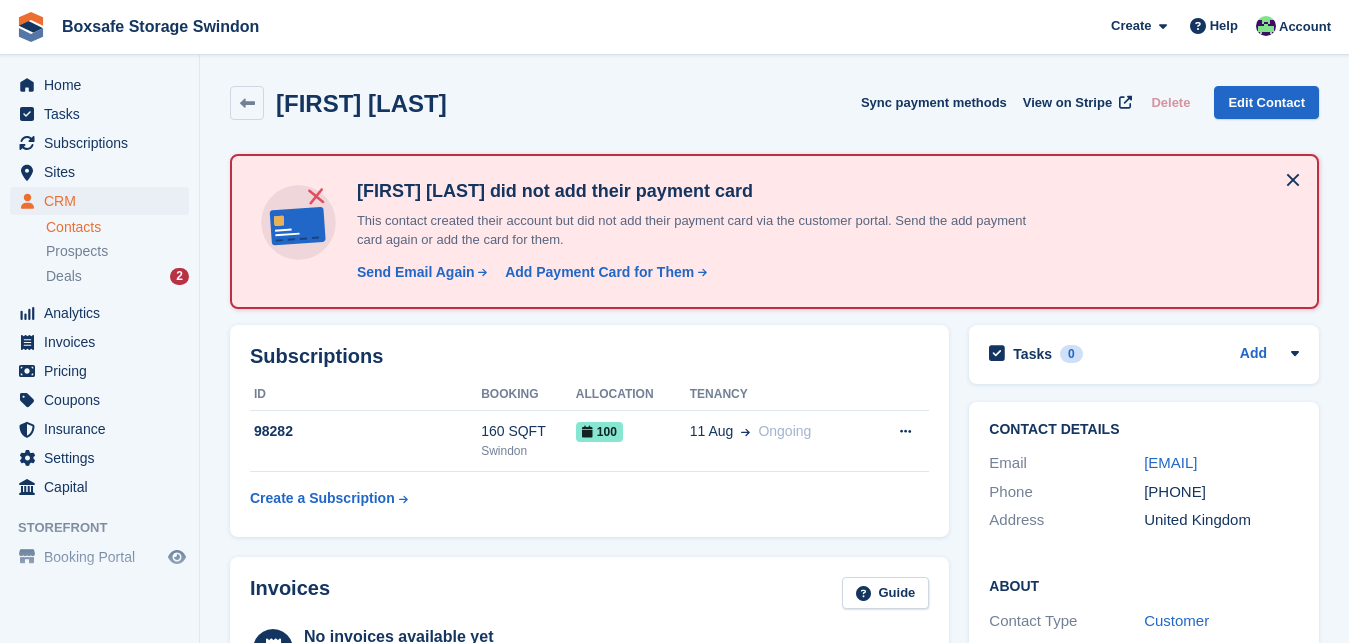 drag, startPoint x: 1198, startPoint y: 483, endPoint x: 1144, endPoint y: 469, distance: 55.7853 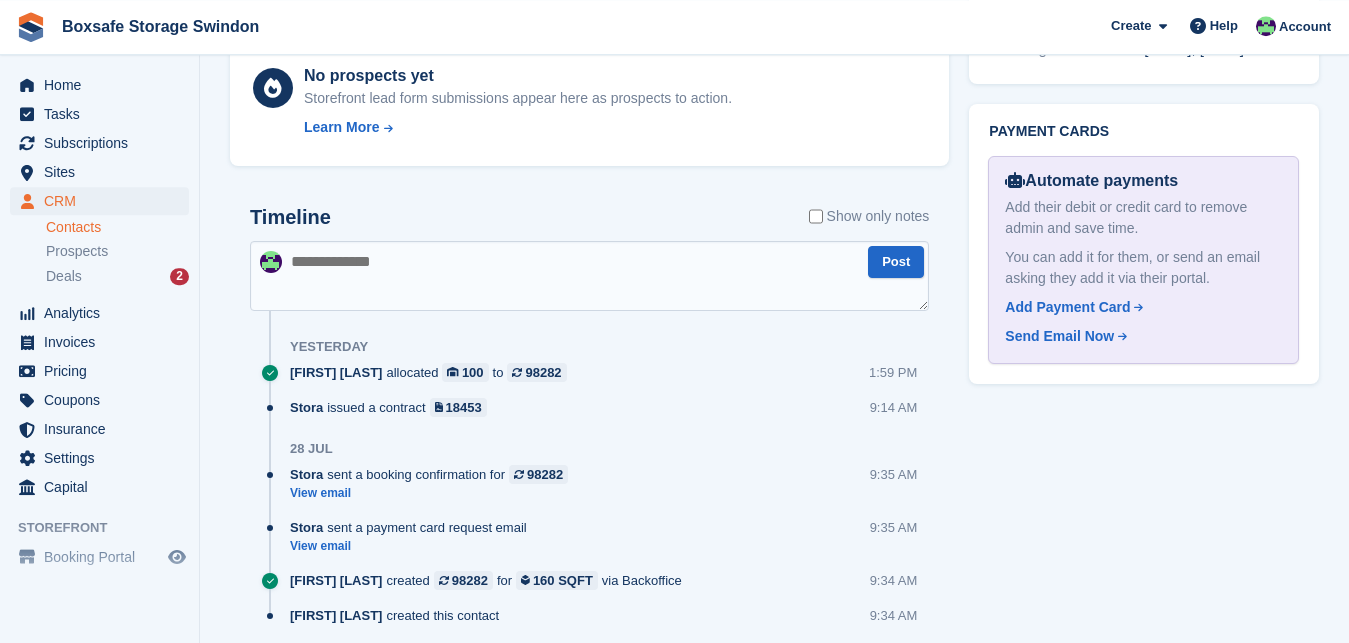 scroll, scrollTop: 992, scrollLeft: 0, axis: vertical 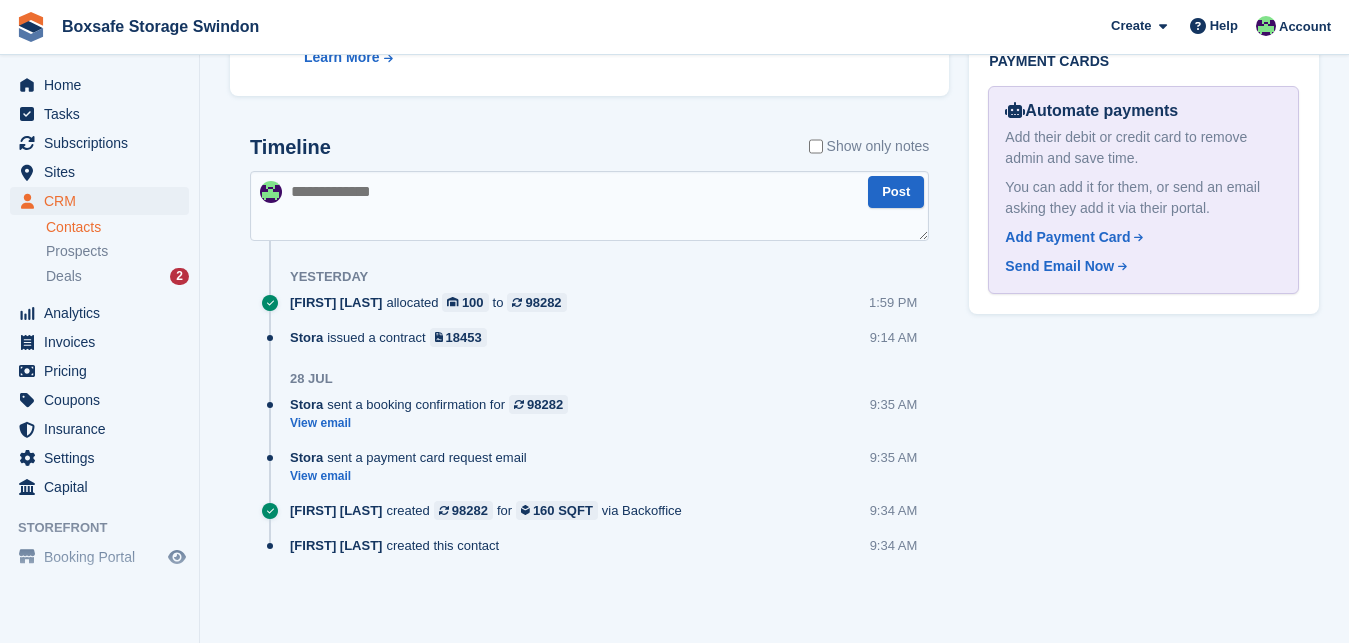 click at bounding box center [589, 206] 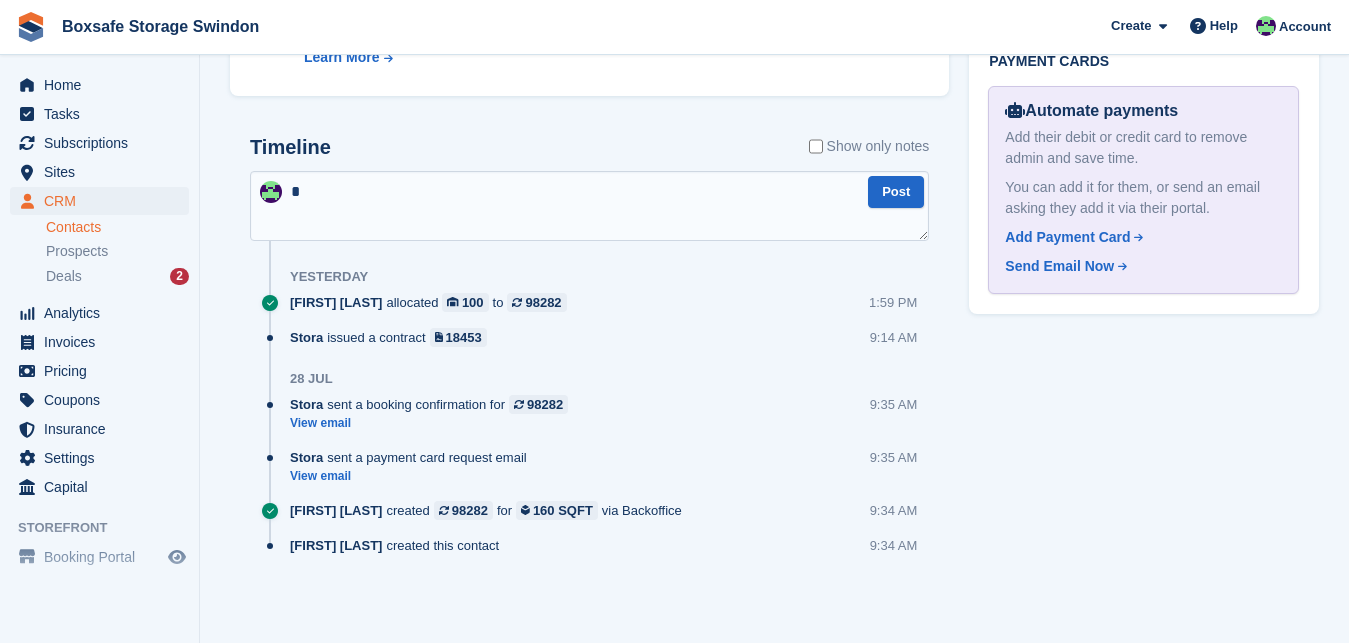 click on "*" at bounding box center [589, 206] 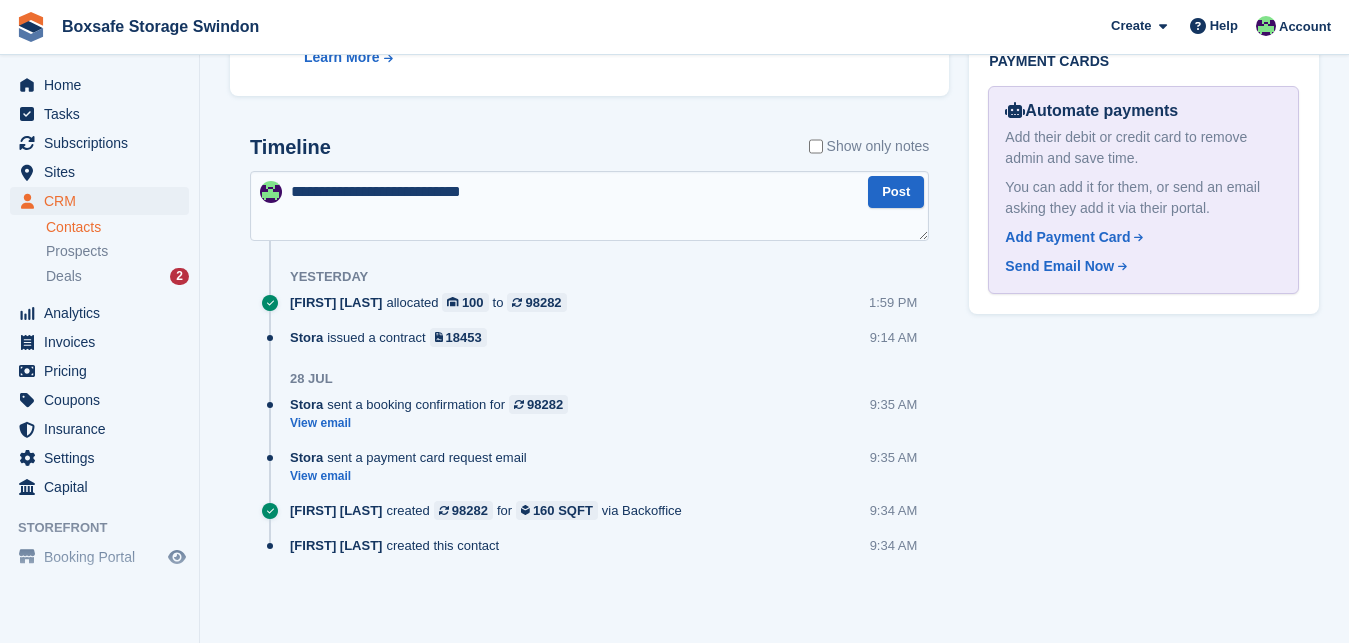 type on "**********" 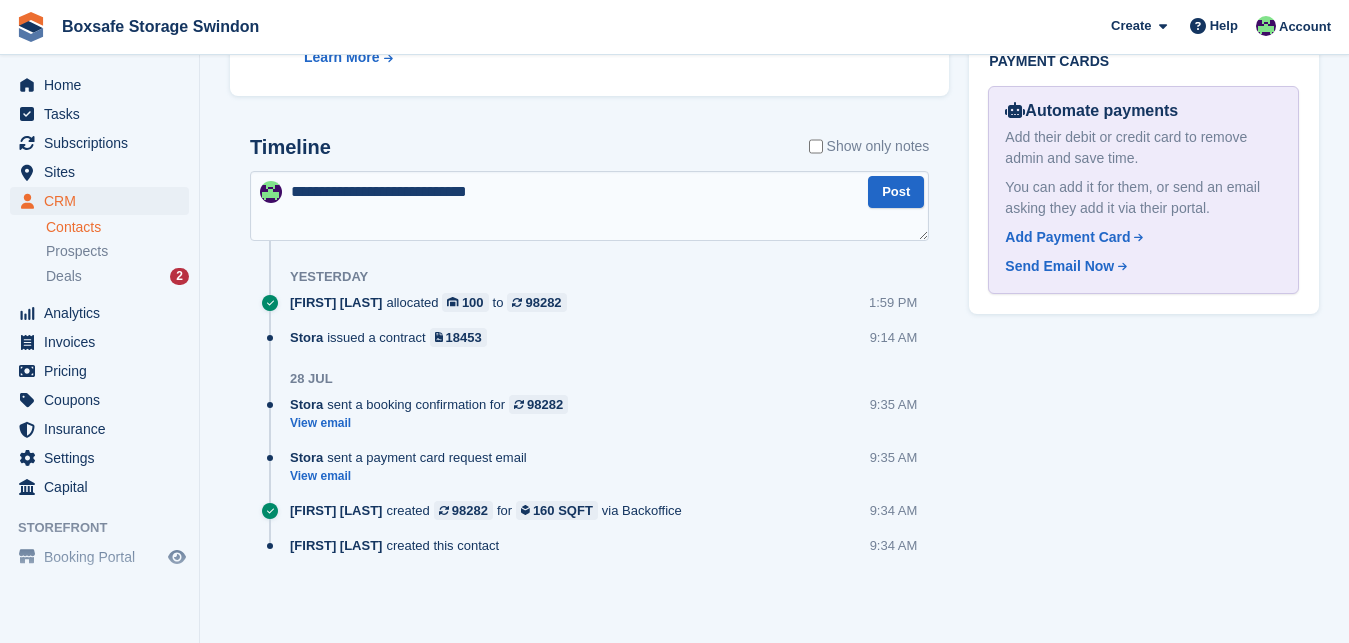 type 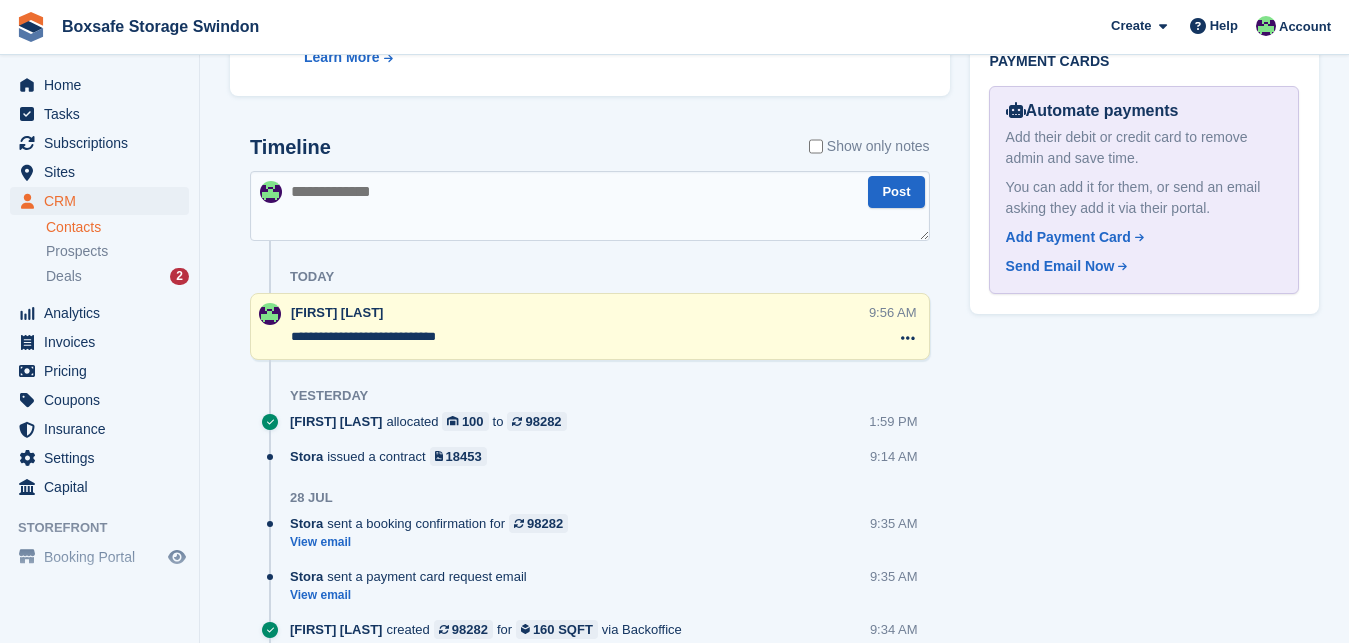 drag, startPoint x: 479, startPoint y: 341, endPoint x: 290, endPoint y: 335, distance: 189.09521 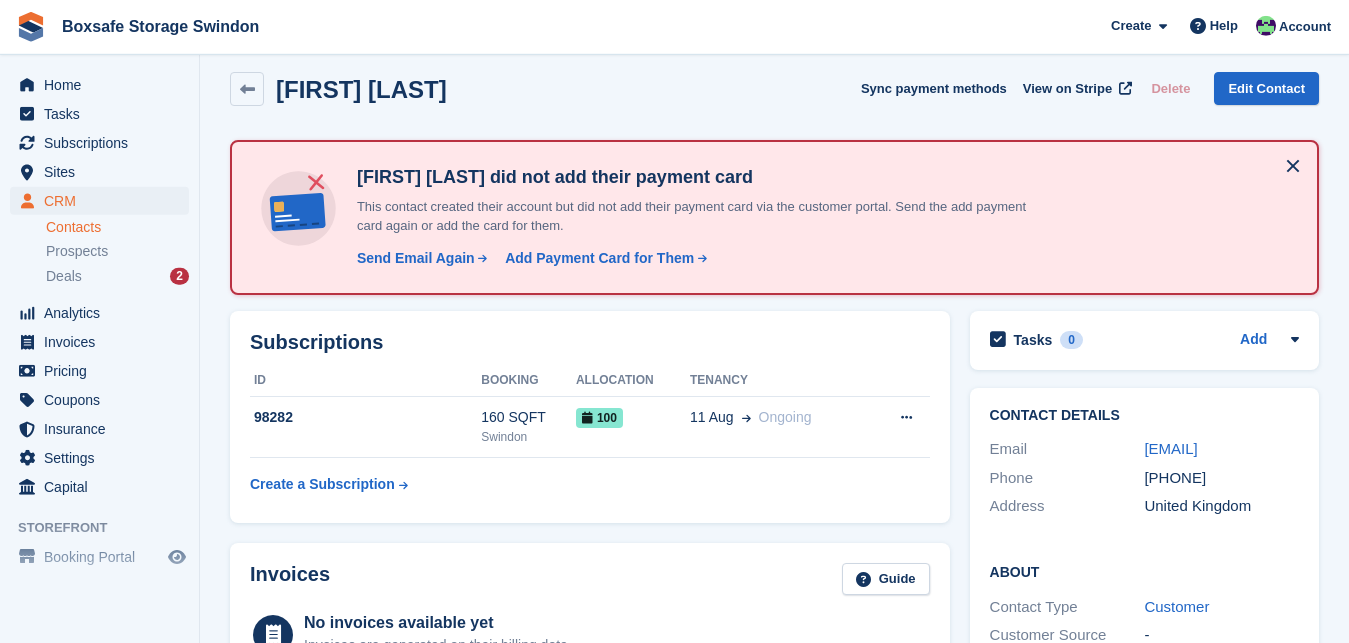 scroll, scrollTop: 0, scrollLeft: 0, axis: both 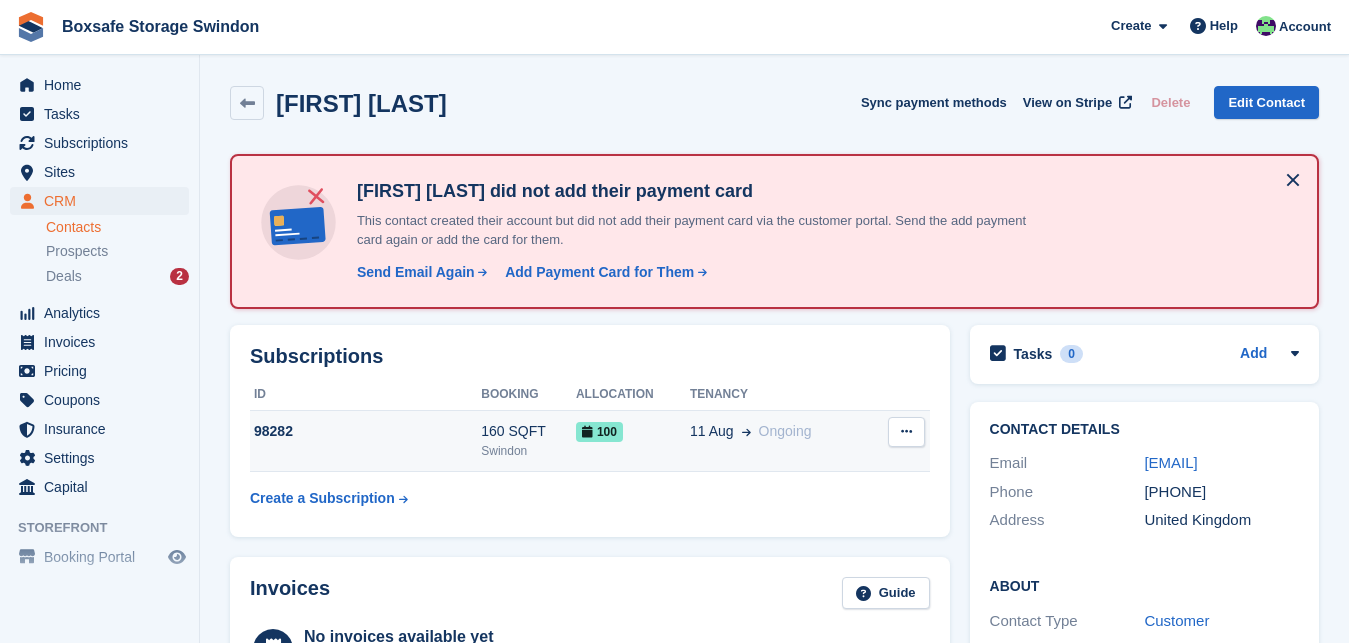 click on "98282" at bounding box center (365, 431) 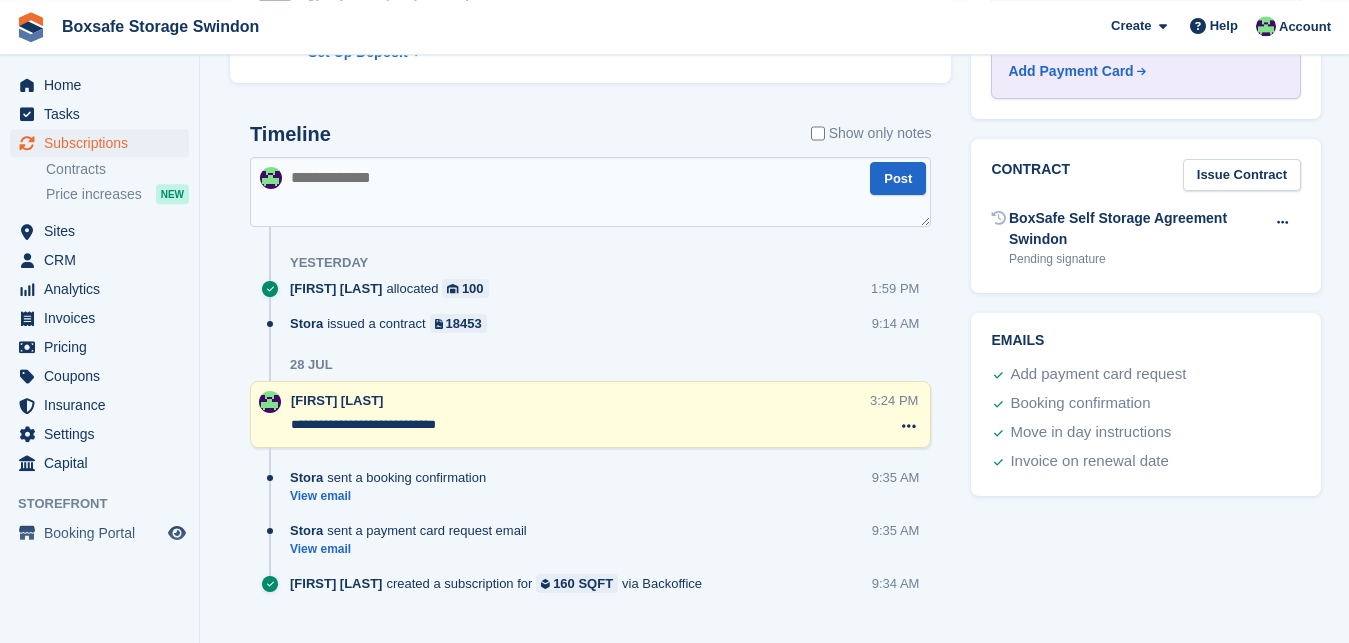 scroll, scrollTop: 887, scrollLeft: 0, axis: vertical 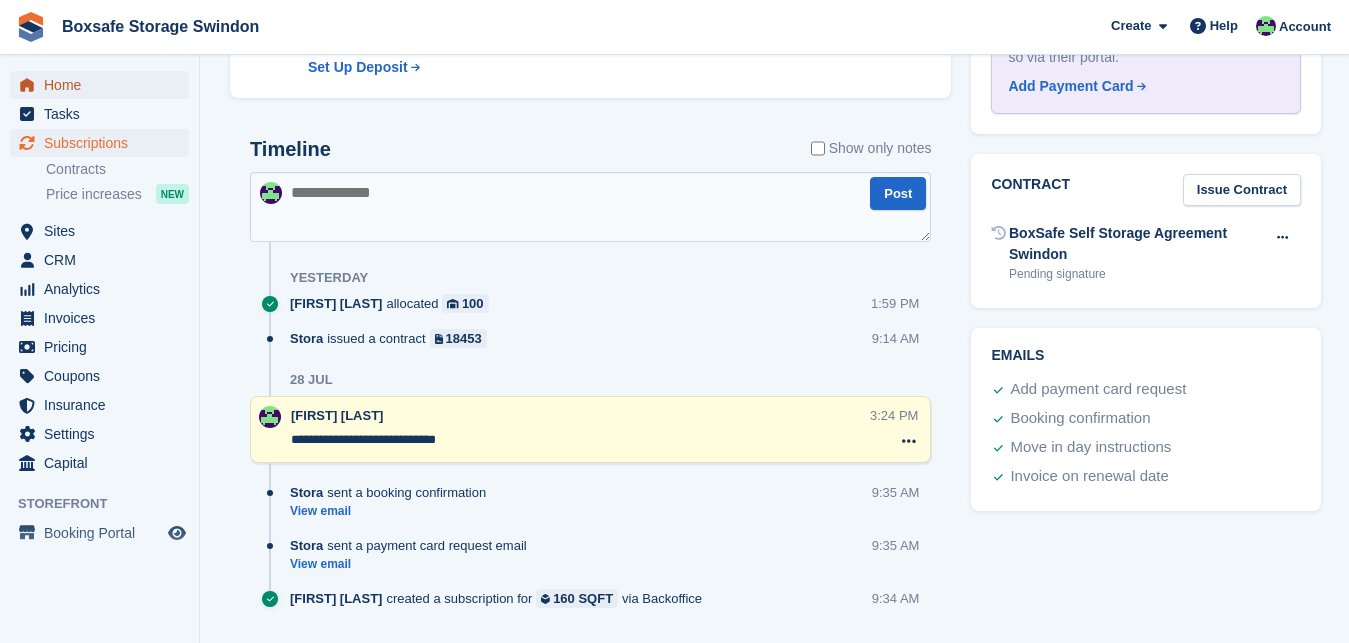 click on "Home" at bounding box center [104, 85] 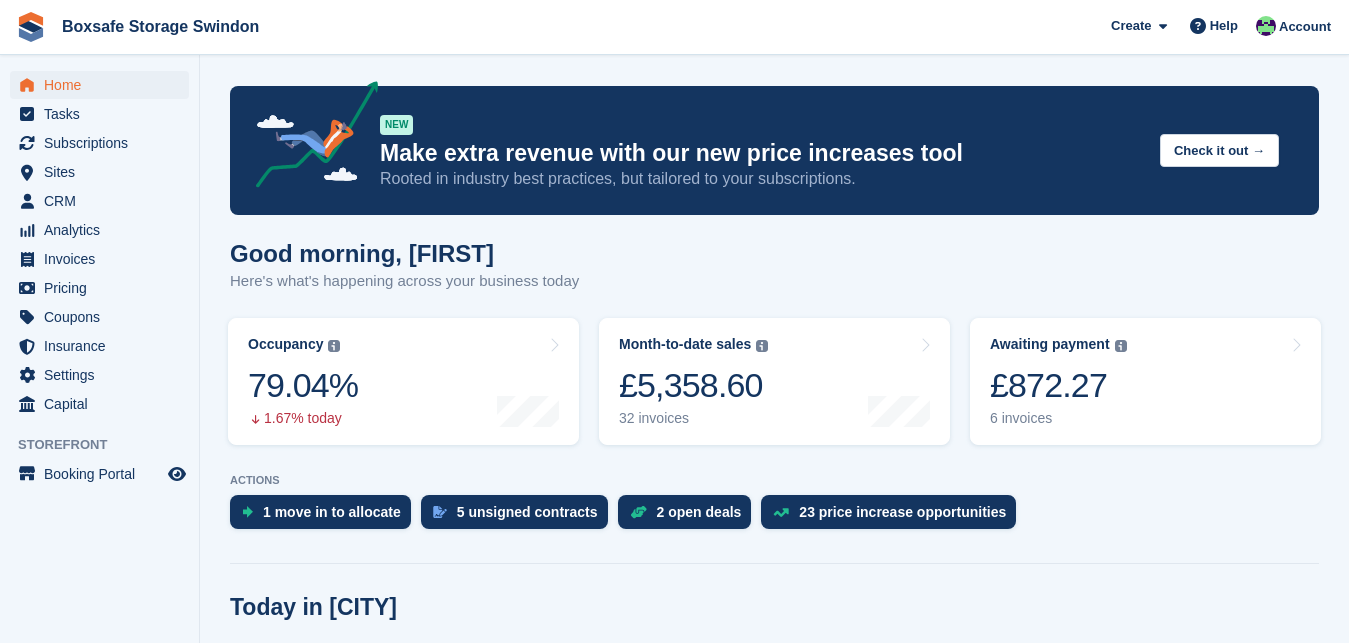 click on "£872.27" at bounding box center (1058, 385) 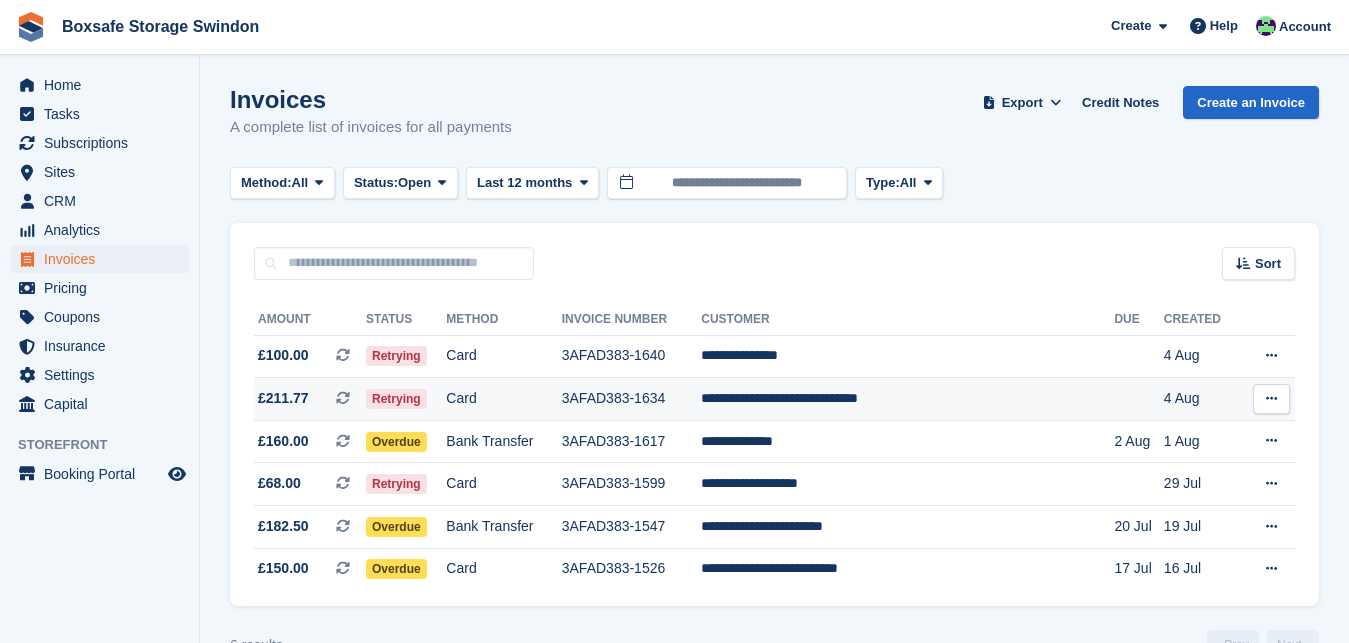 scroll, scrollTop: 0, scrollLeft: 0, axis: both 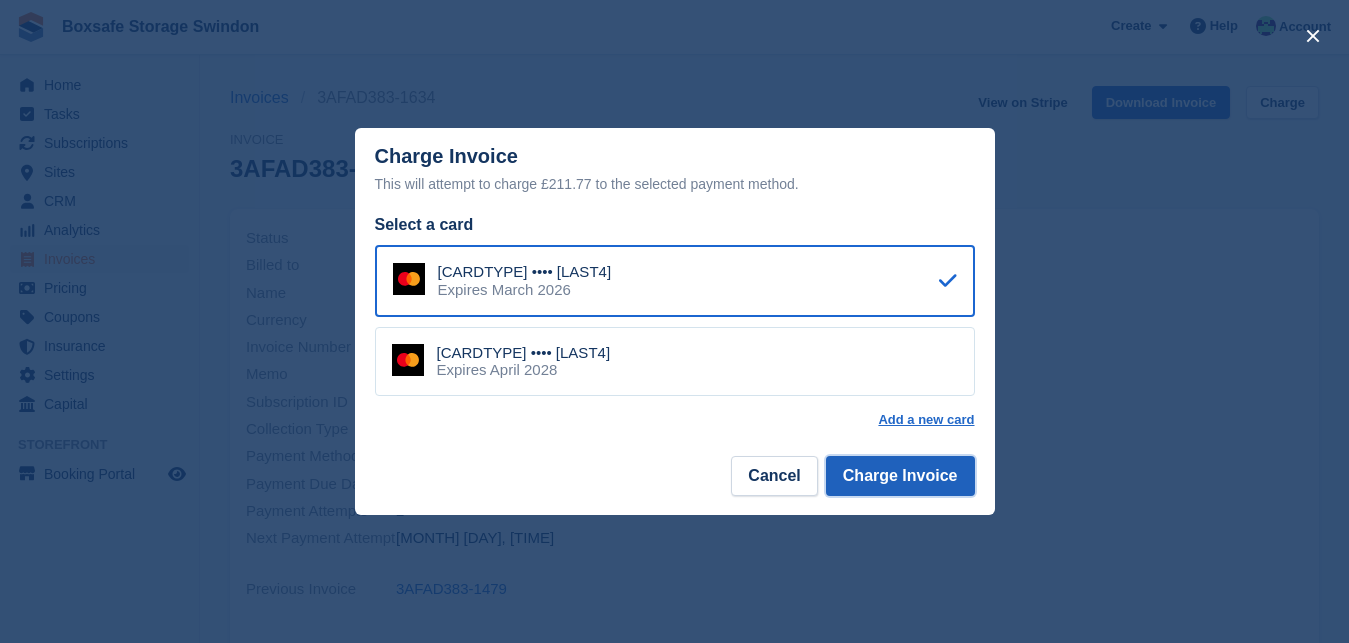 click on "Charge Invoice" at bounding box center [900, 476] 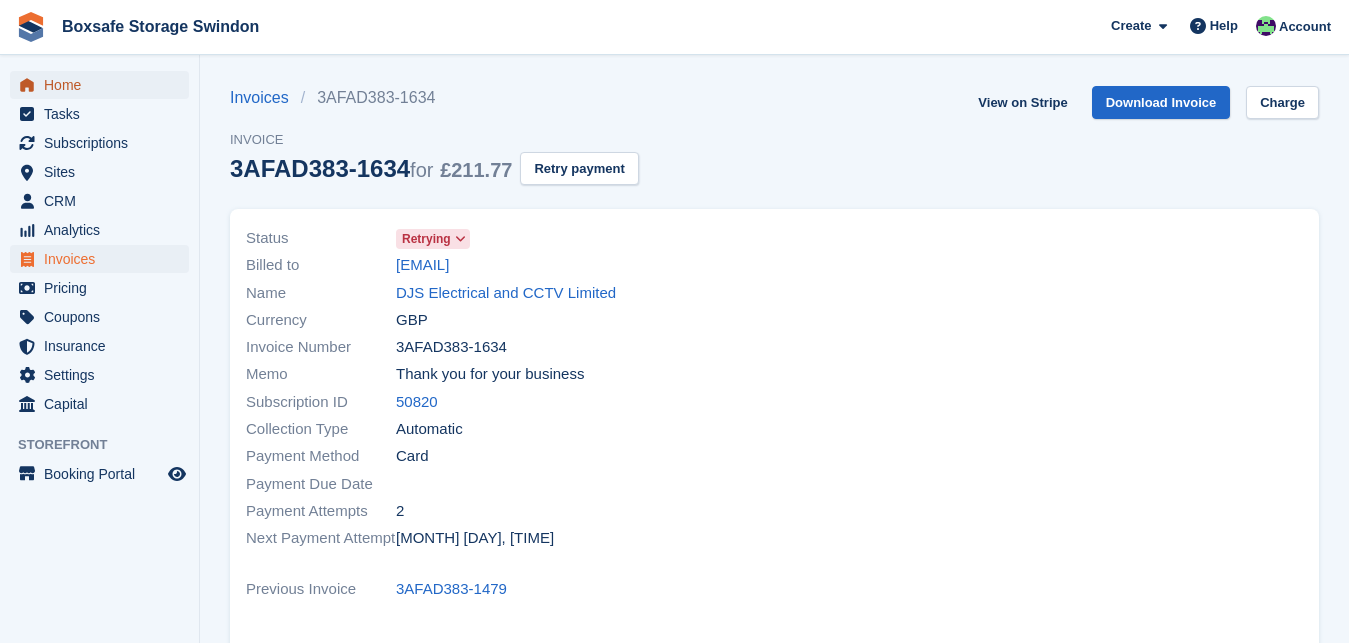 click on "Home" at bounding box center (104, 85) 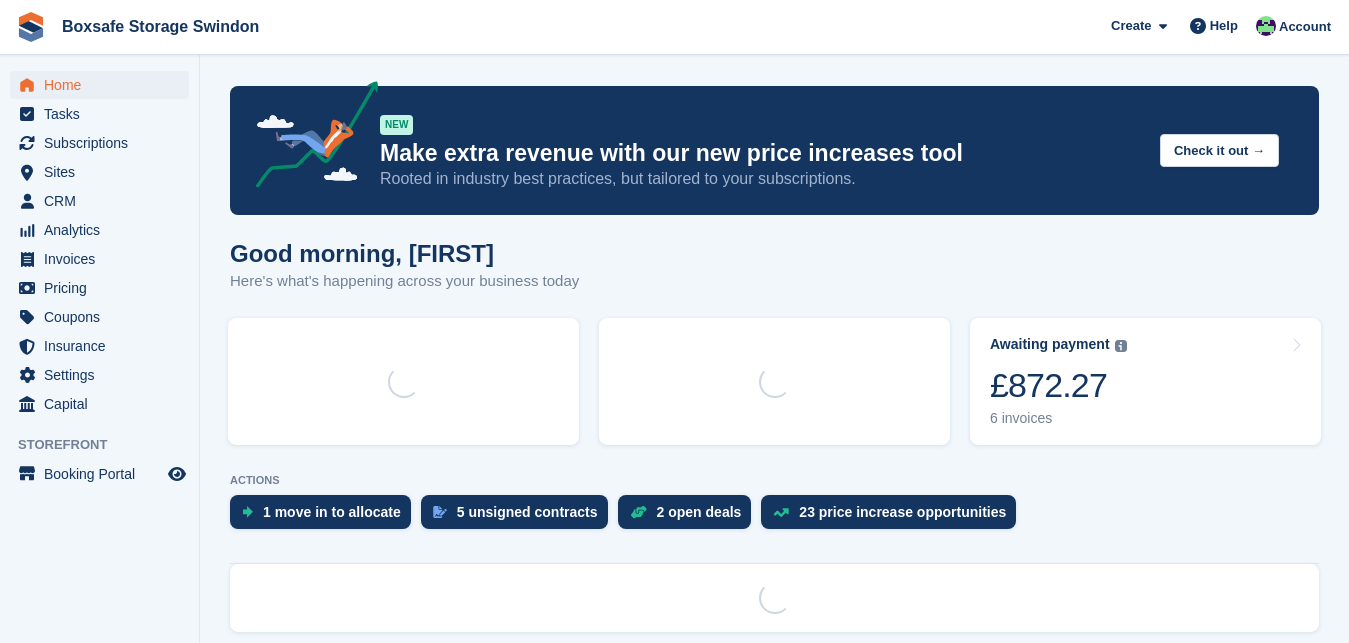 scroll, scrollTop: 0, scrollLeft: 0, axis: both 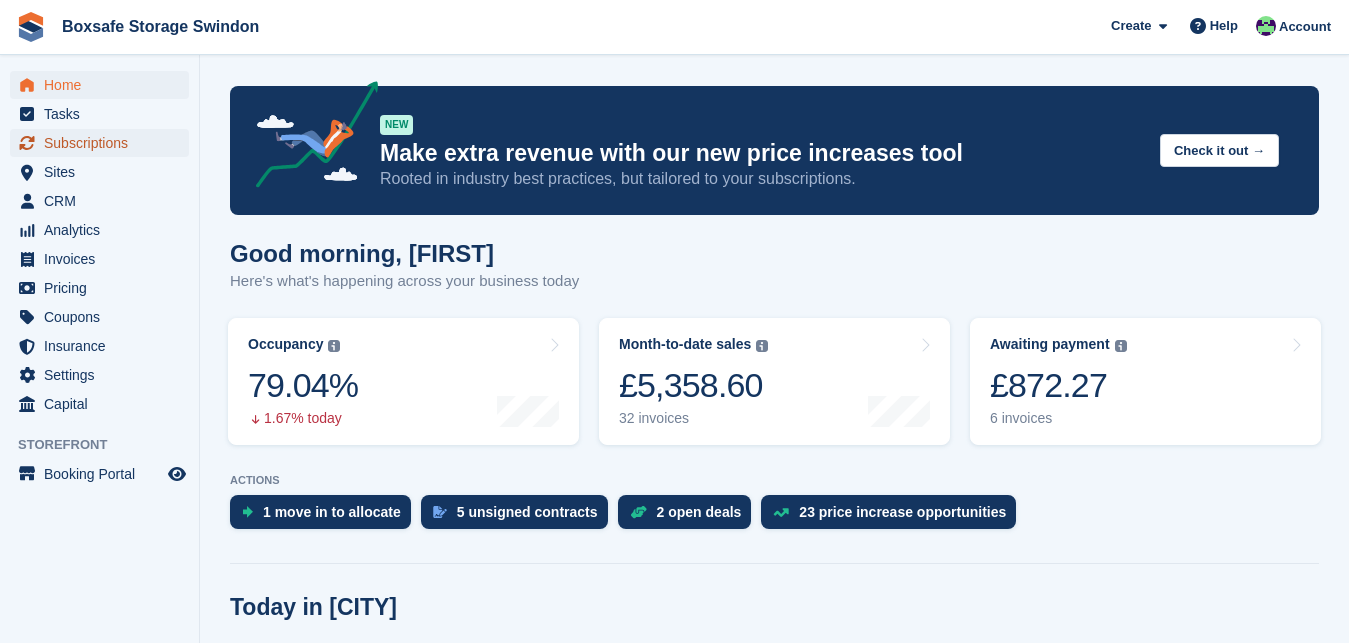 click on "Subscriptions" at bounding box center [104, 143] 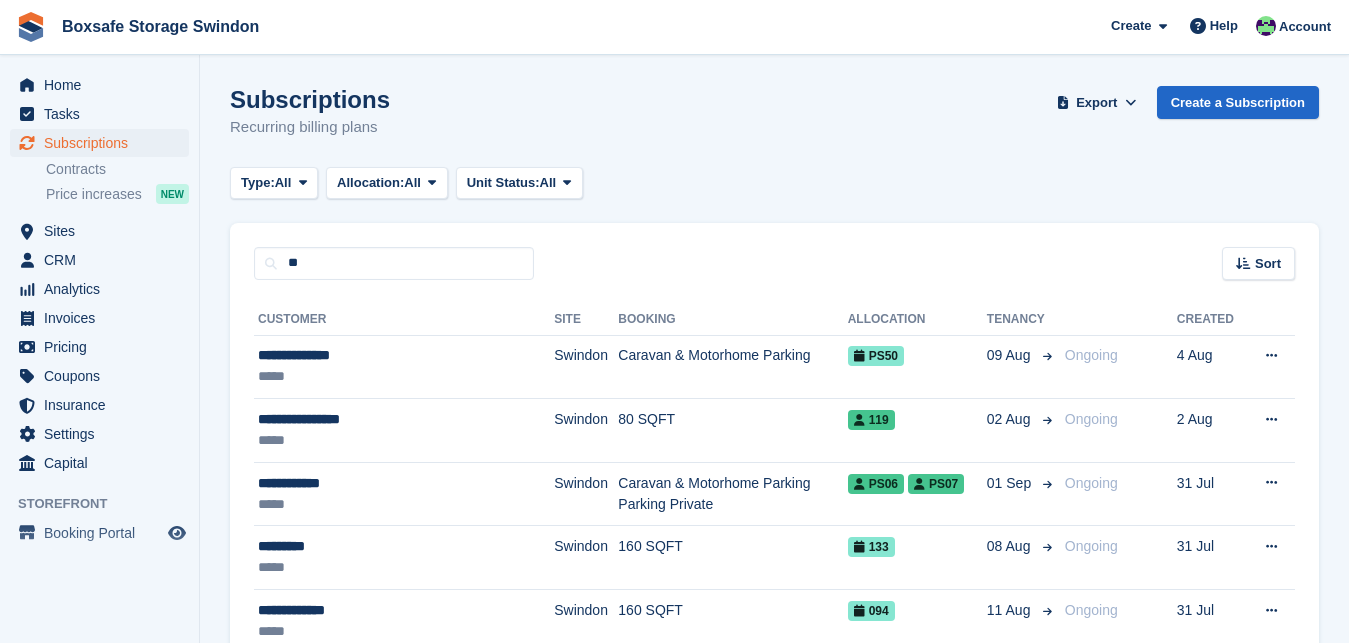 scroll, scrollTop: 0, scrollLeft: 0, axis: both 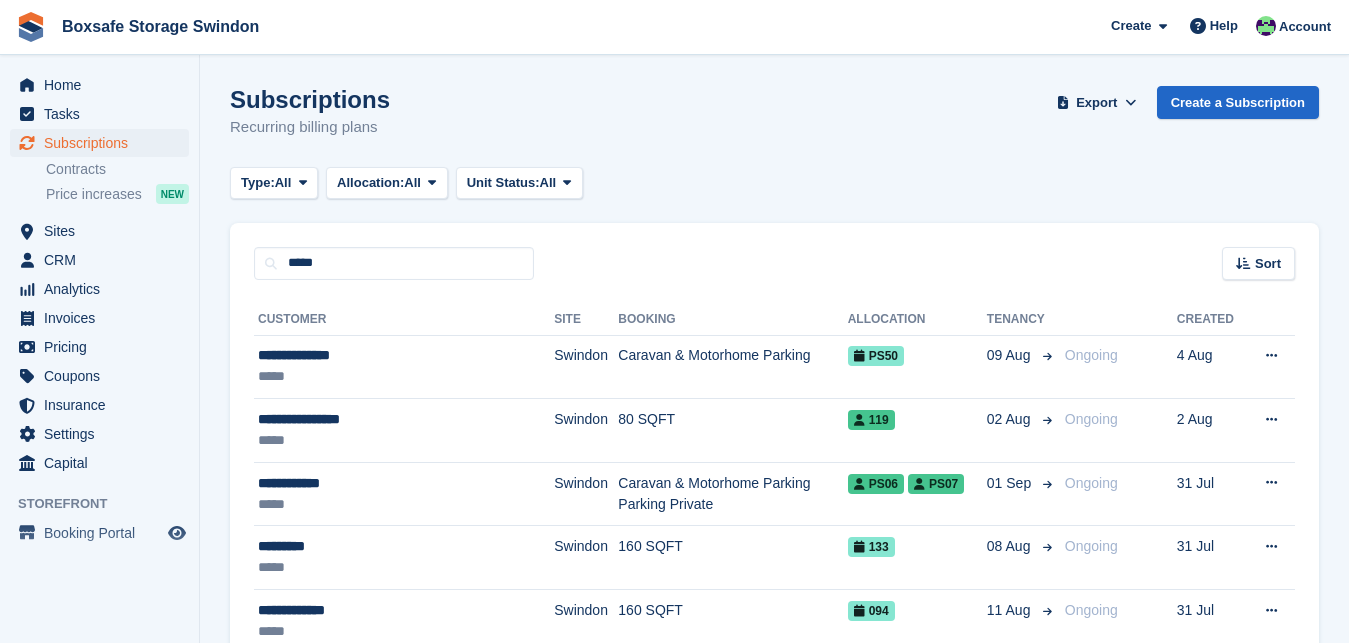 type on "*****" 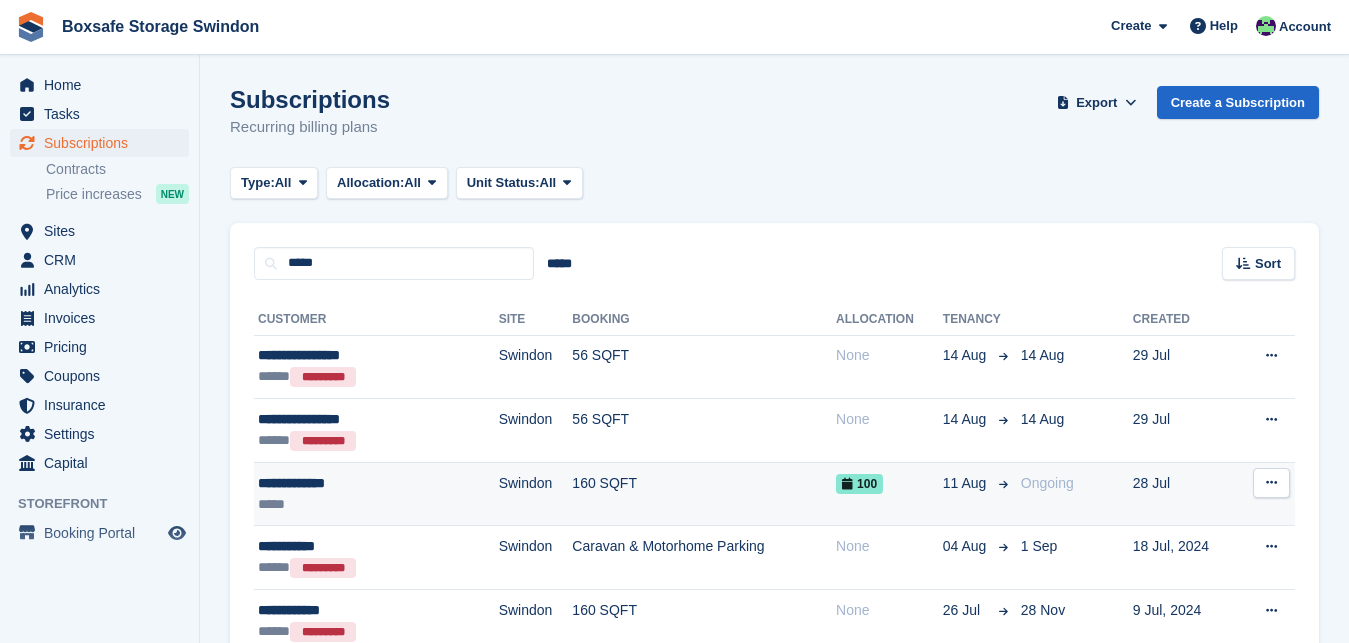 click on "**********" at bounding box center (345, 483) 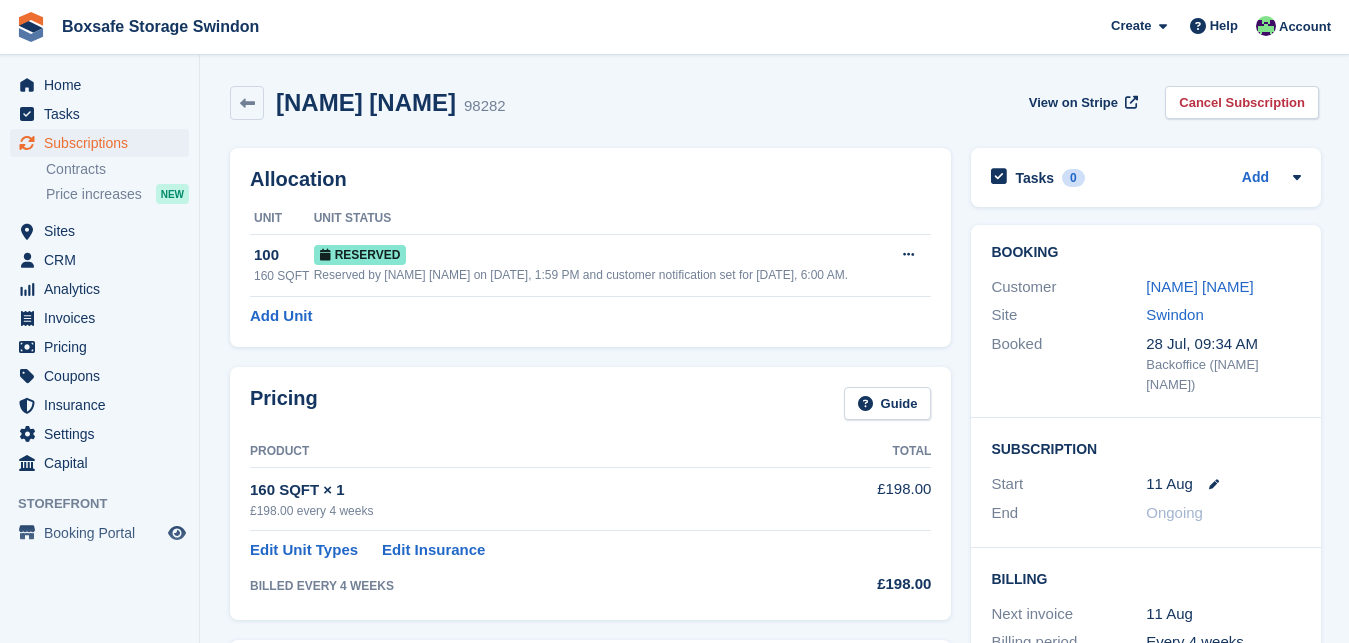 scroll, scrollTop: 0, scrollLeft: 0, axis: both 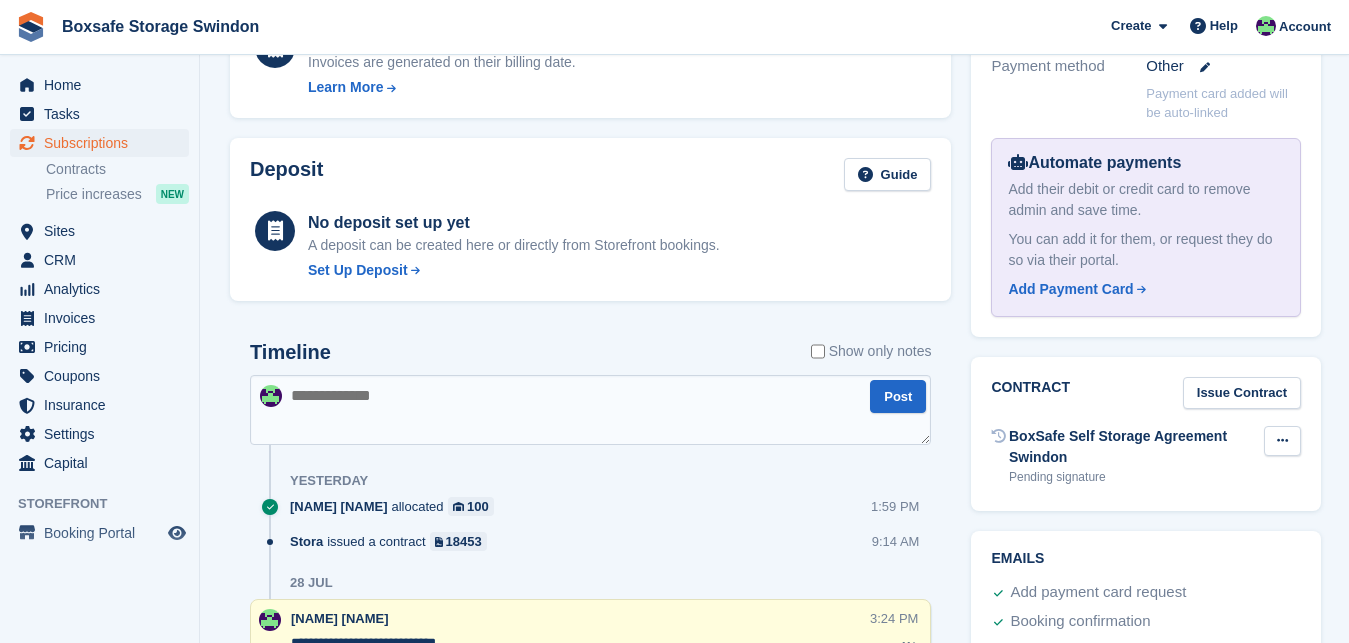 click at bounding box center [1282, 440] 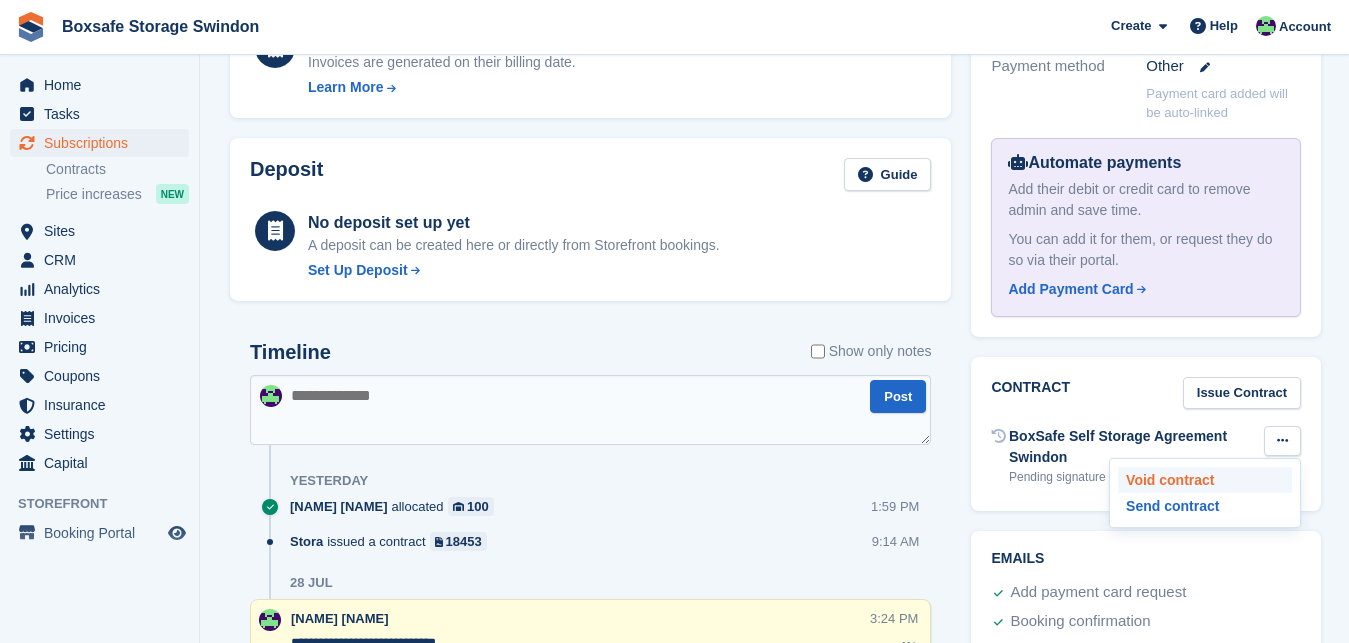 click on "Void contract" at bounding box center [1205, 480] 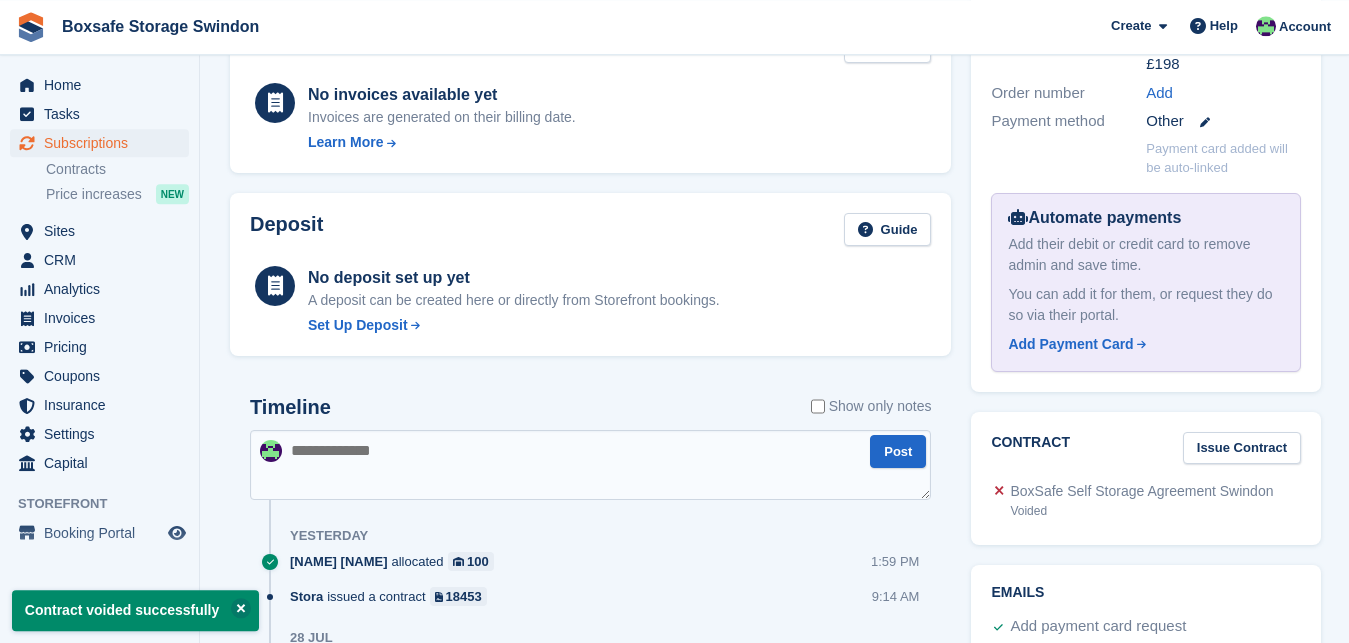 scroll, scrollTop: 599, scrollLeft: 0, axis: vertical 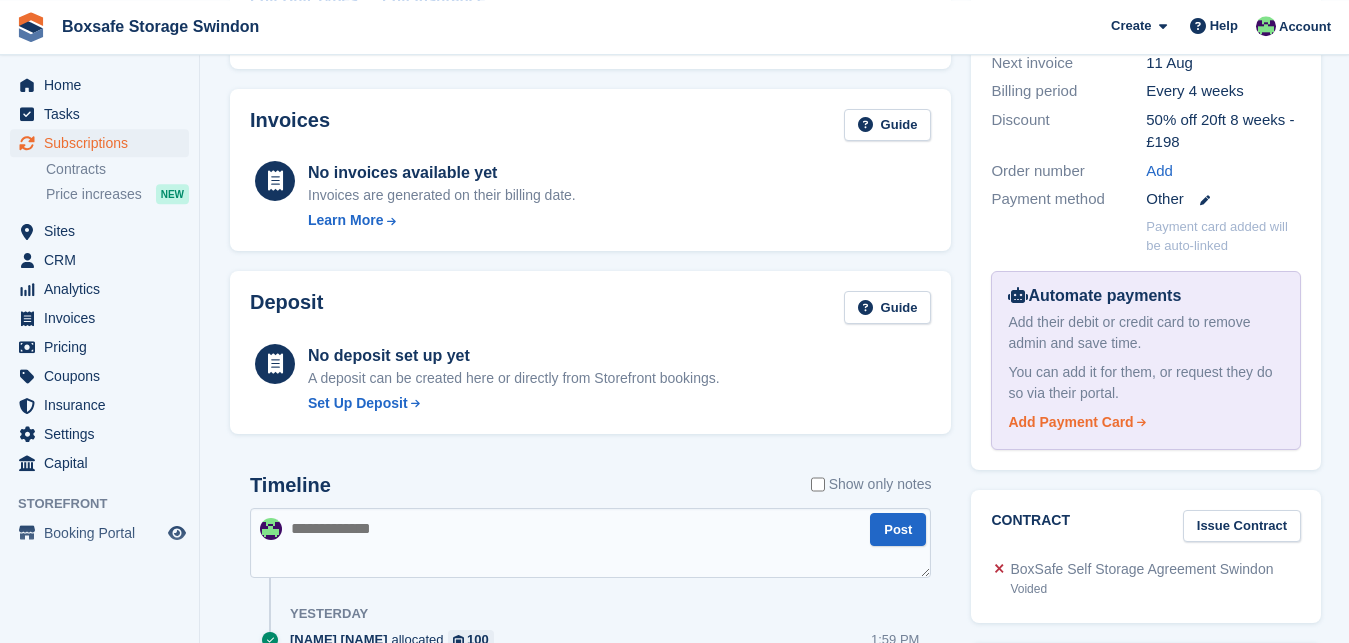 click on "Add Payment Card" at bounding box center (1070, 422) 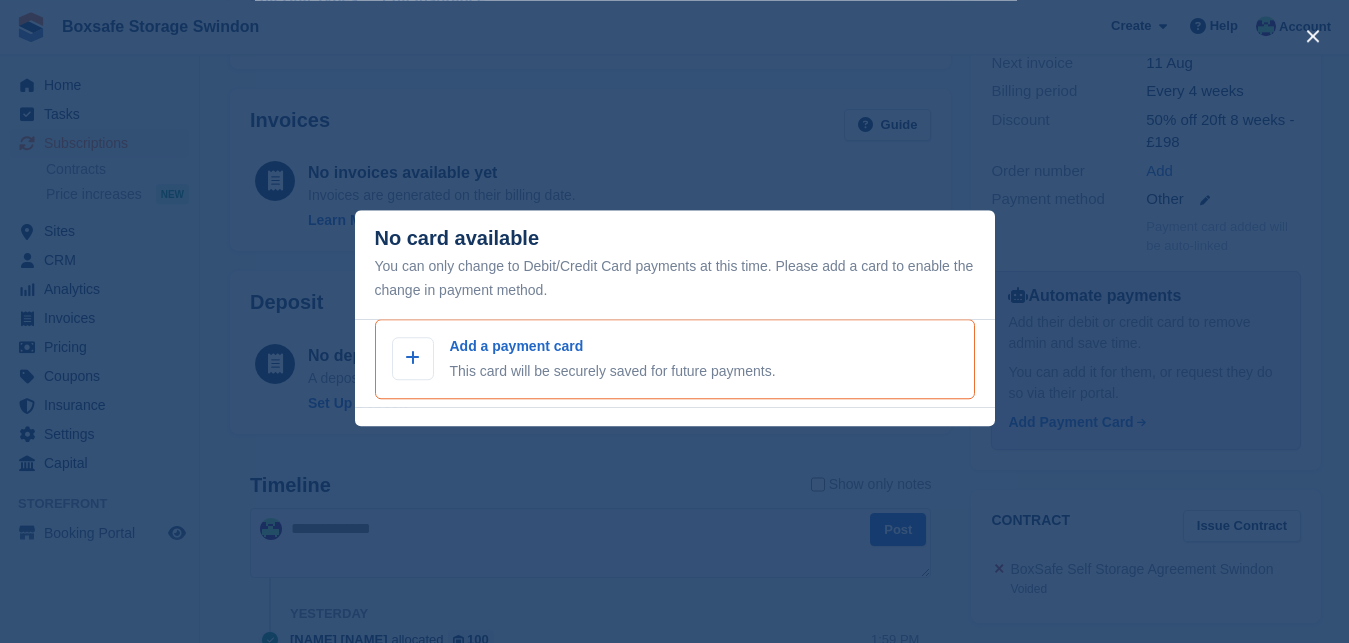click on "Add a payment card" at bounding box center (613, 346) 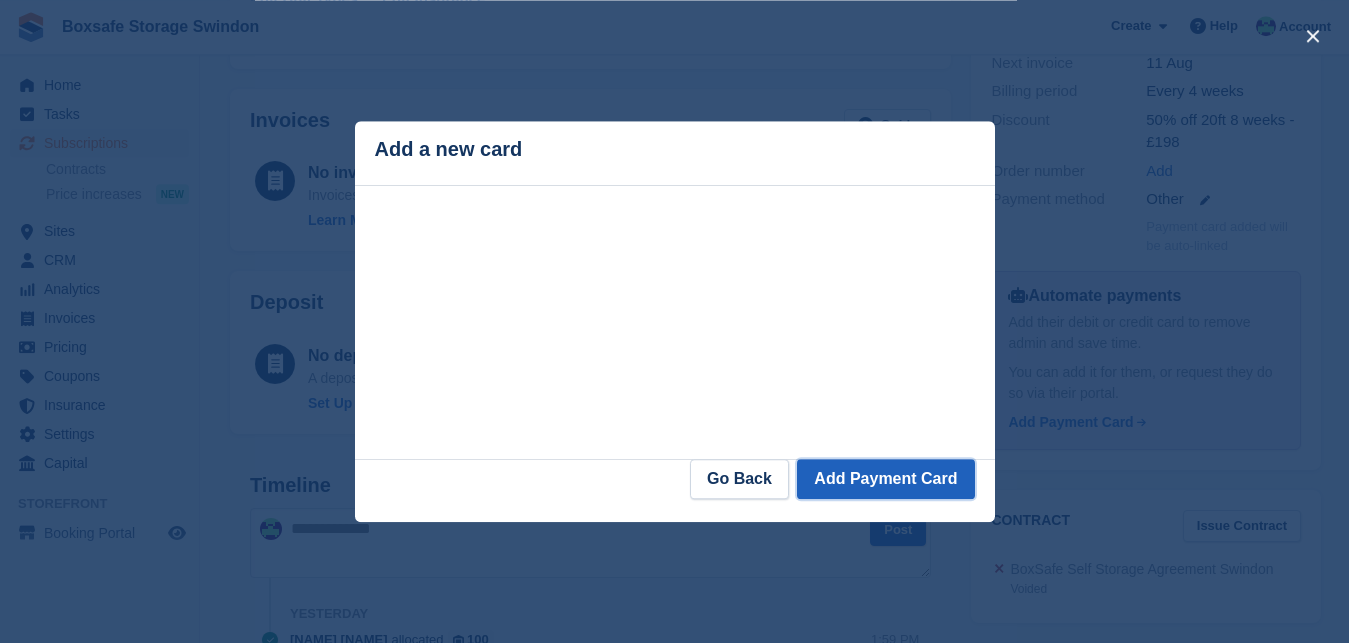 click on "Add Payment Card" at bounding box center (885, 479) 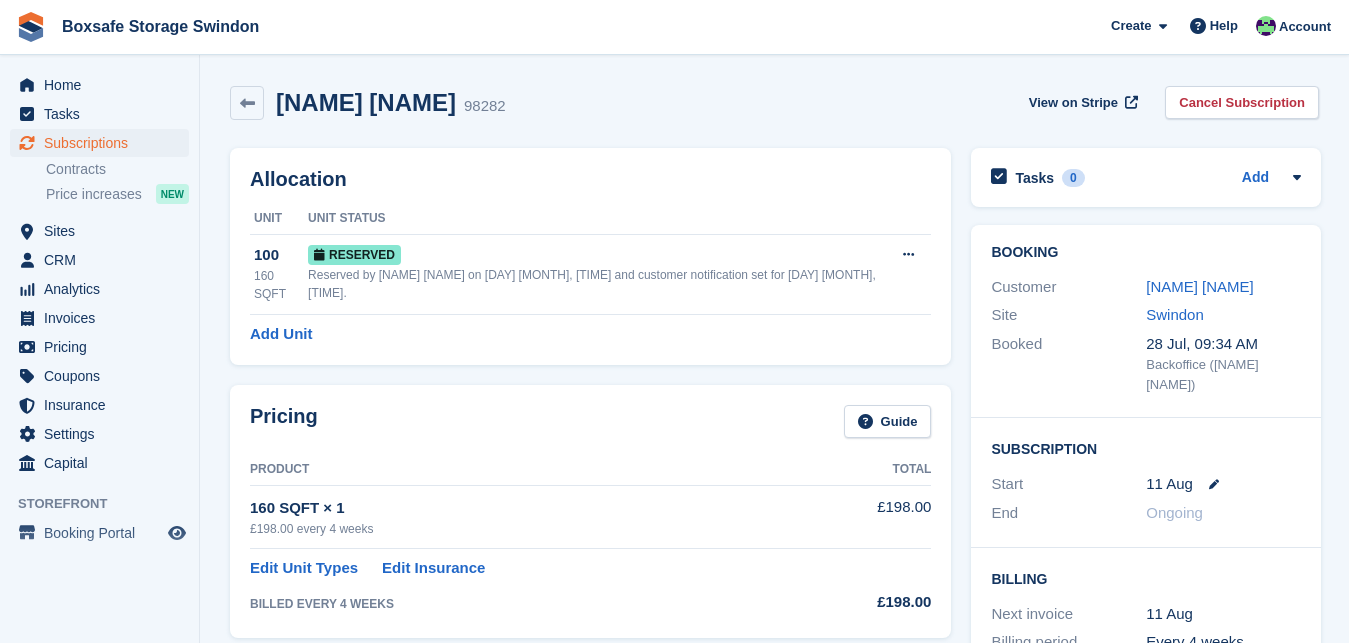 scroll, scrollTop: 460, scrollLeft: 0, axis: vertical 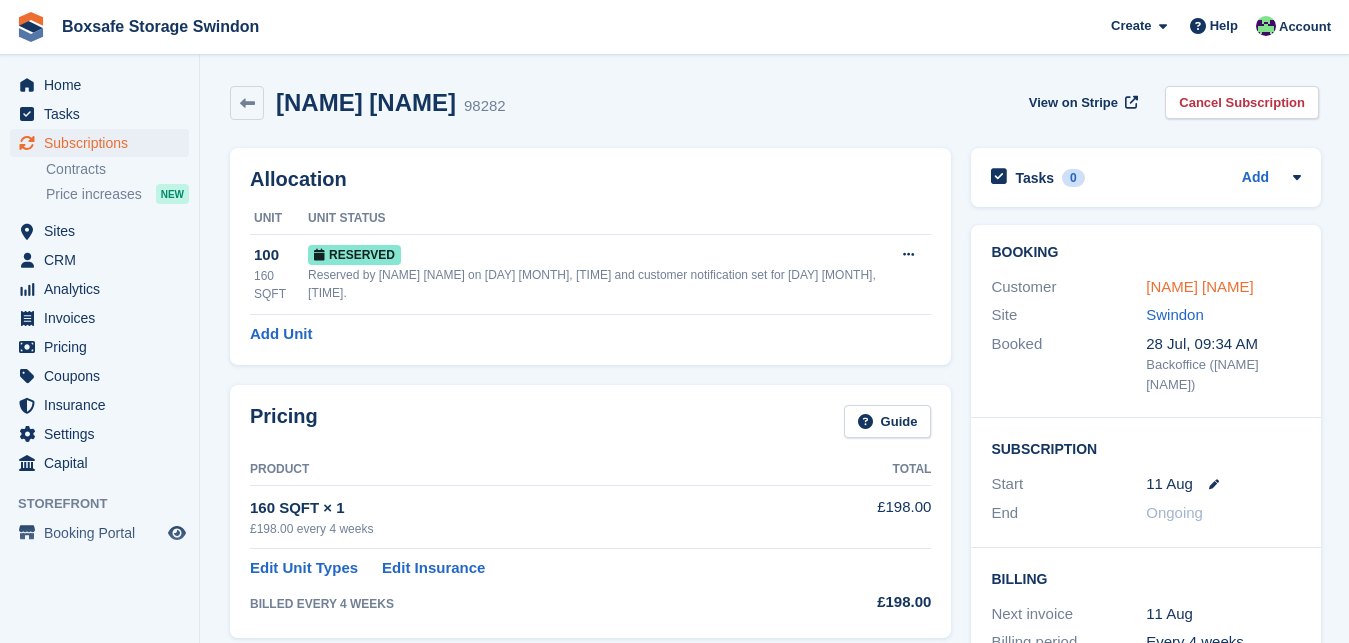 click on "[NAME] [NAME]" at bounding box center (1200, 286) 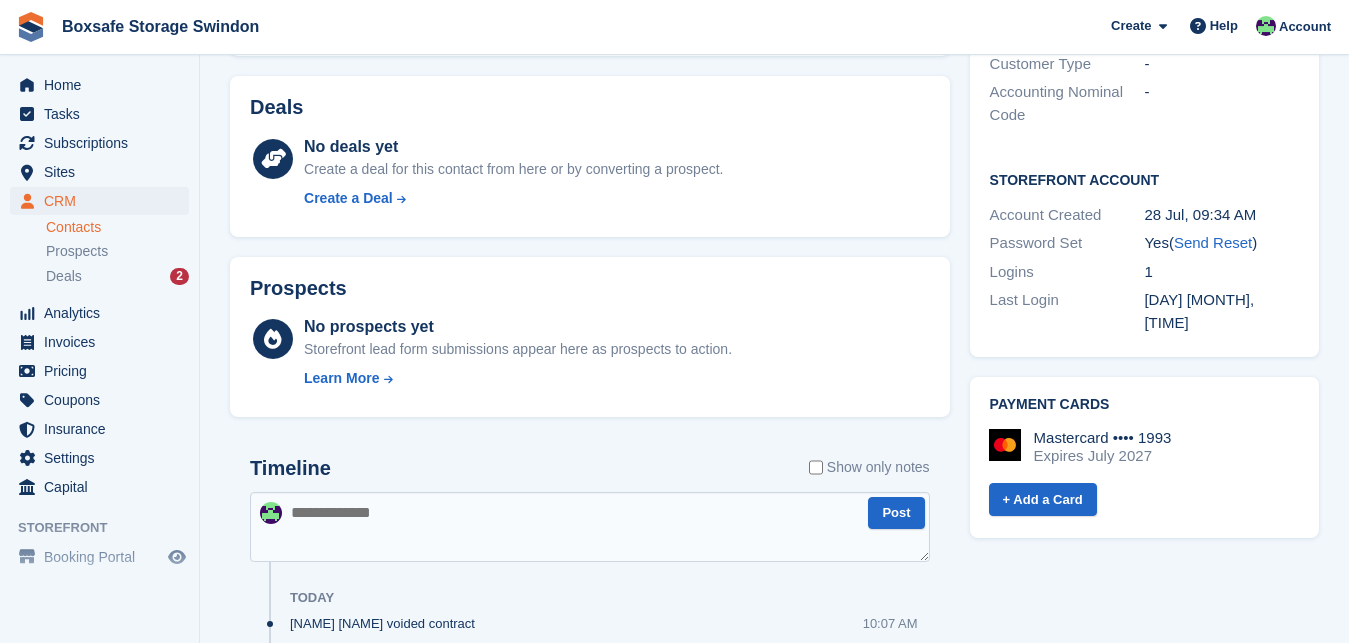 scroll, scrollTop: 700, scrollLeft: 0, axis: vertical 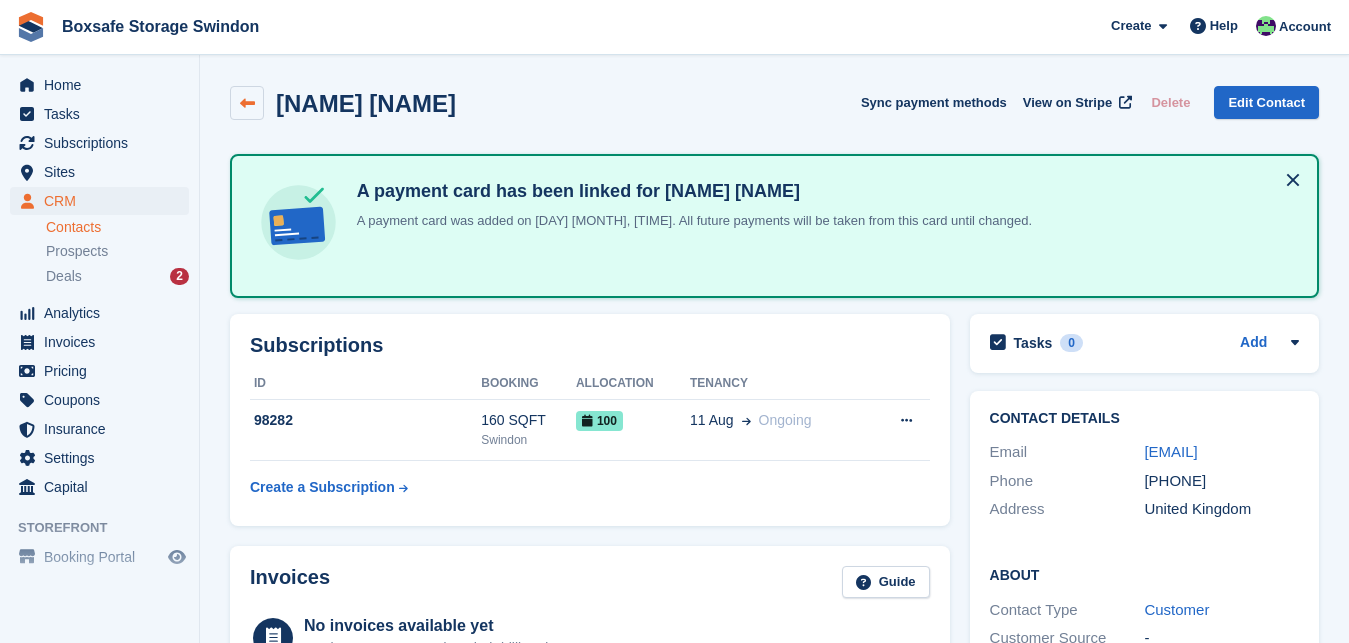 click at bounding box center [247, 103] 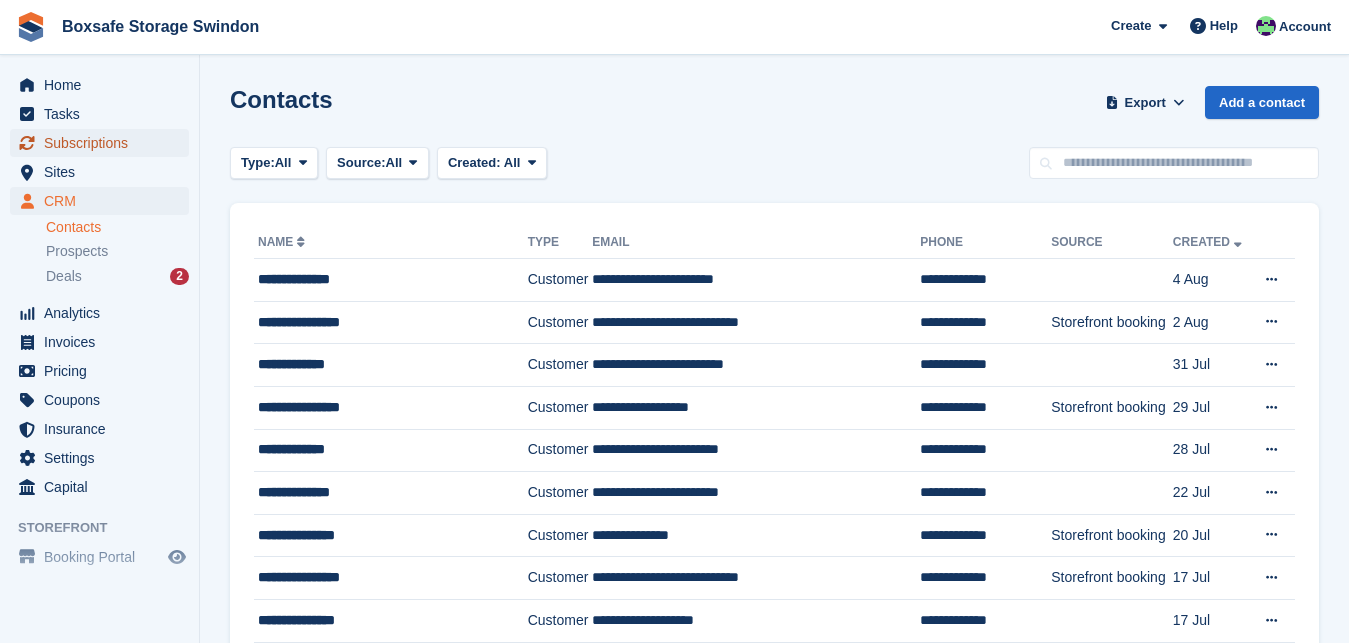 click on "Subscriptions" at bounding box center [104, 143] 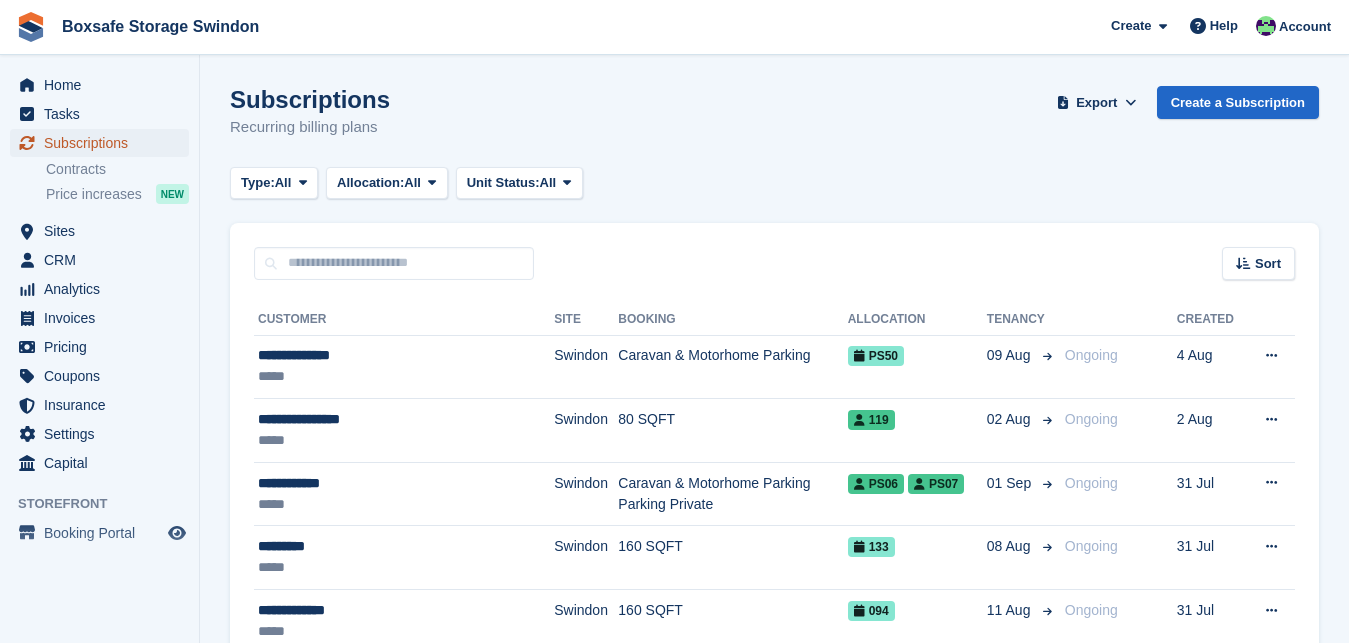 click on "Subscriptions" at bounding box center [104, 143] 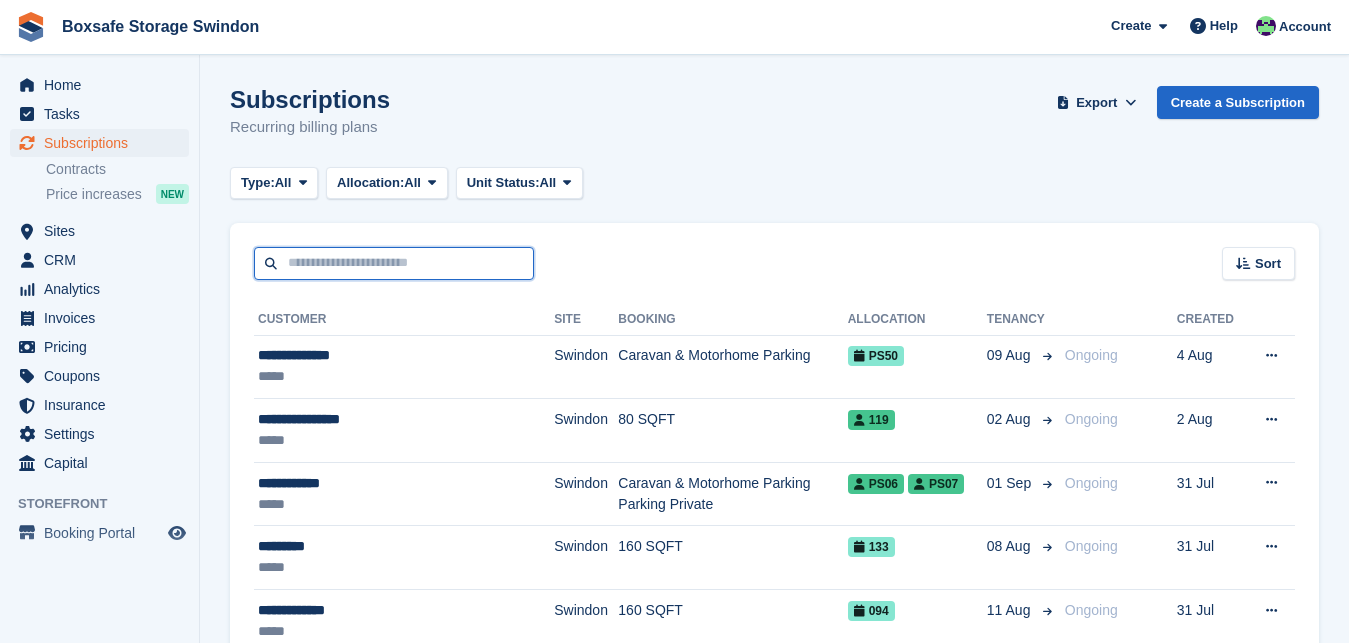 click at bounding box center [394, 263] 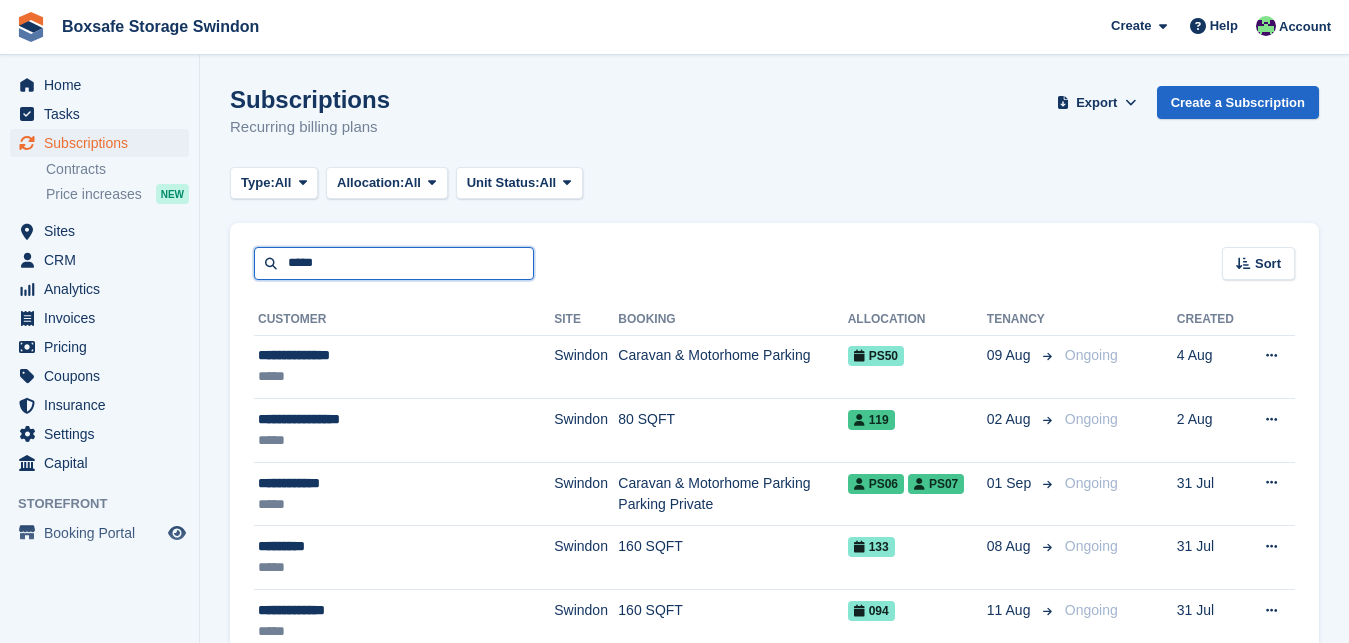 type on "*****" 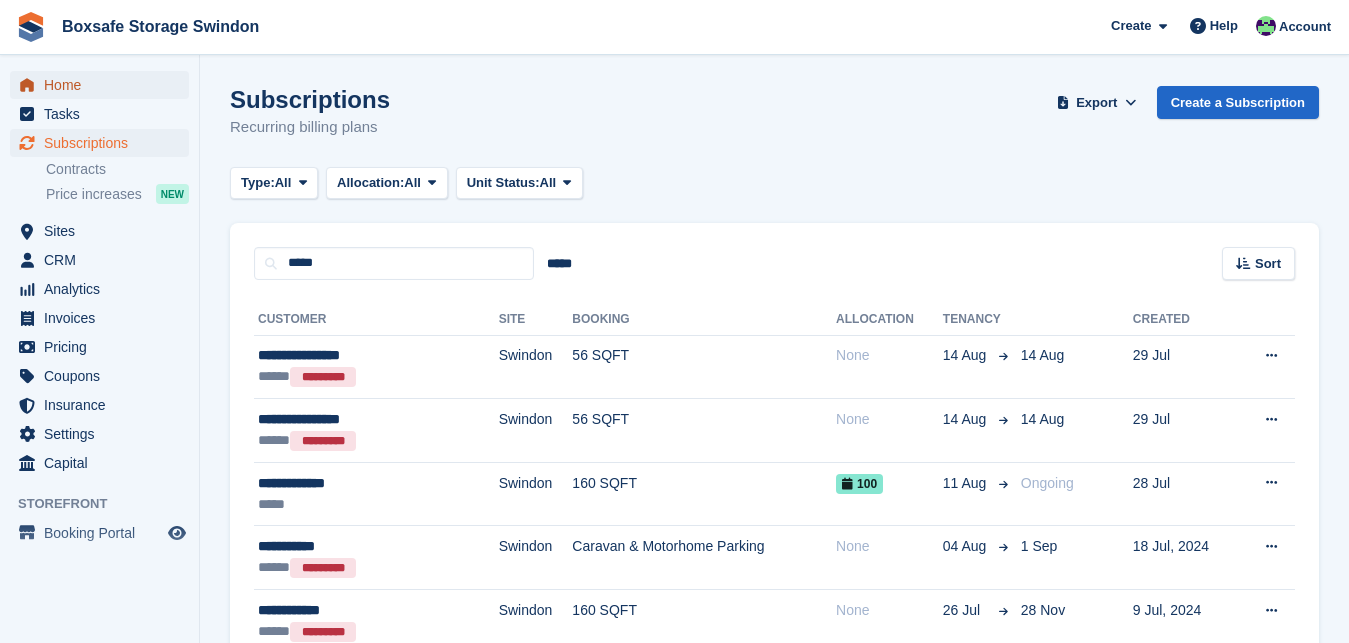 click on "Home" at bounding box center (104, 85) 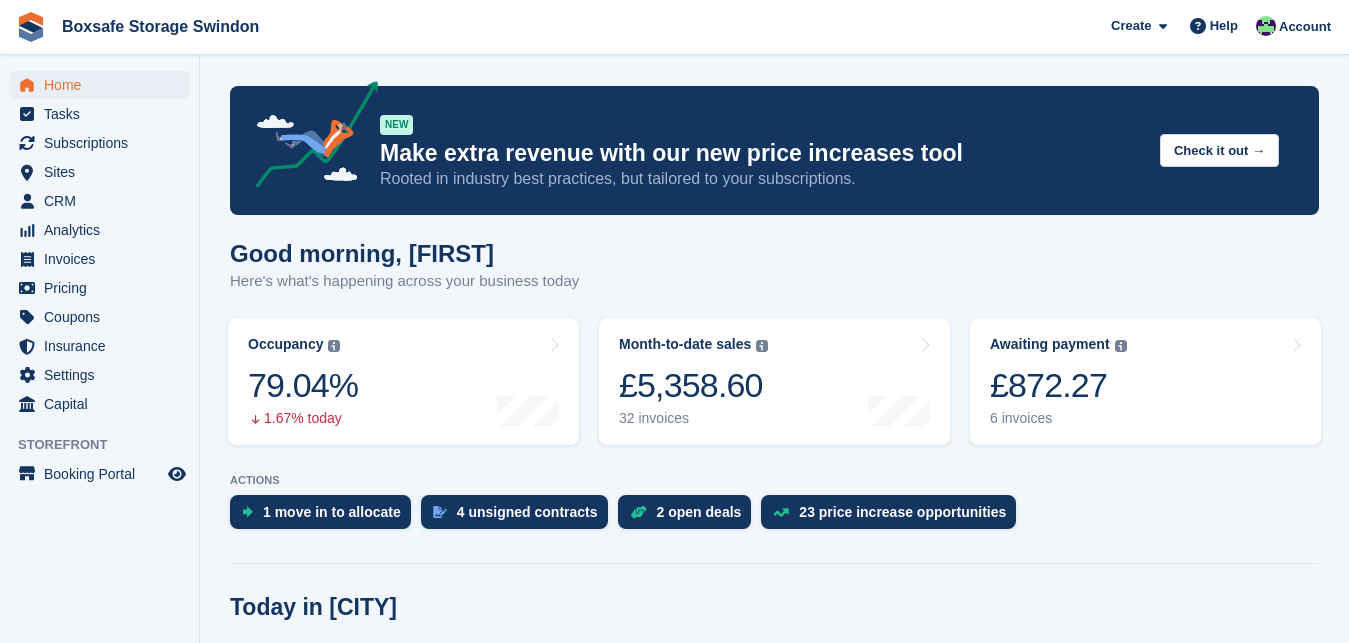 scroll, scrollTop: 0, scrollLeft: 0, axis: both 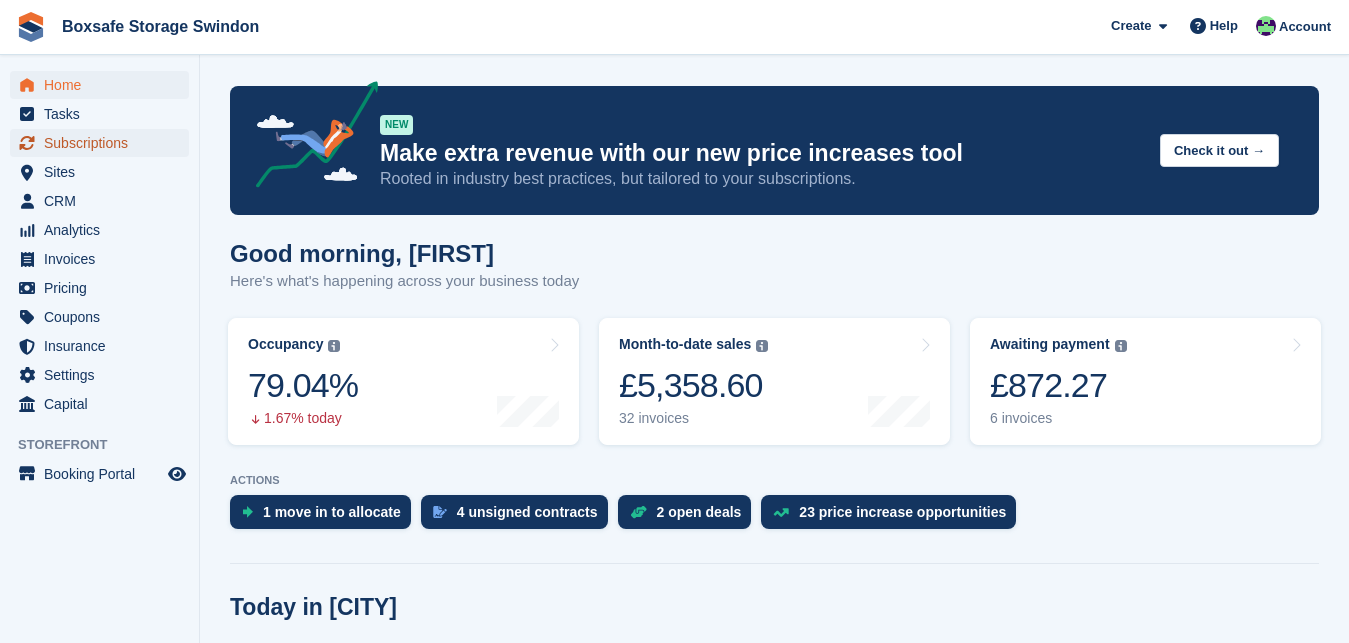 click on "Subscriptions" at bounding box center (104, 143) 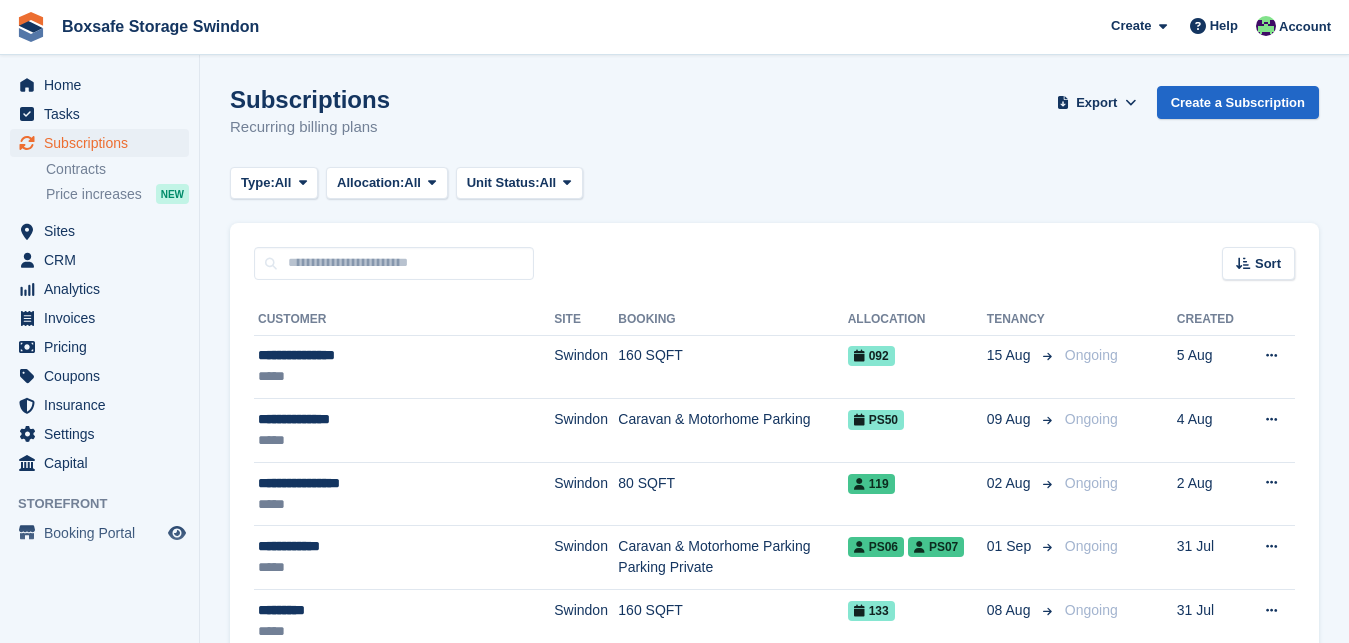 scroll, scrollTop: 0, scrollLeft: 0, axis: both 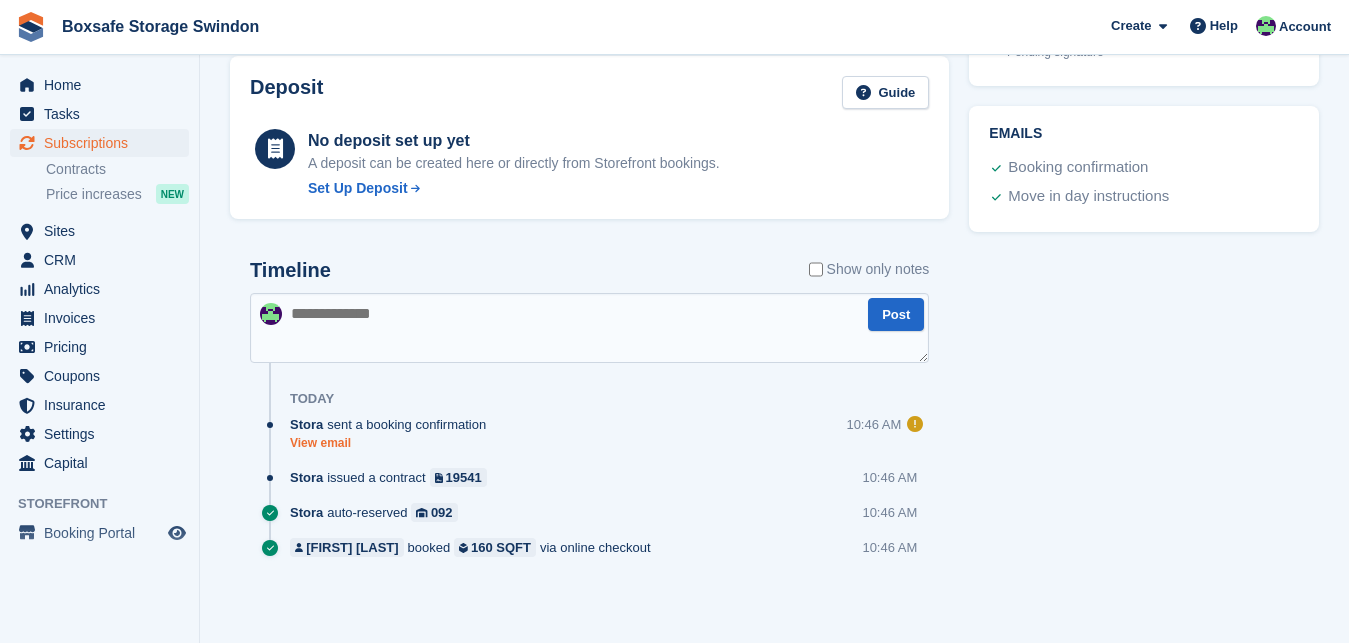 click on "View email" at bounding box center [393, 443] 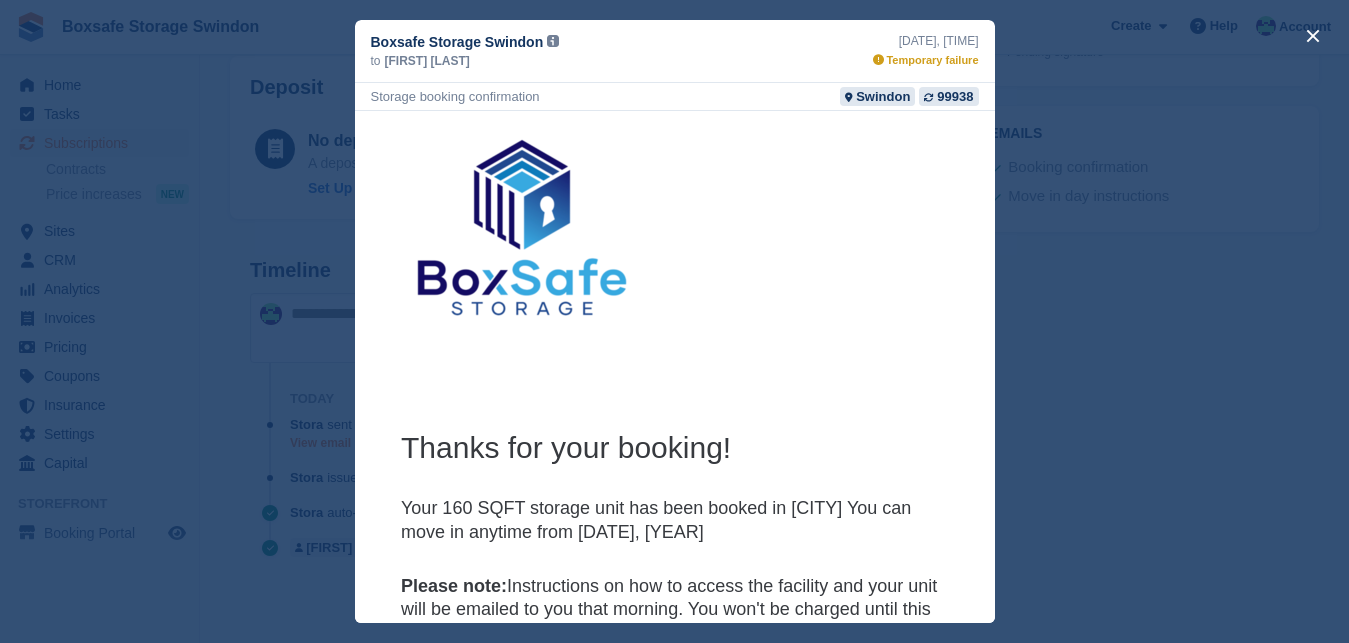 scroll, scrollTop: 0, scrollLeft: 0, axis: both 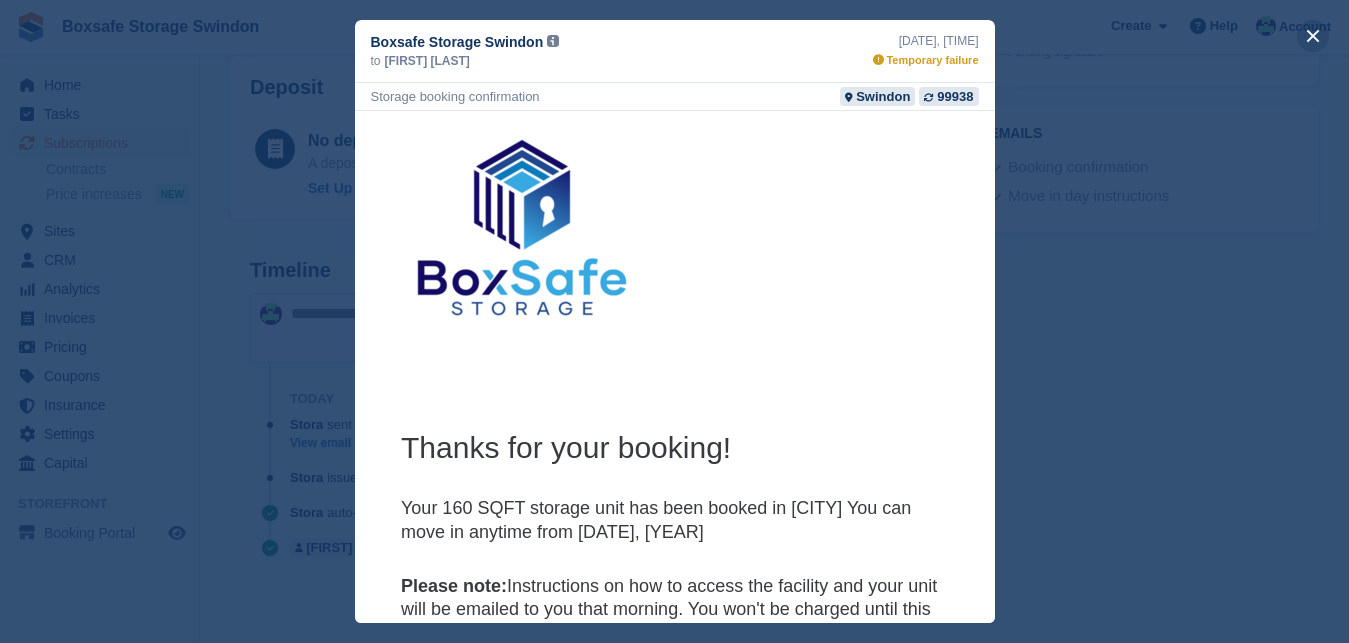 click at bounding box center [1313, 36] 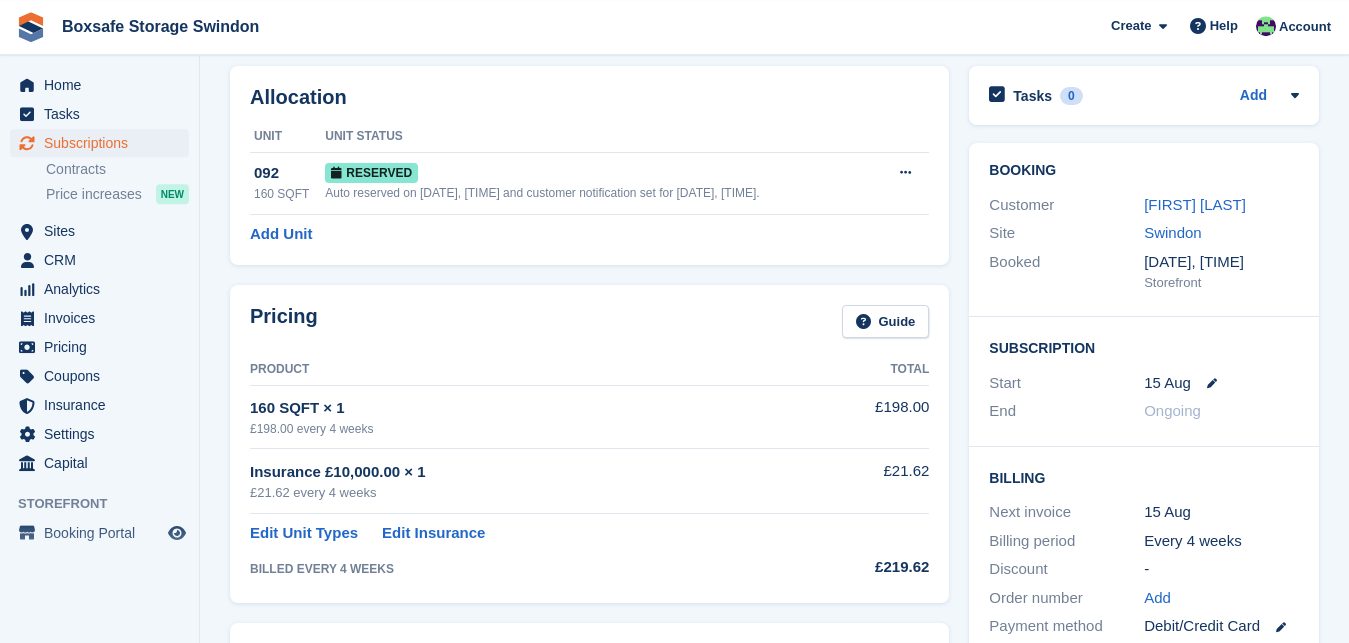 scroll, scrollTop: 0, scrollLeft: 0, axis: both 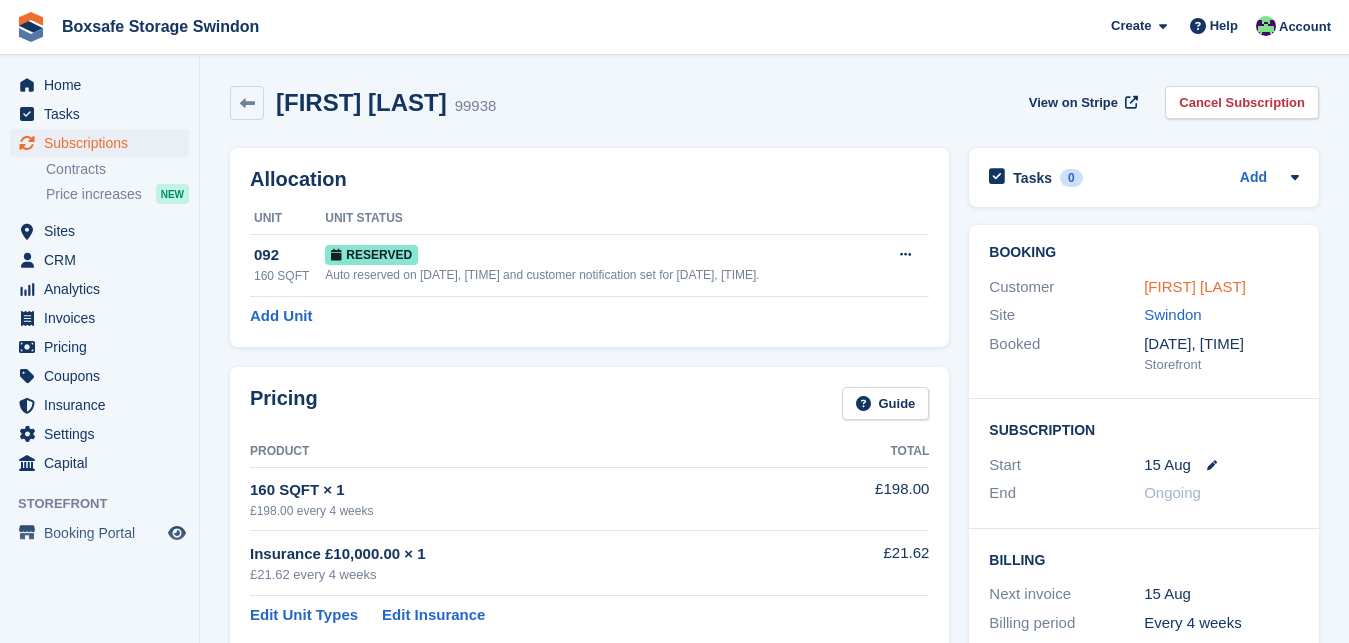 click on "Richard Simpson" at bounding box center [1195, 286] 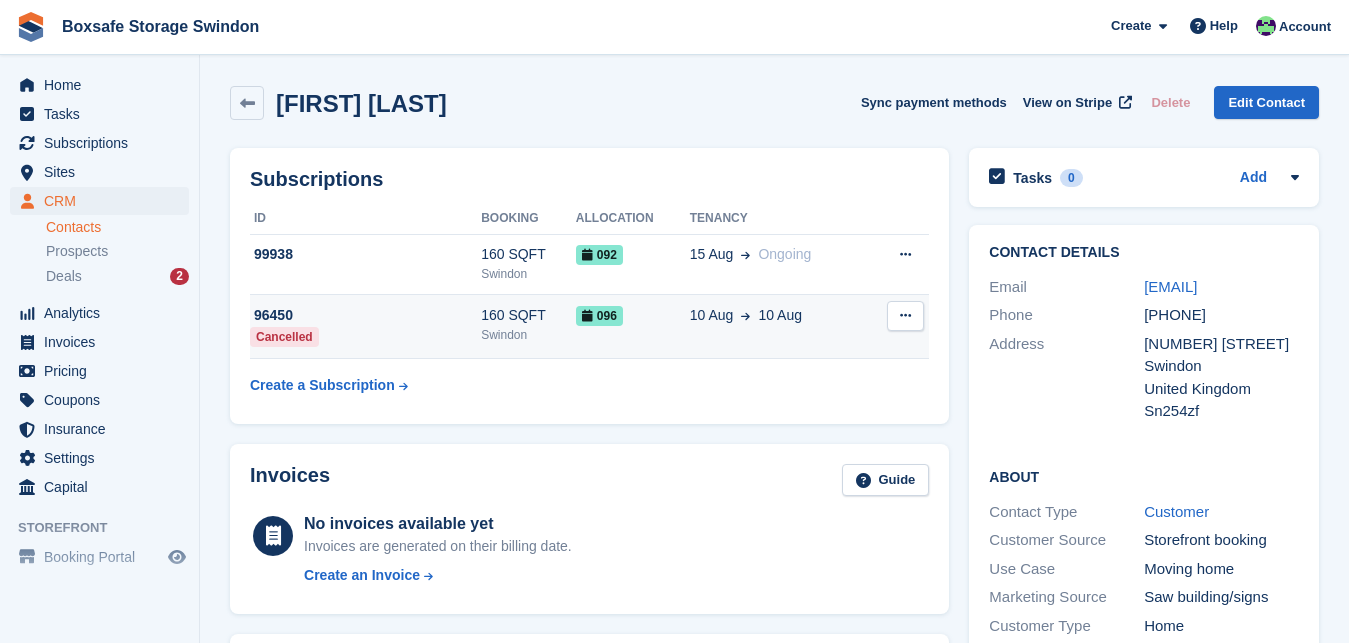 click on "96450" at bounding box center (365, 315) 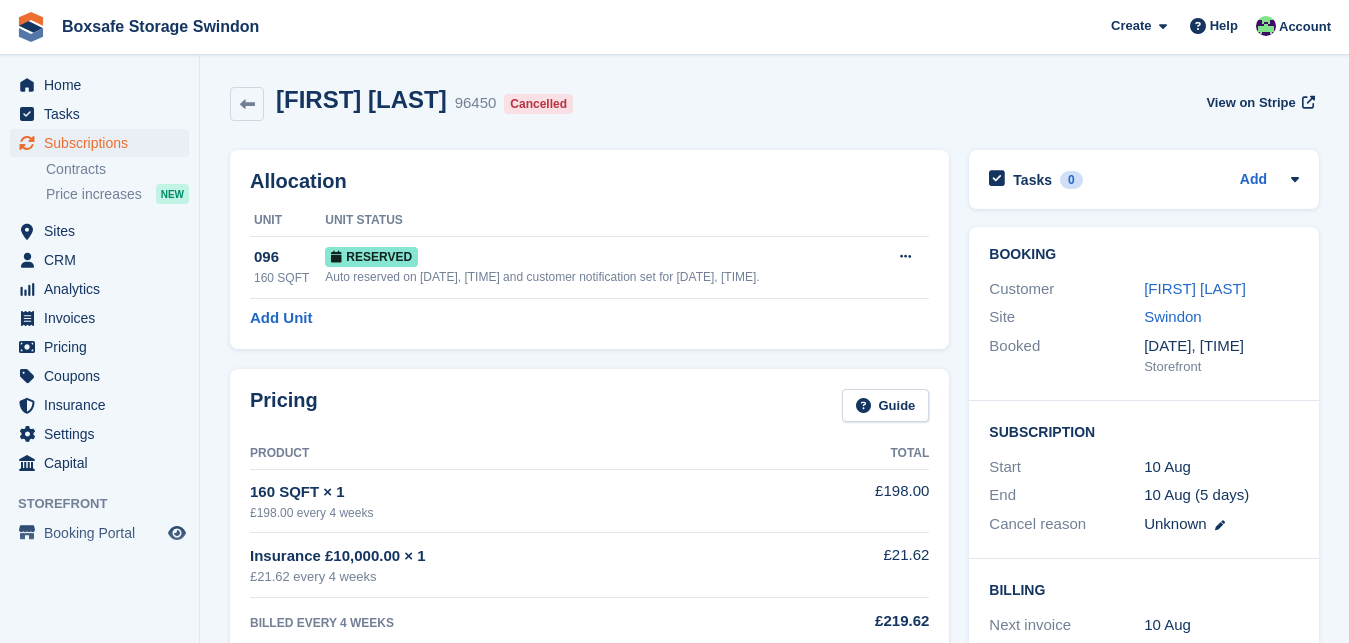 scroll, scrollTop: 0, scrollLeft: 0, axis: both 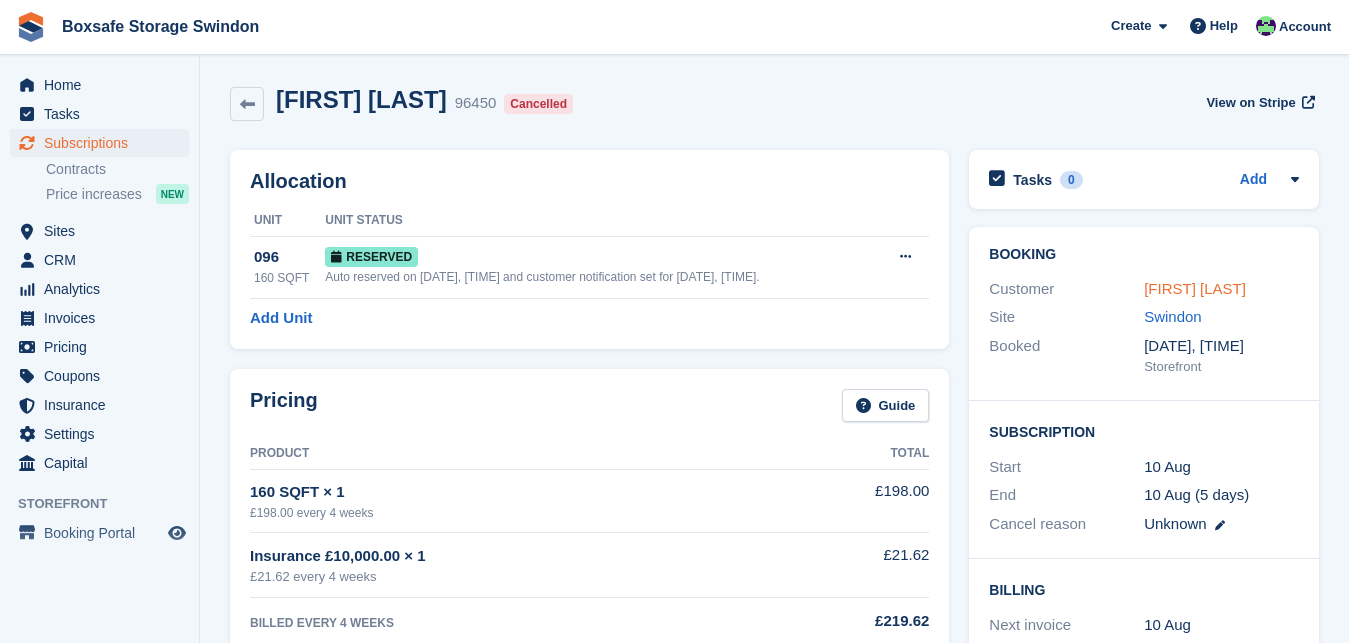 click on "[FIRST] [LAST]" at bounding box center (1195, 288) 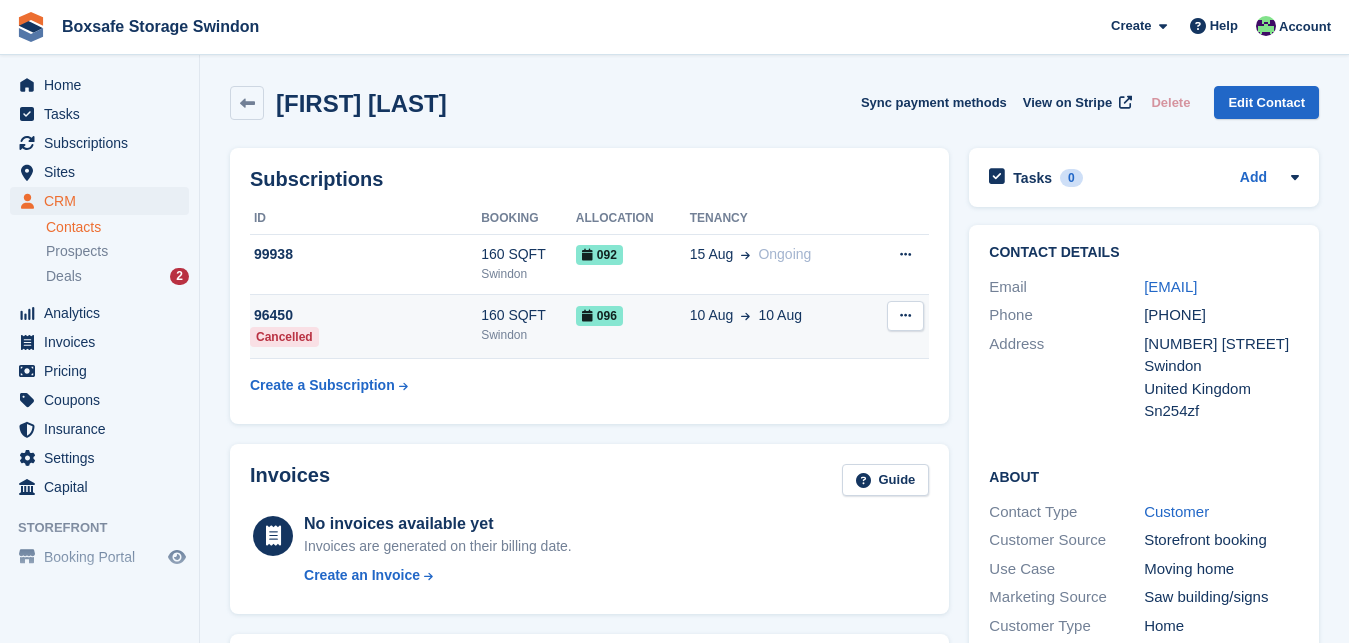 click on "[DATE]
[DATE]" at bounding box center [779, 315] 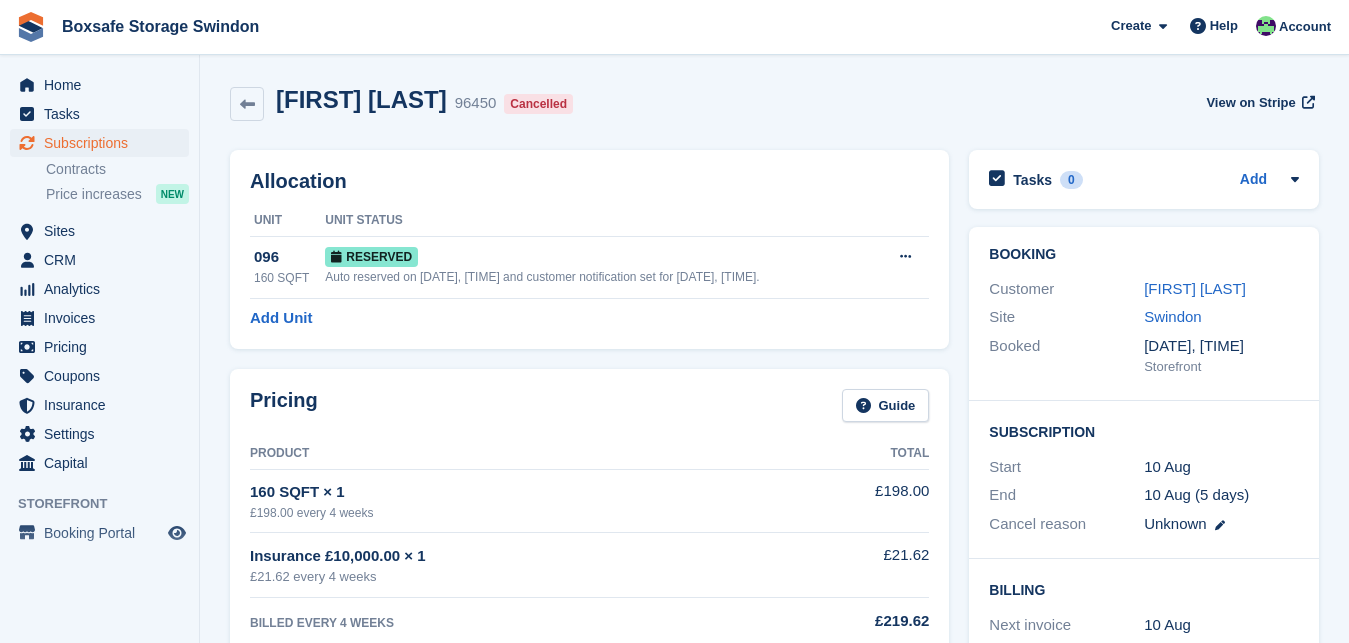 scroll, scrollTop: 0, scrollLeft: 0, axis: both 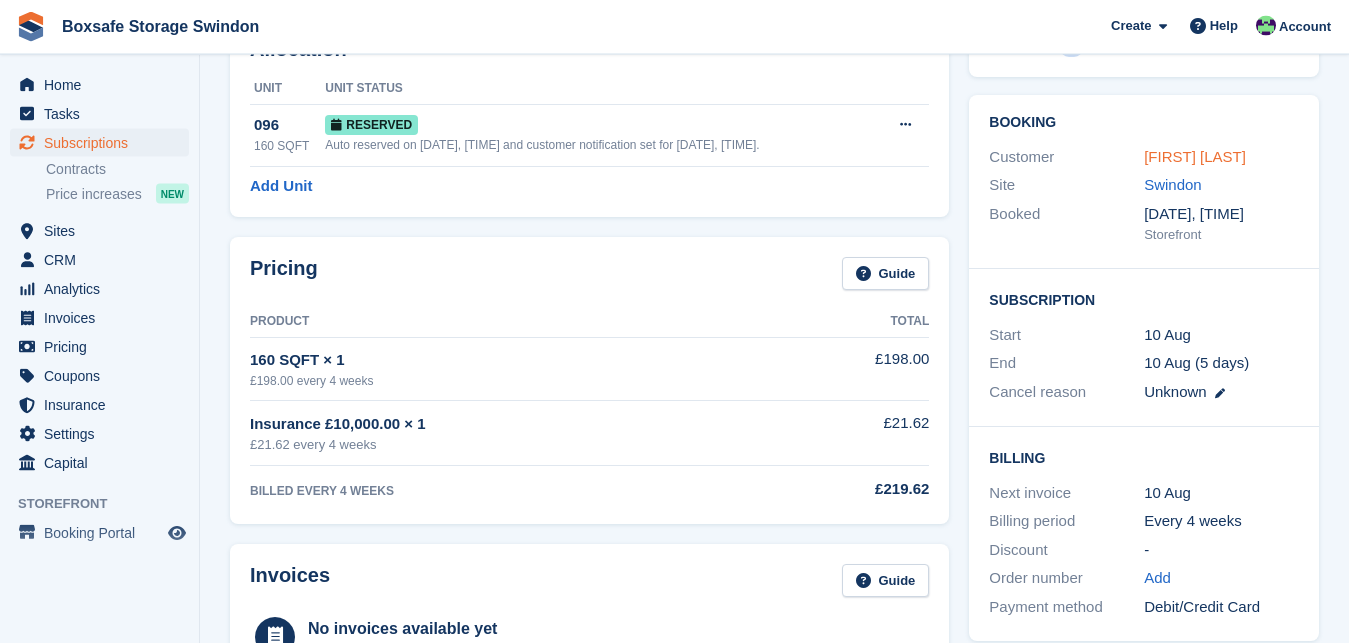 click on "[FIRST] [LAST]" at bounding box center [1195, 156] 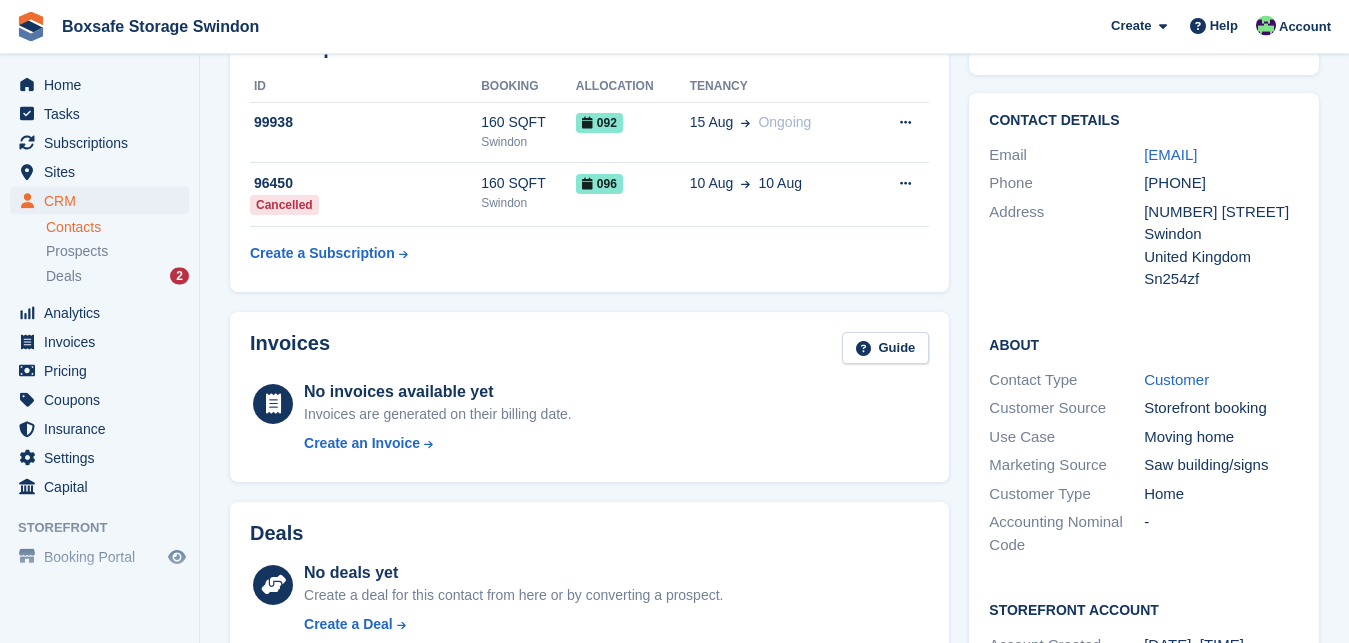scroll, scrollTop: 0, scrollLeft: 0, axis: both 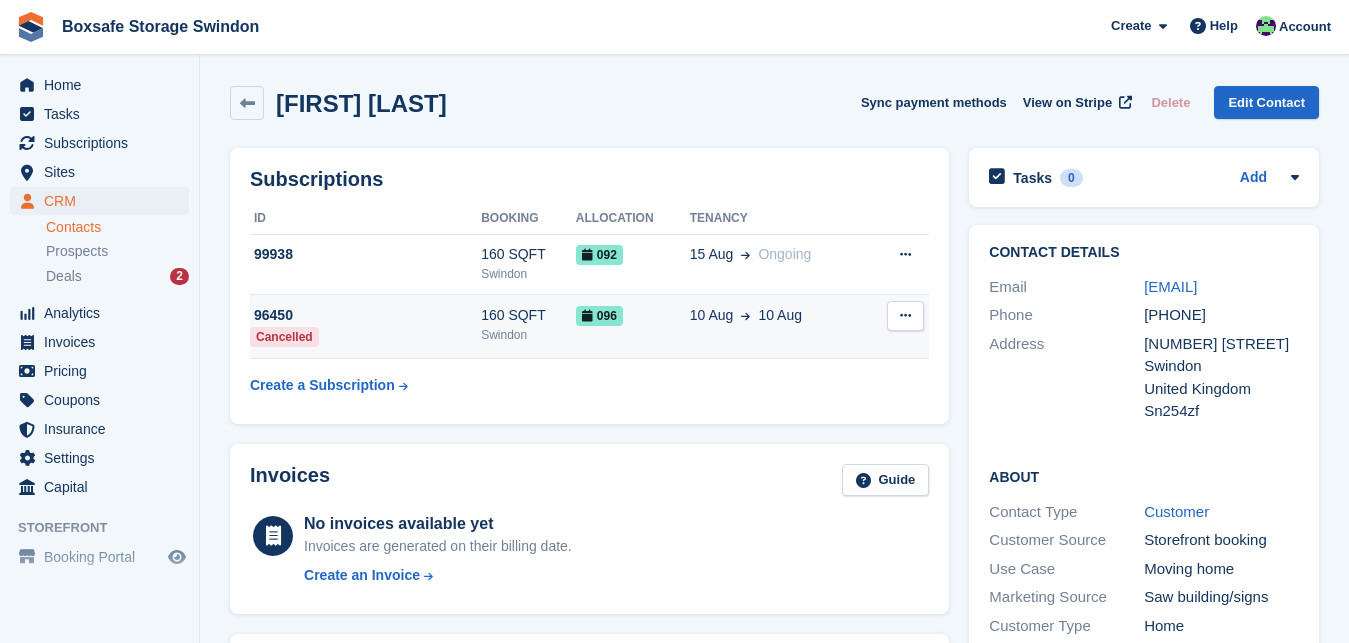 click on "Swindon" at bounding box center (528, 335) 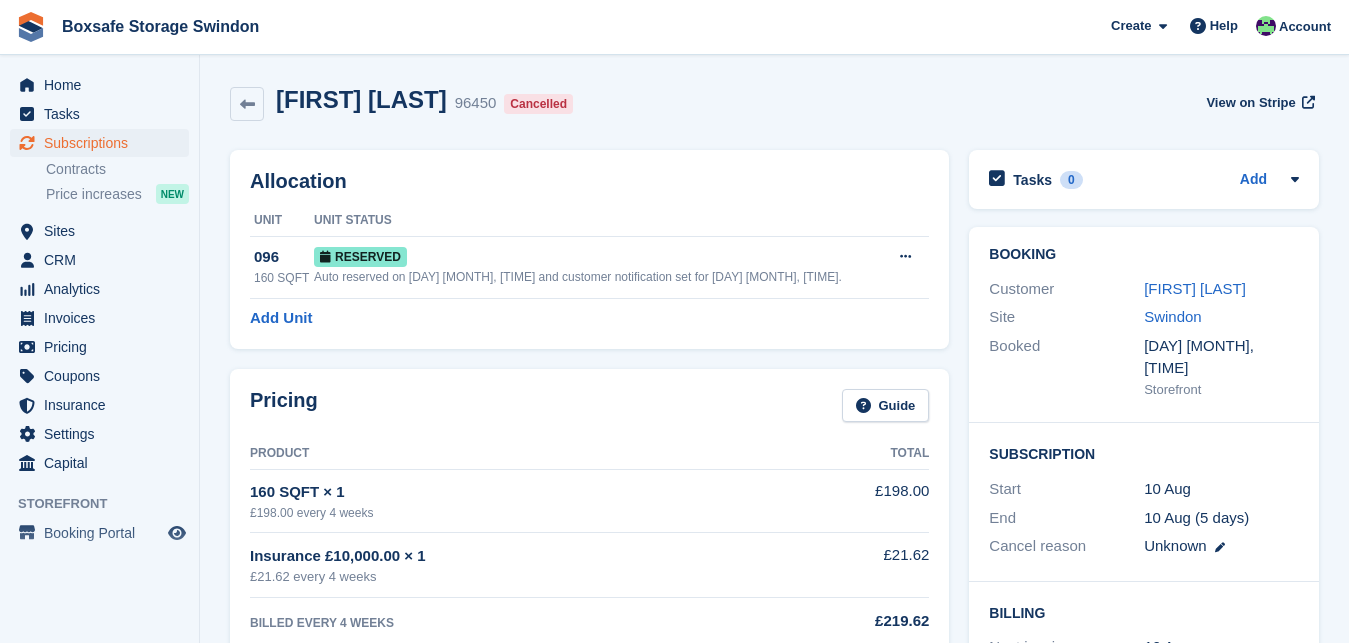 scroll, scrollTop: 0, scrollLeft: 0, axis: both 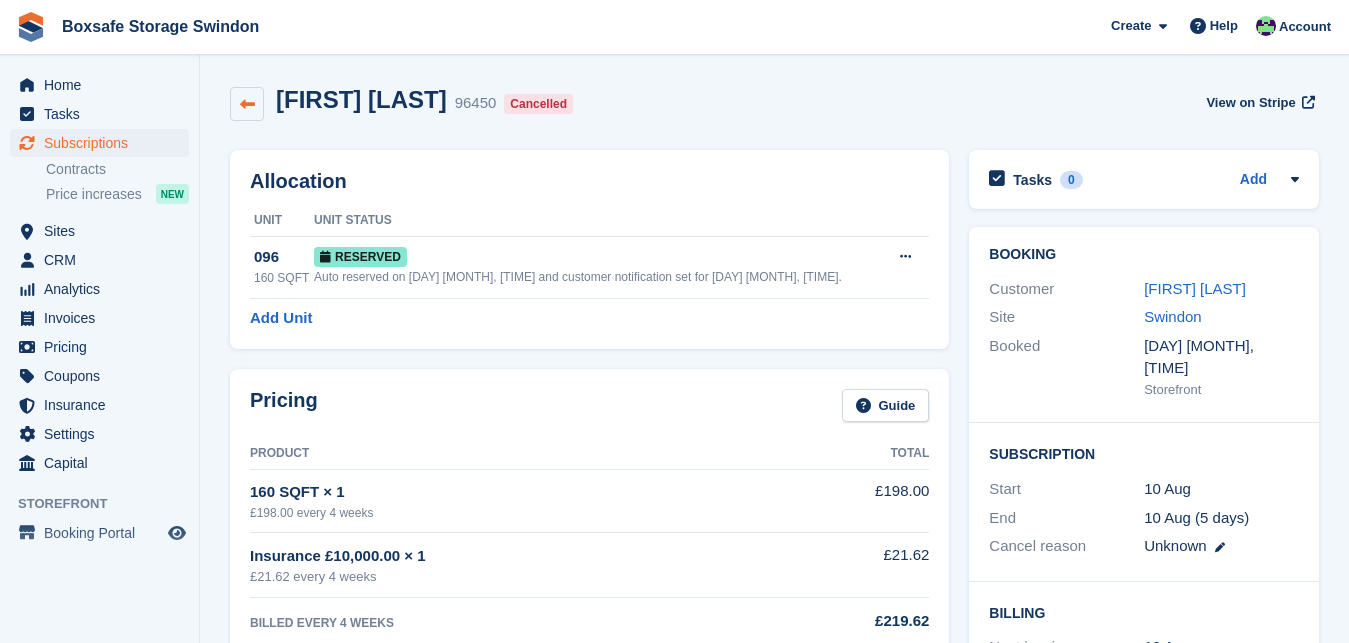 click at bounding box center (247, 104) 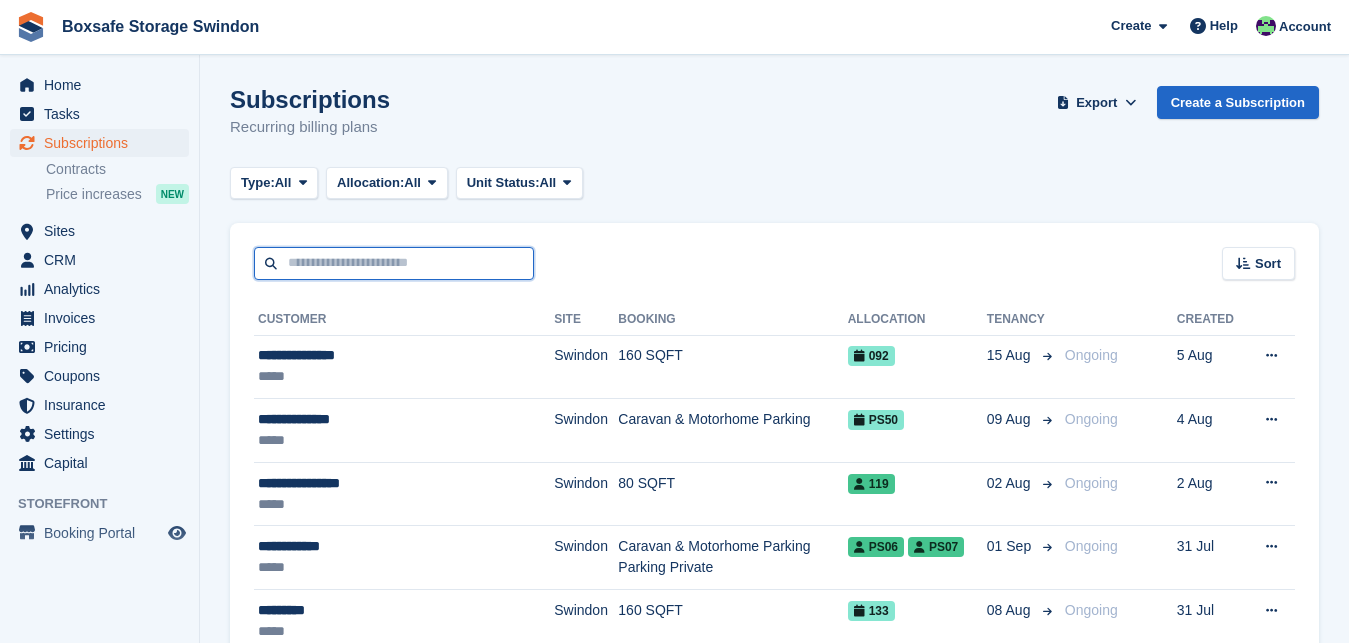 click at bounding box center [394, 263] 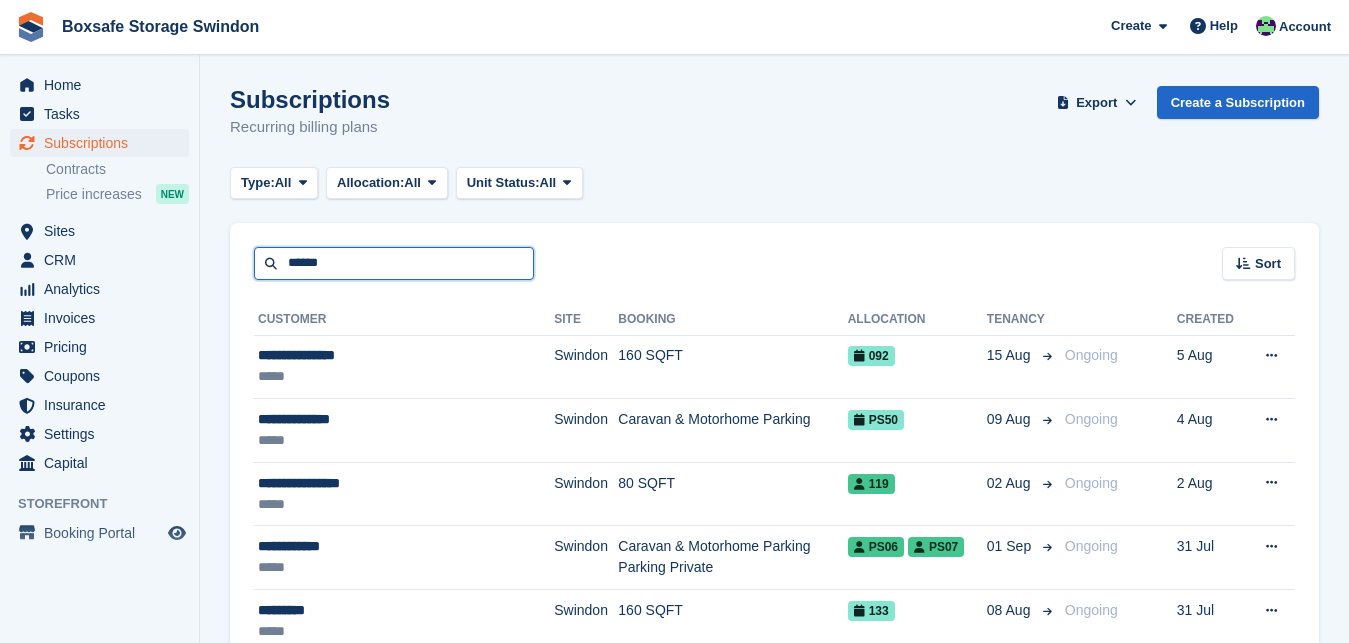 type on "******" 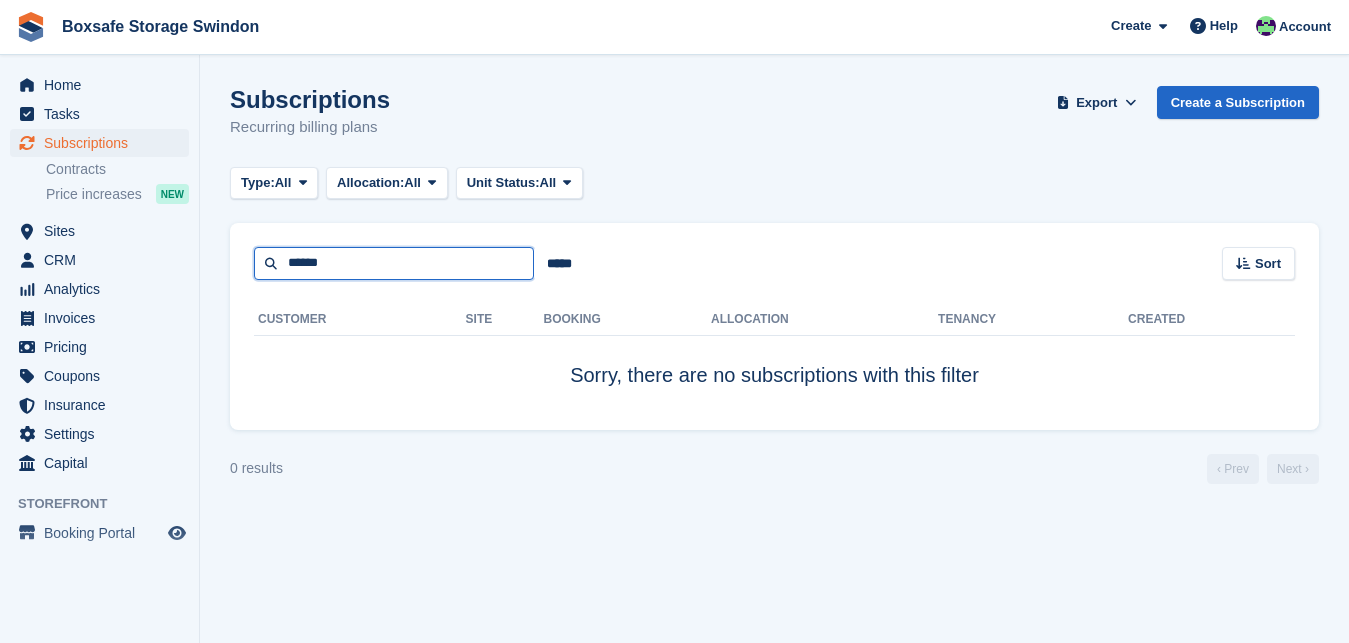 click on "******" at bounding box center (394, 263) 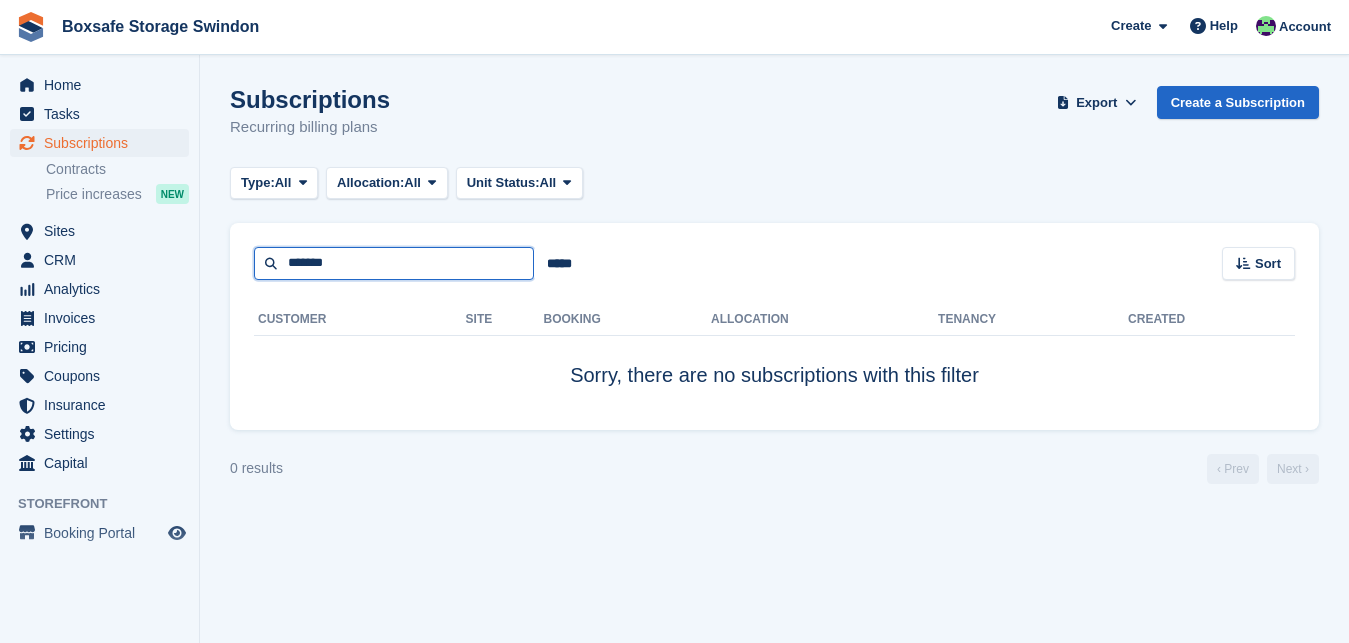 type on "*******" 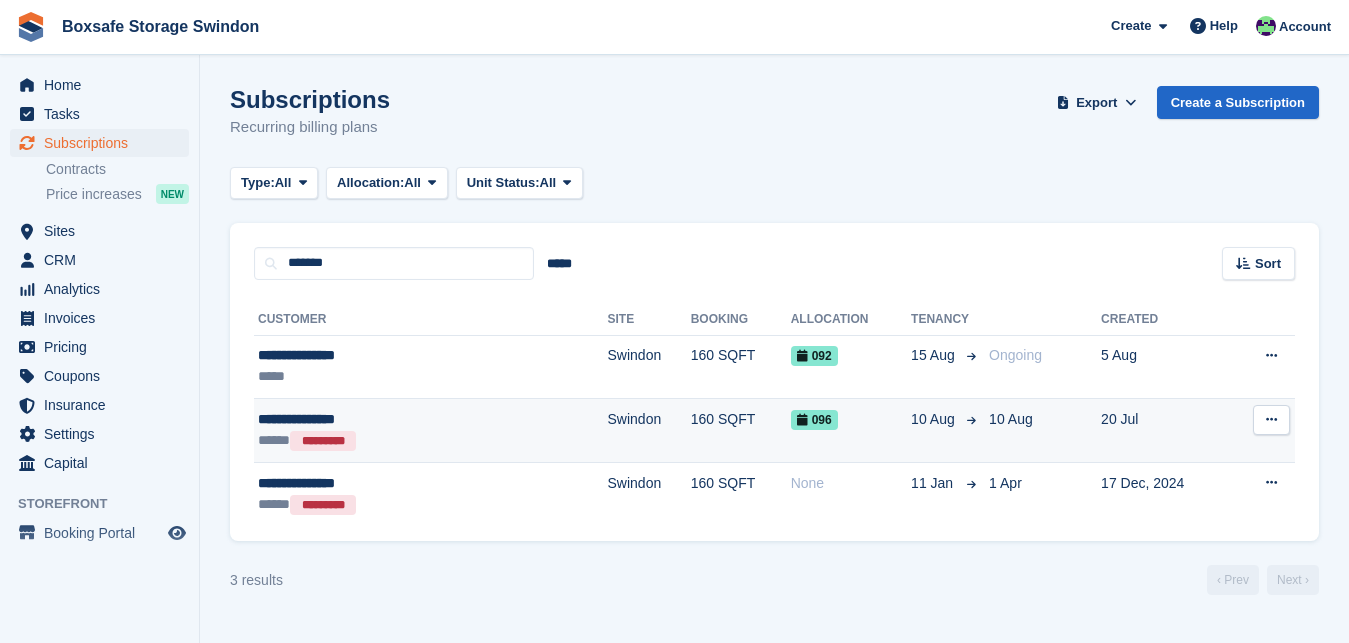 click on "**********" at bounding box center [370, 419] 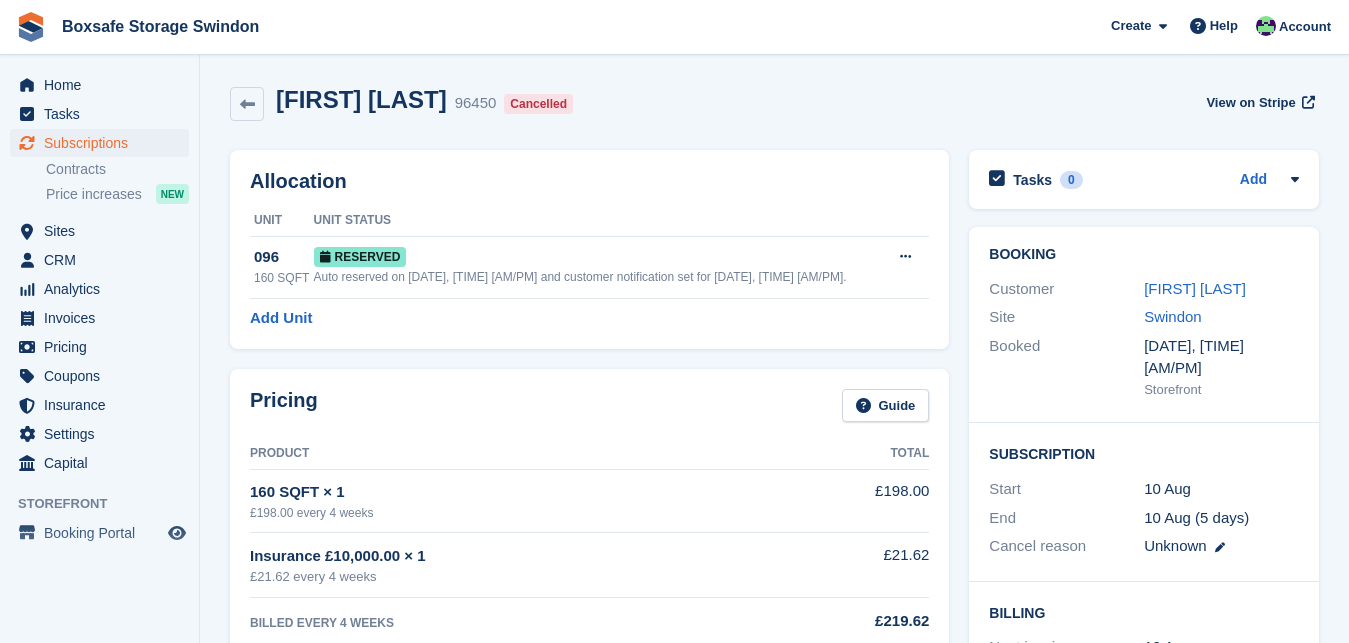 scroll, scrollTop: 0, scrollLeft: 0, axis: both 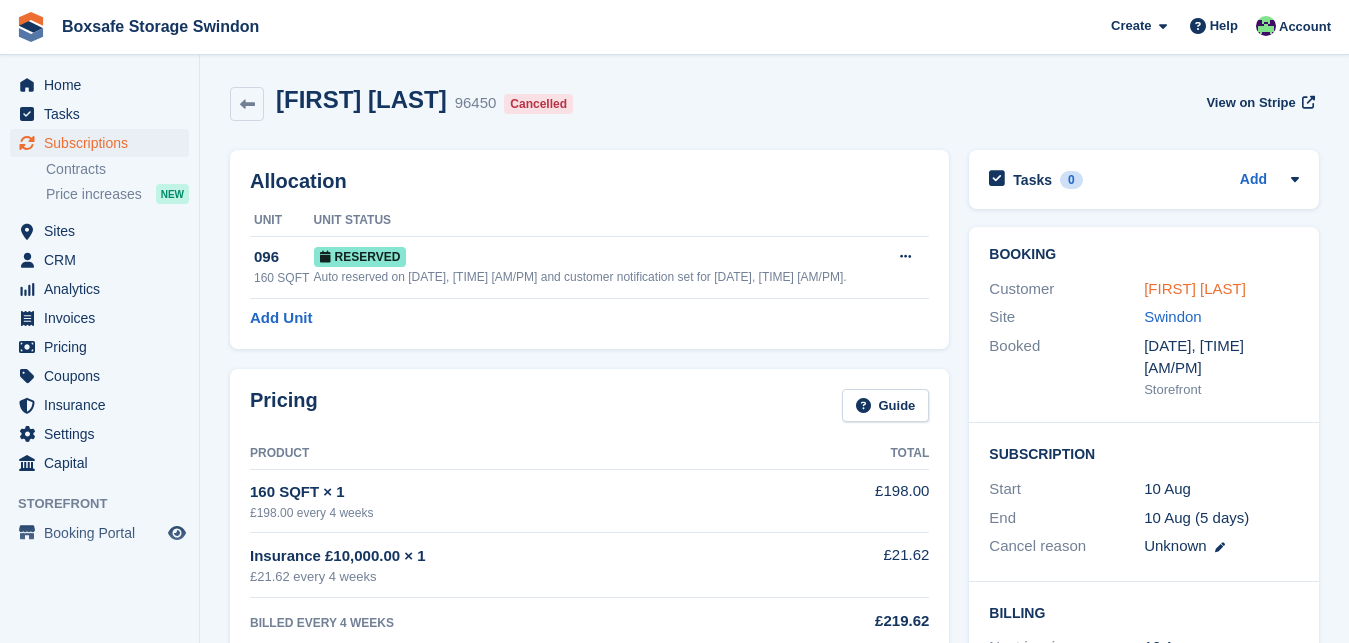click on "Richard Simpson" at bounding box center (1195, 288) 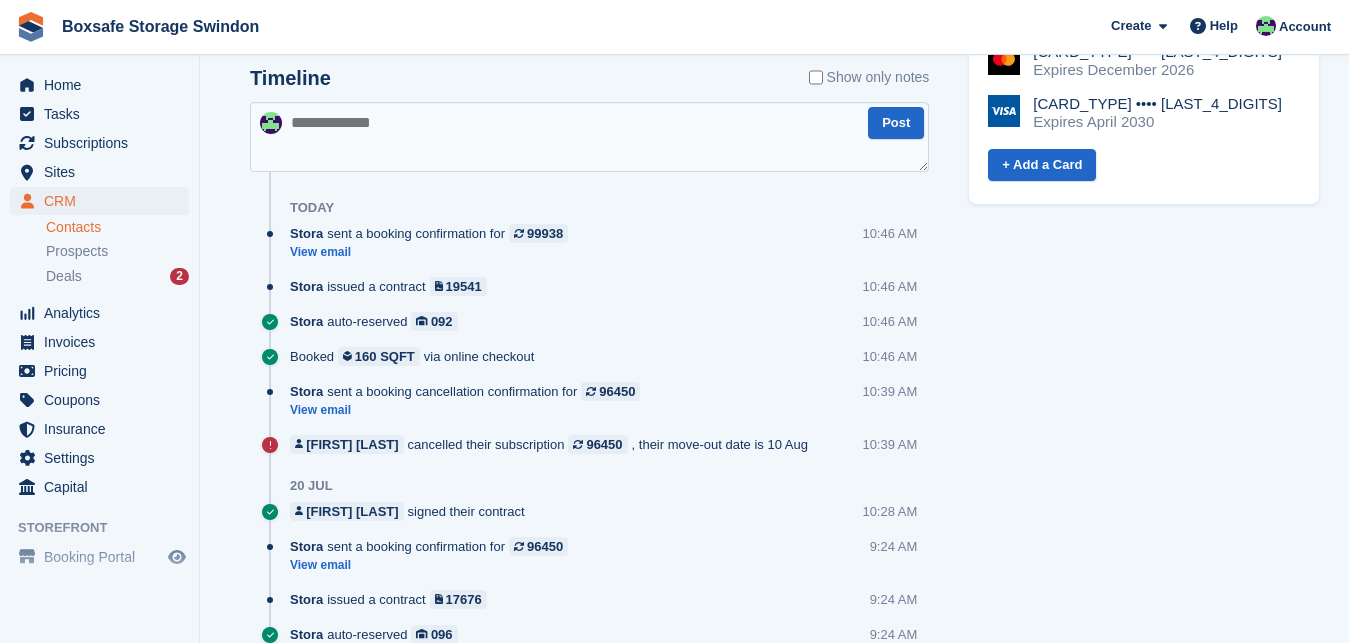 scroll, scrollTop: 0, scrollLeft: 0, axis: both 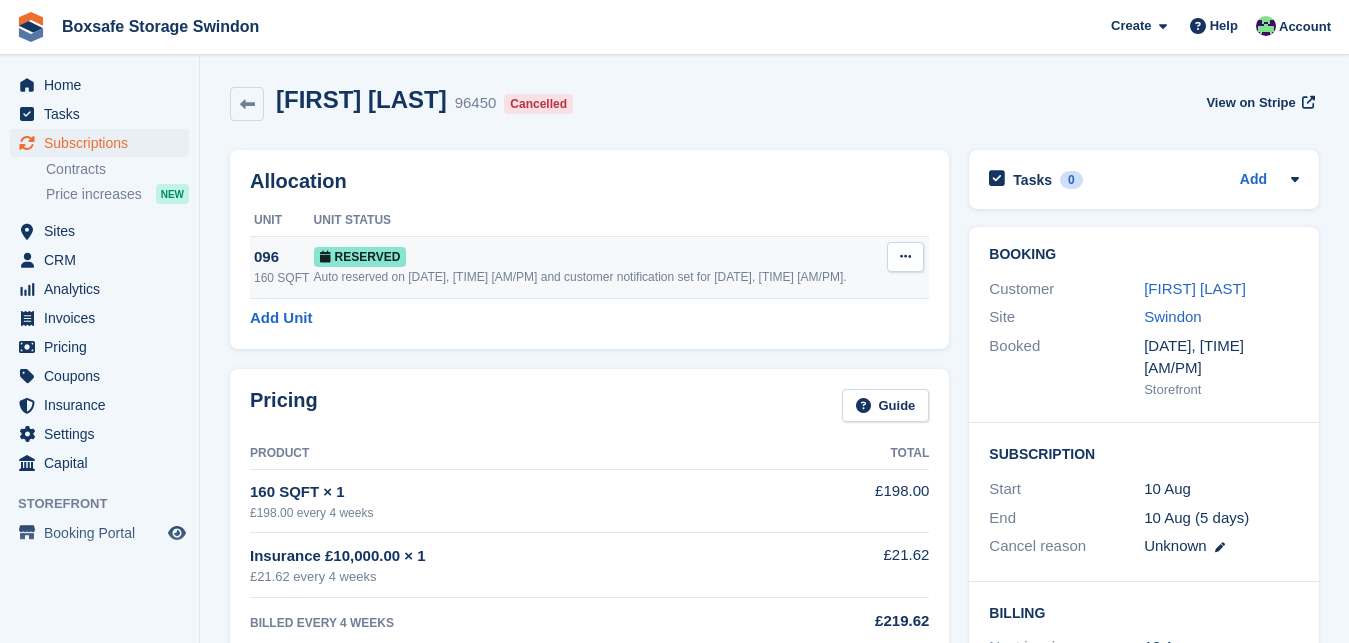 click at bounding box center (905, 256) 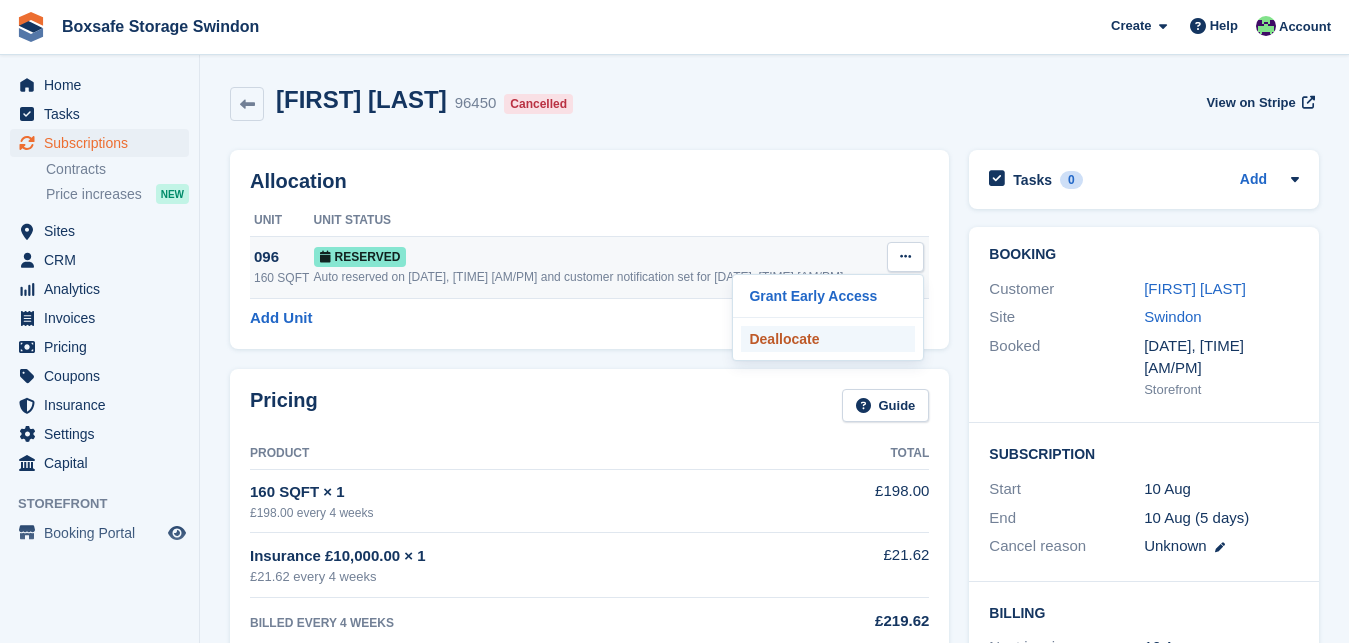 click on "Deallocate" at bounding box center [828, 339] 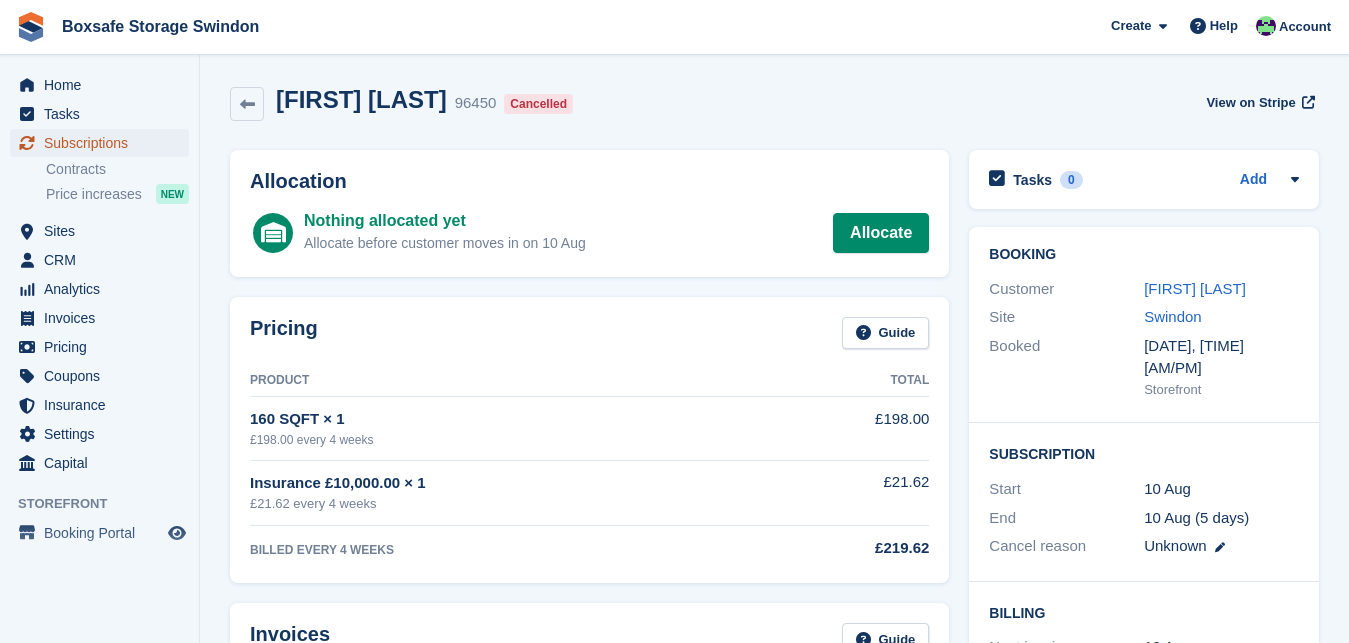 click on "Subscriptions" at bounding box center (104, 143) 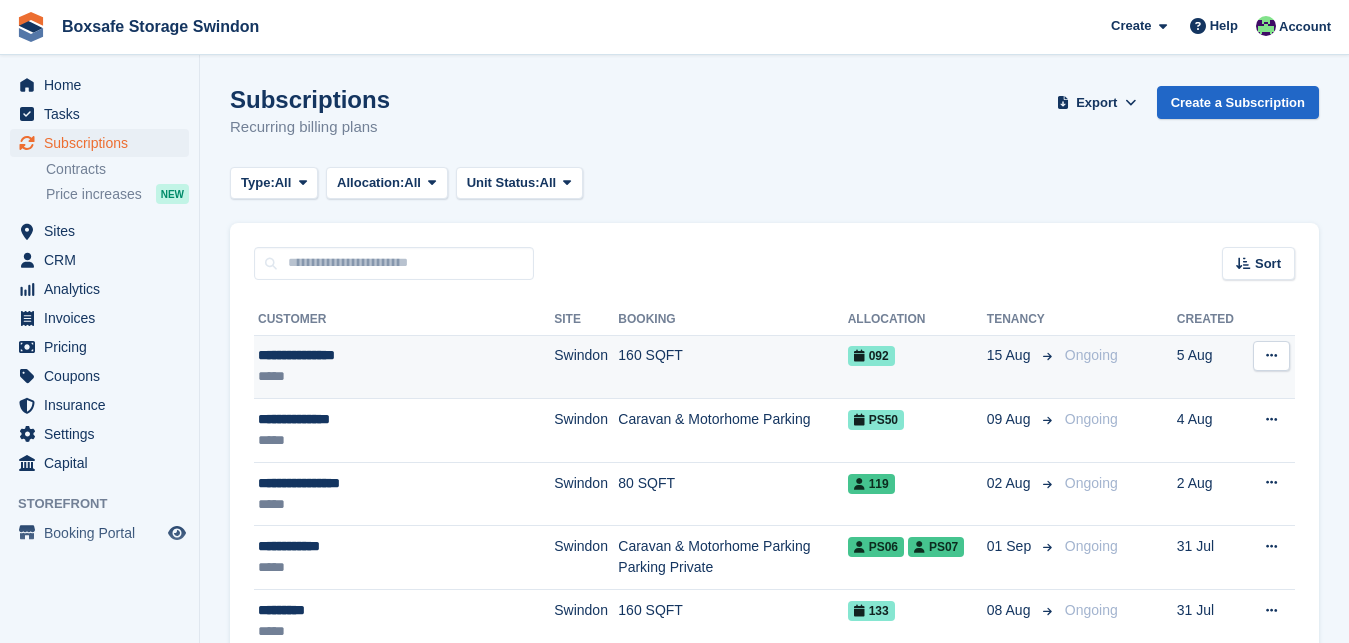 click on "**********" at bounding box center [382, 355] 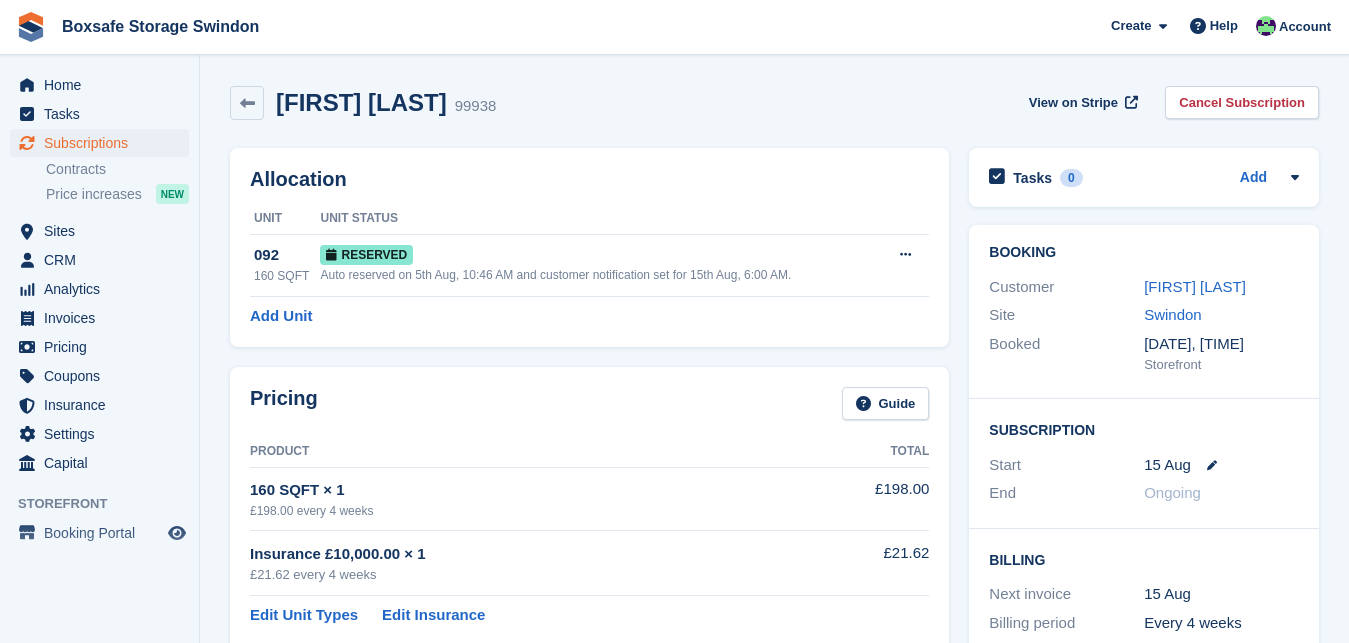 click on "Boxsafe Storage Swindon
Create
Subscription
Invoice
Contact
Deal
Discount
Page
Help
Chat Support
Submit a support request
Help Center
Get answers to Stora questions
What's New" at bounding box center [674, 321] 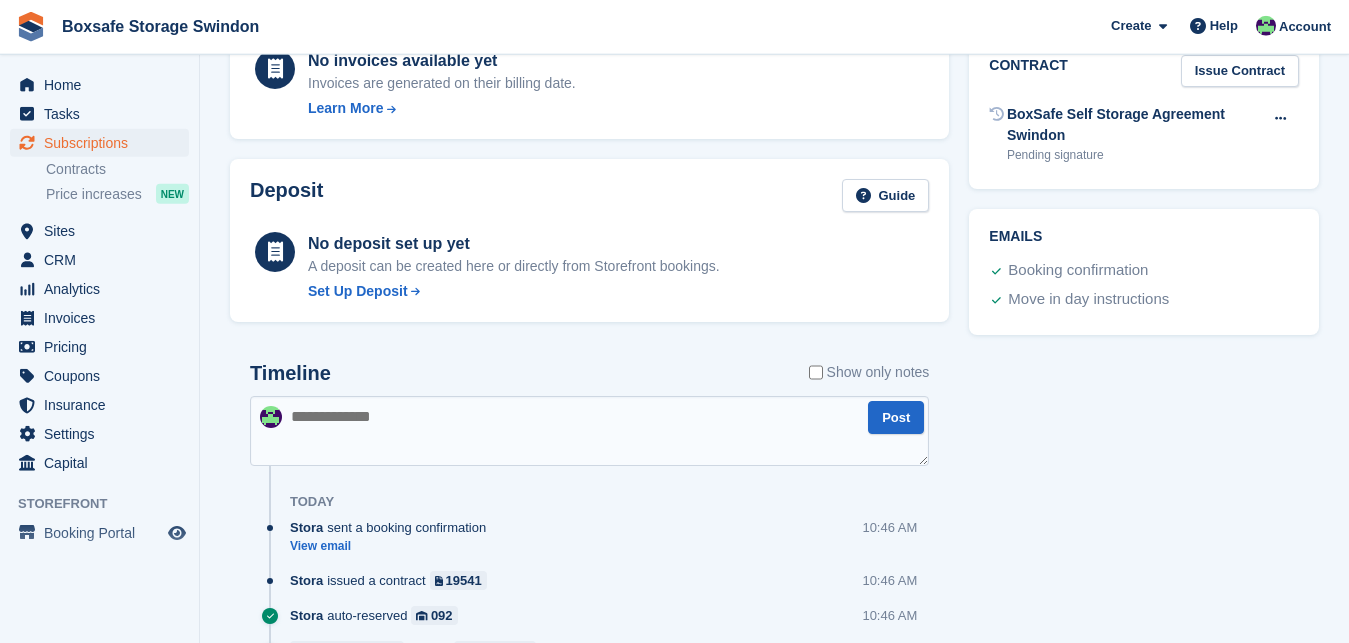 scroll, scrollTop: 731, scrollLeft: 0, axis: vertical 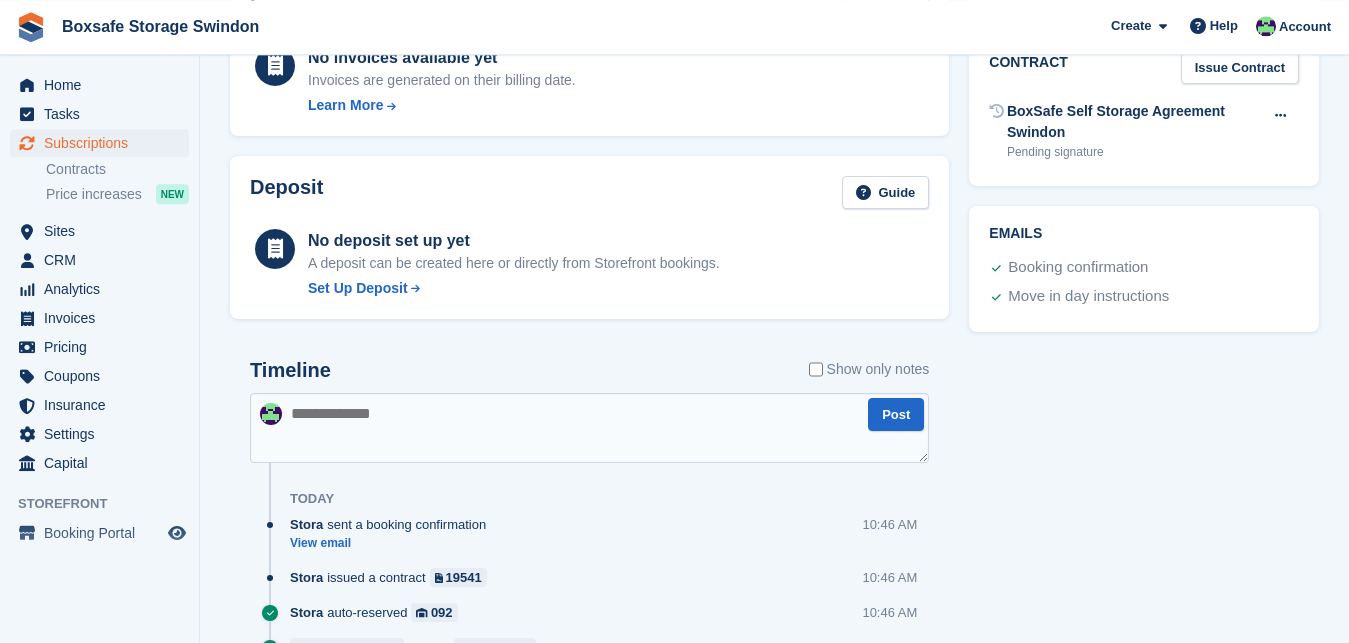 click at bounding box center [589, 428] 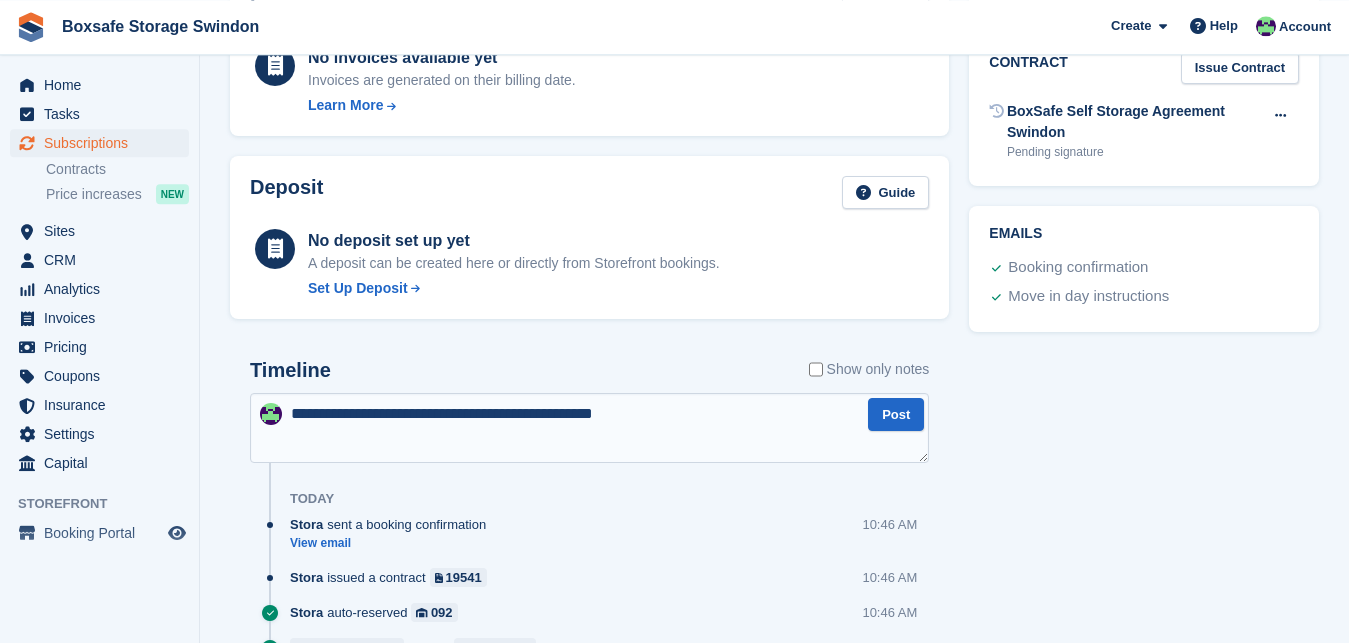type on "**********" 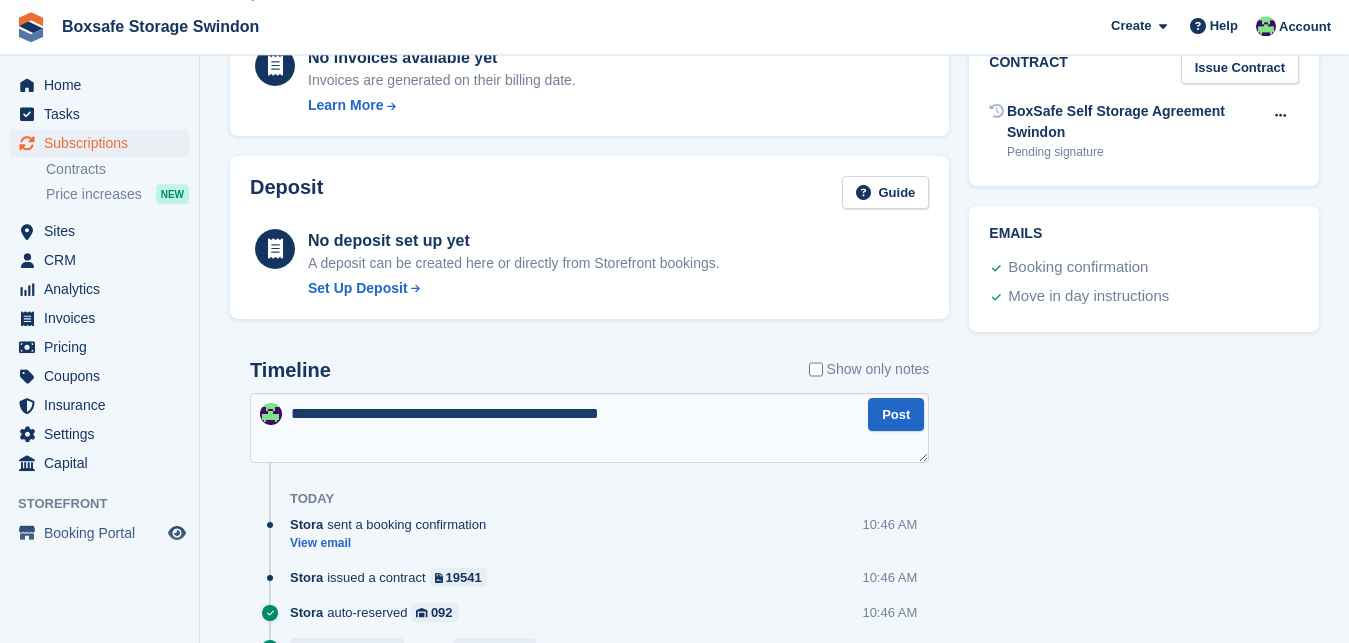 type 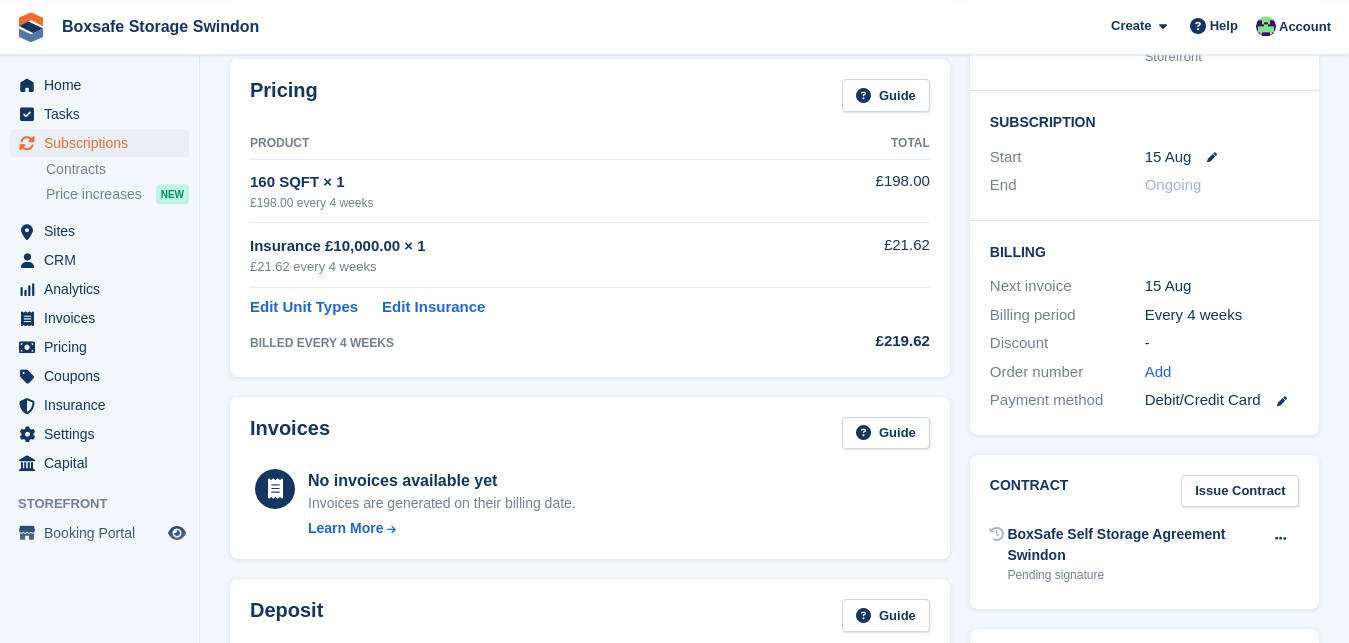scroll, scrollTop: 112, scrollLeft: 0, axis: vertical 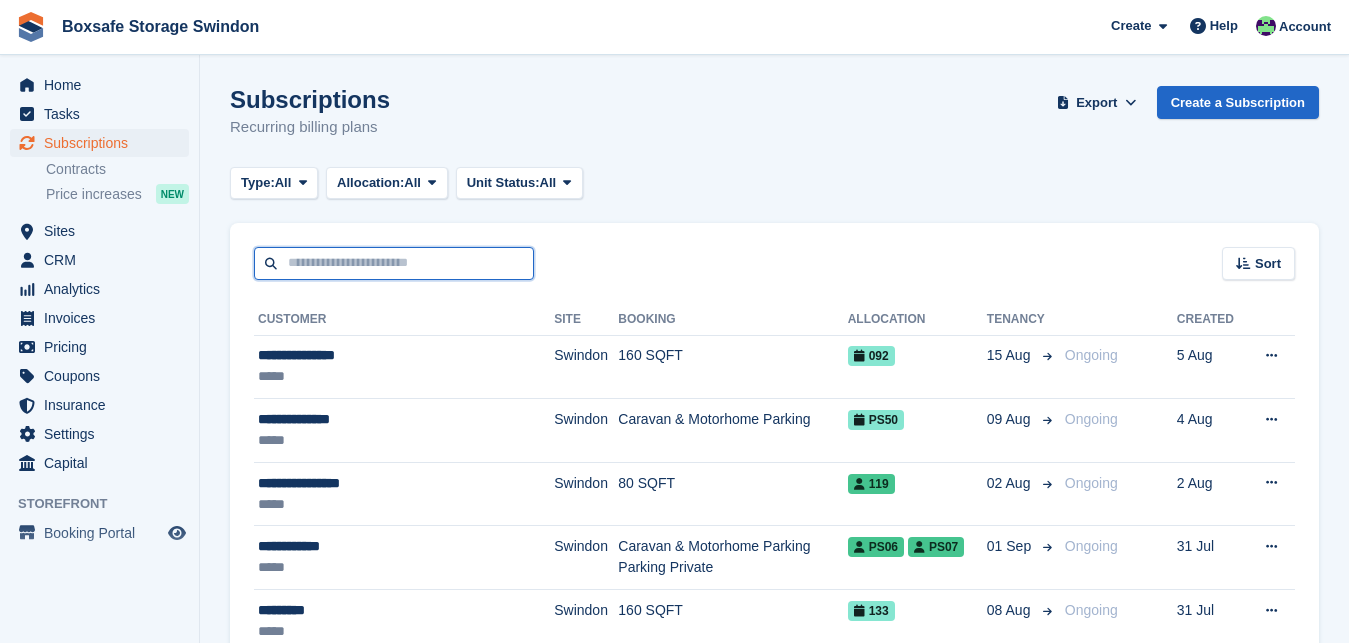 click at bounding box center [394, 263] 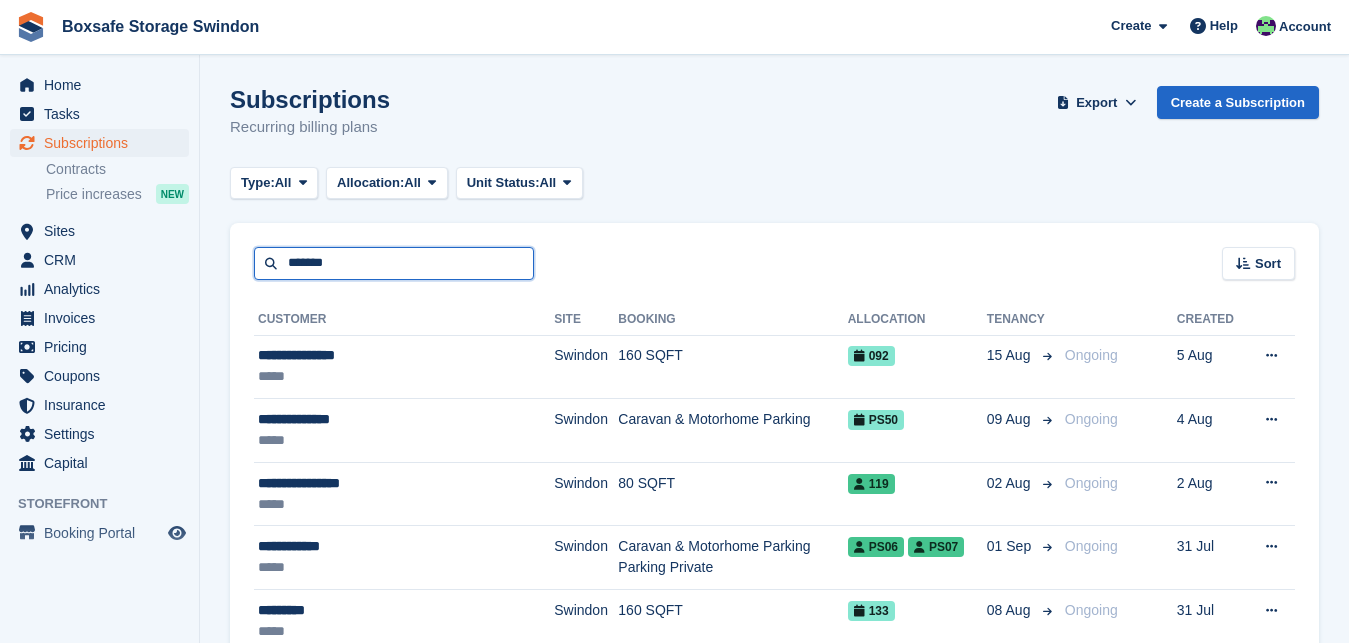 type on "*******" 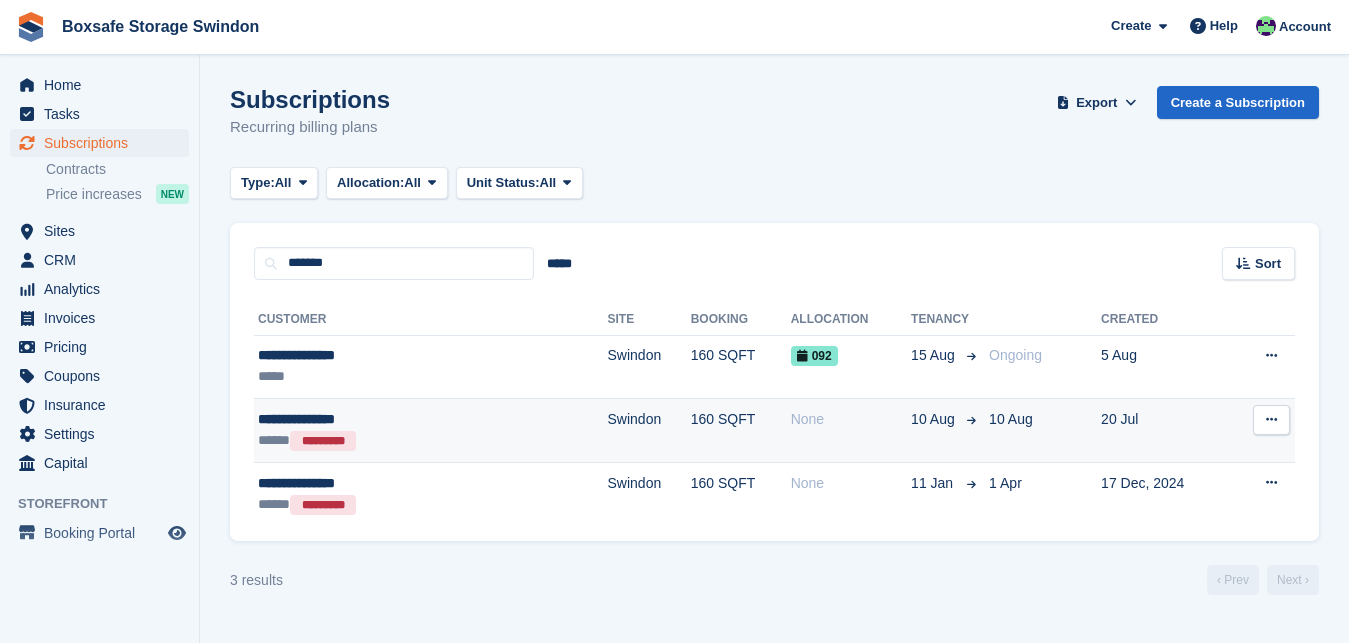 click on "**********" at bounding box center (370, 419) 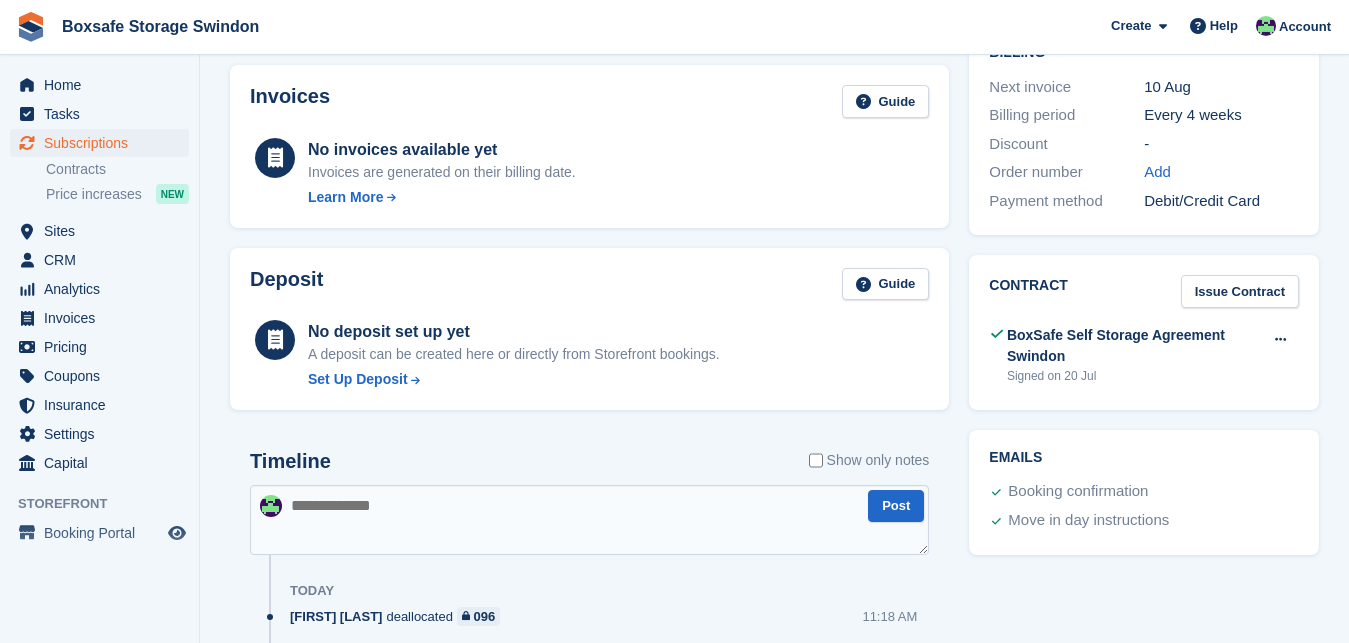 scroll, scrollTop: 518, scrollLeft: 0, axis: vertical 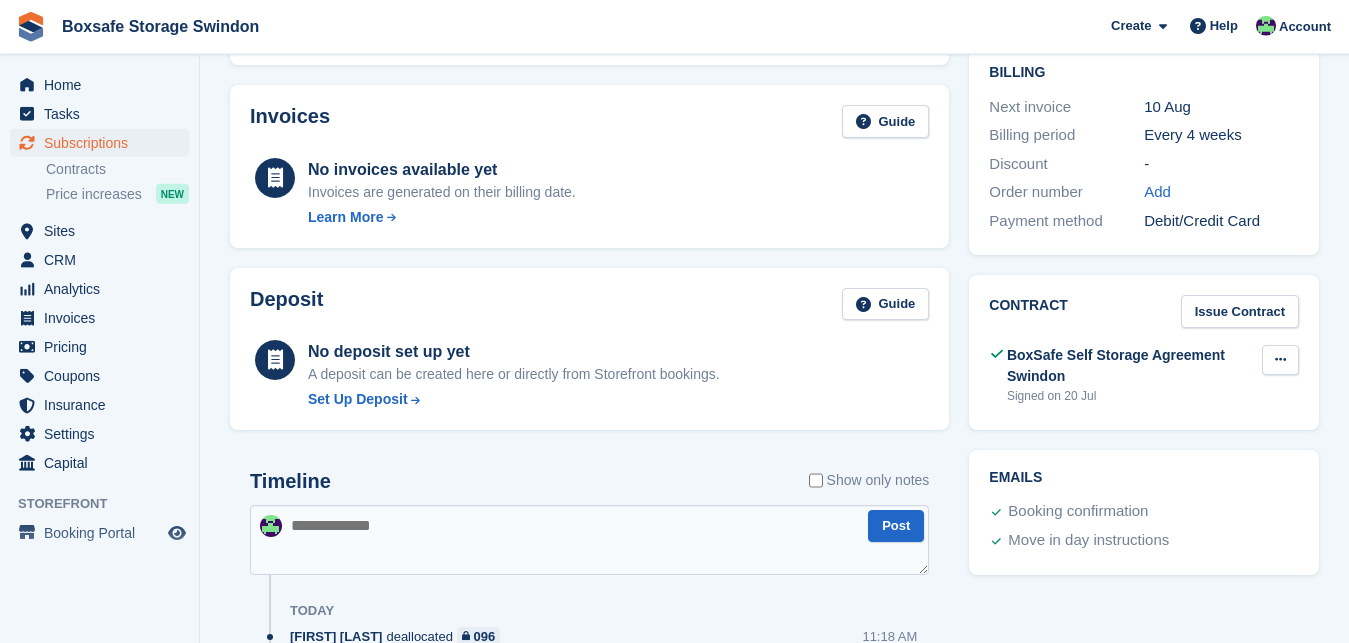 click at bounding box center (1280, 360) 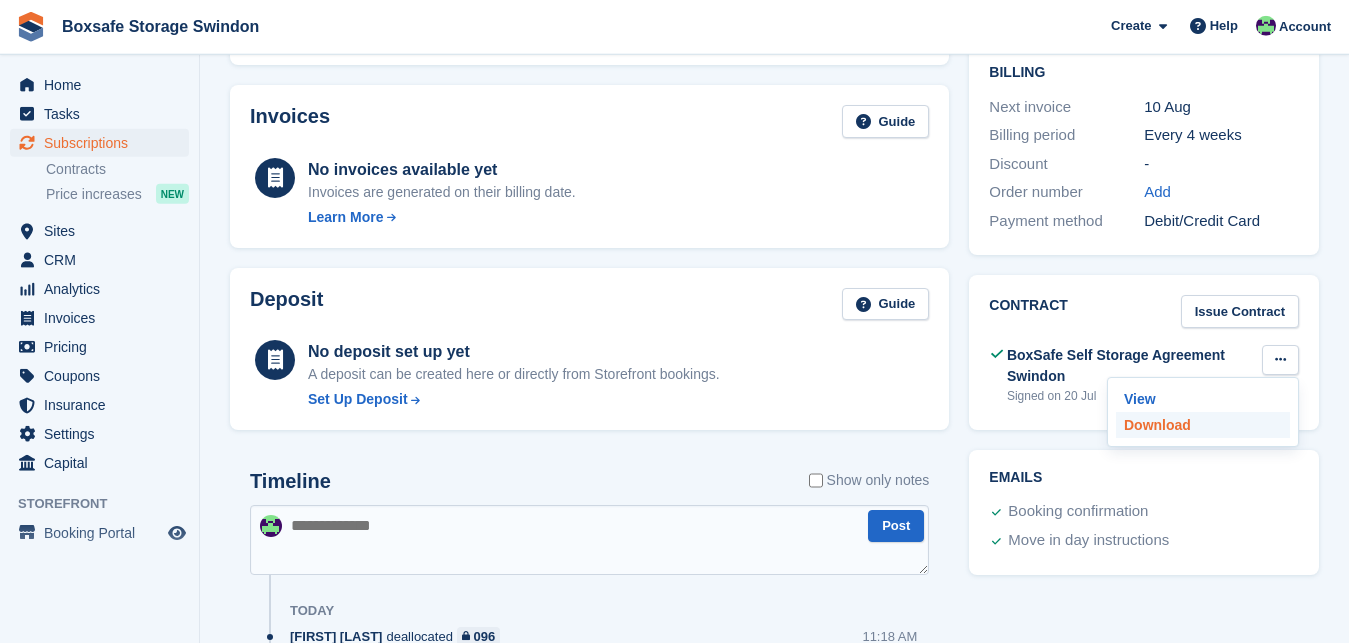 click on "Download" at bounding box center (1203, 425) 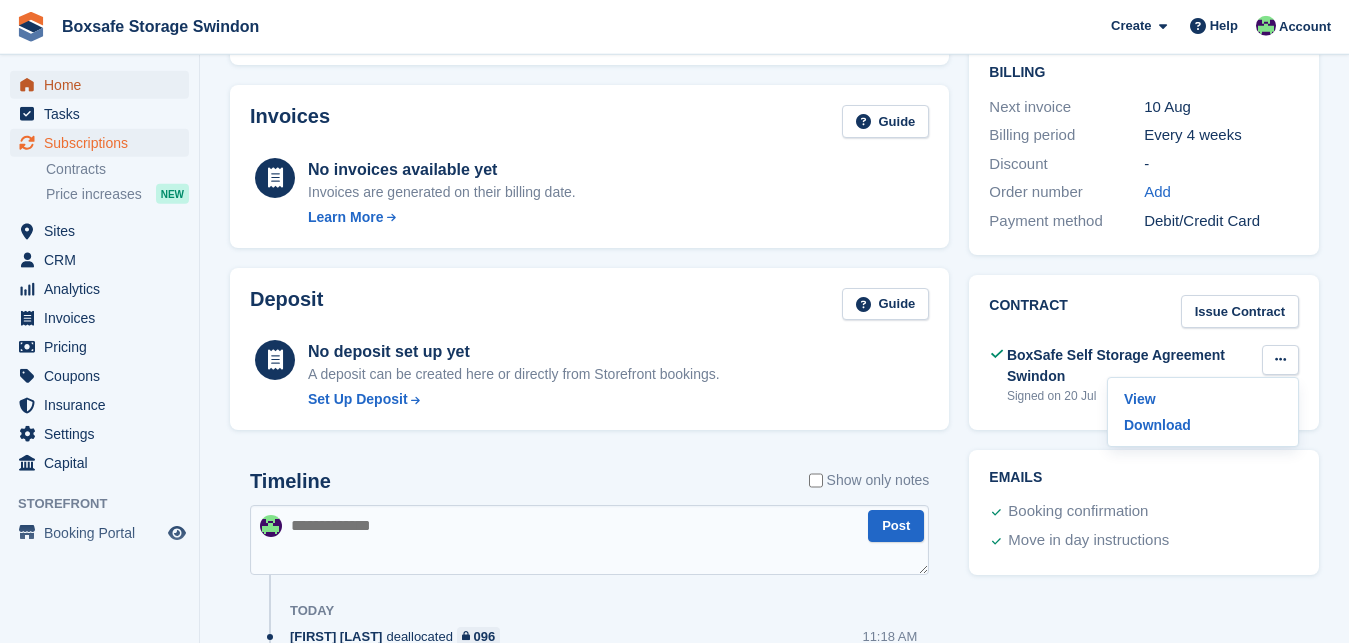 click on "Home" at bounding box center [104, 85] 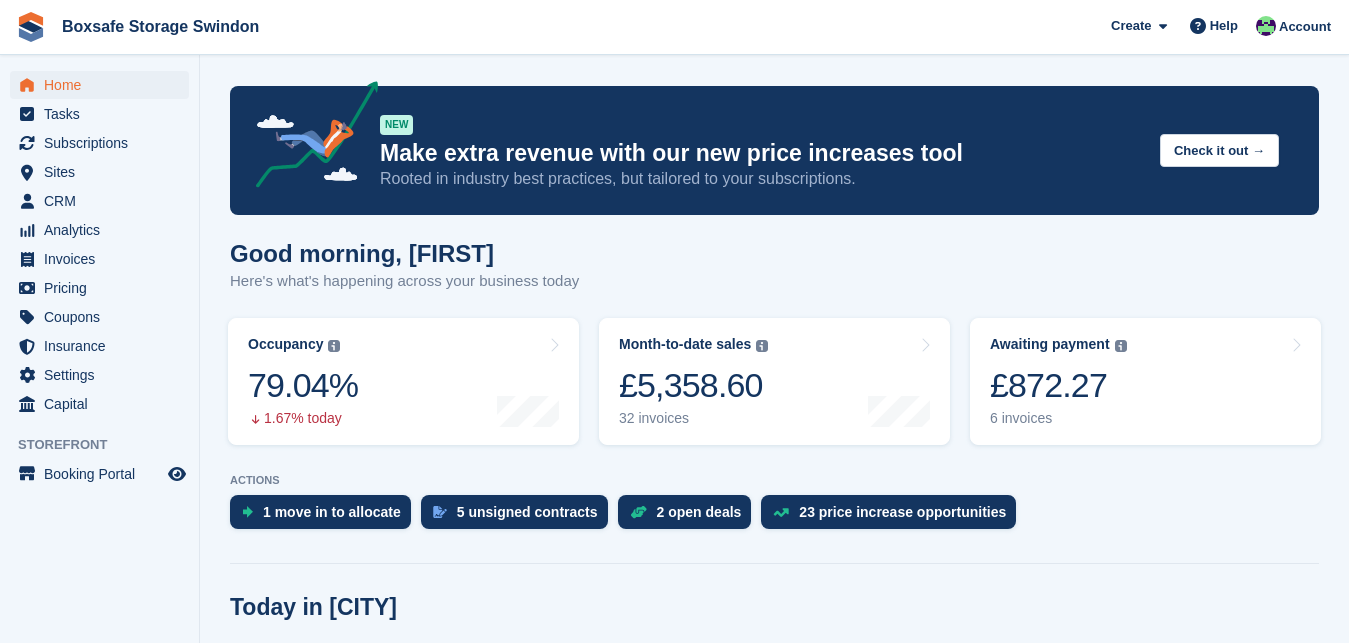scroll, scrollTop: 0, scrollLeft: 0, axis: both 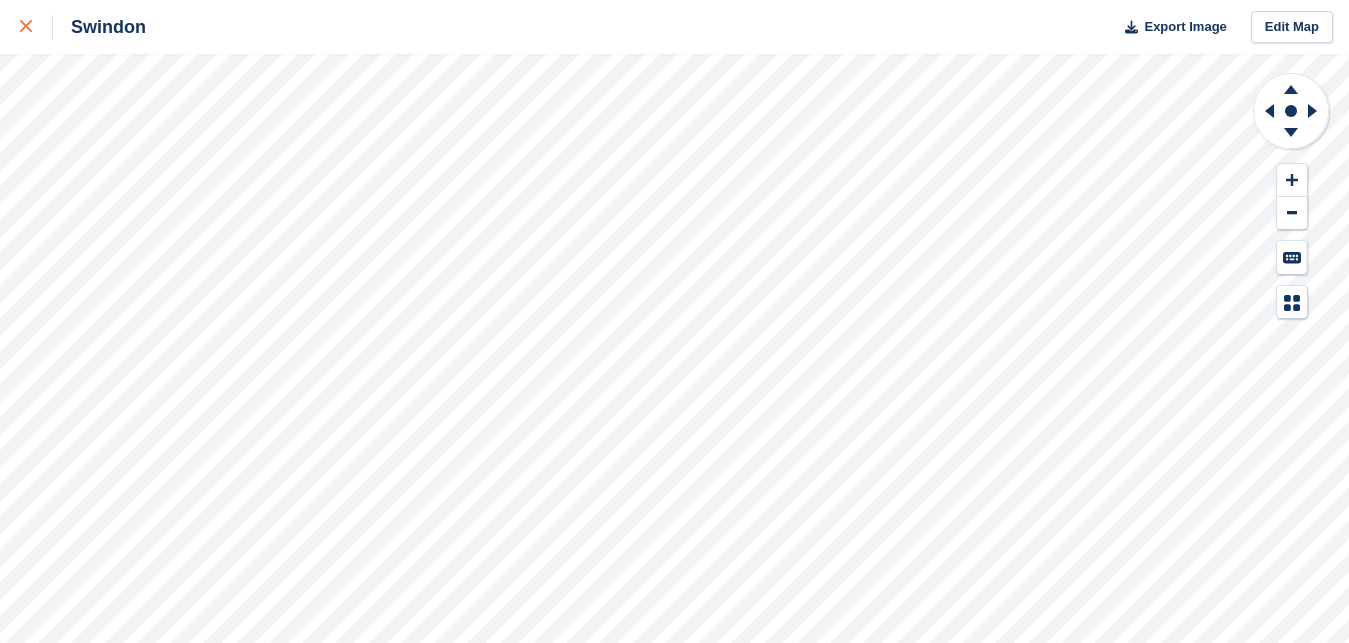 click 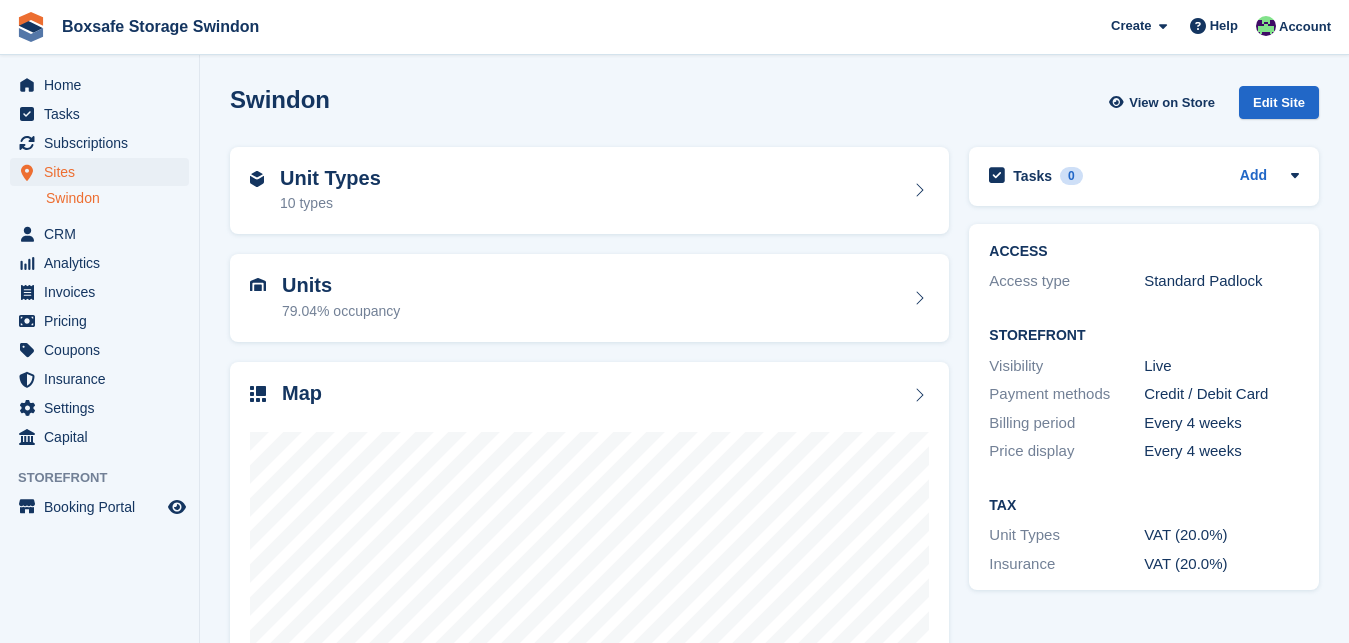 scroll, scrollTop: 0, scrollLeft: 0, axis: both 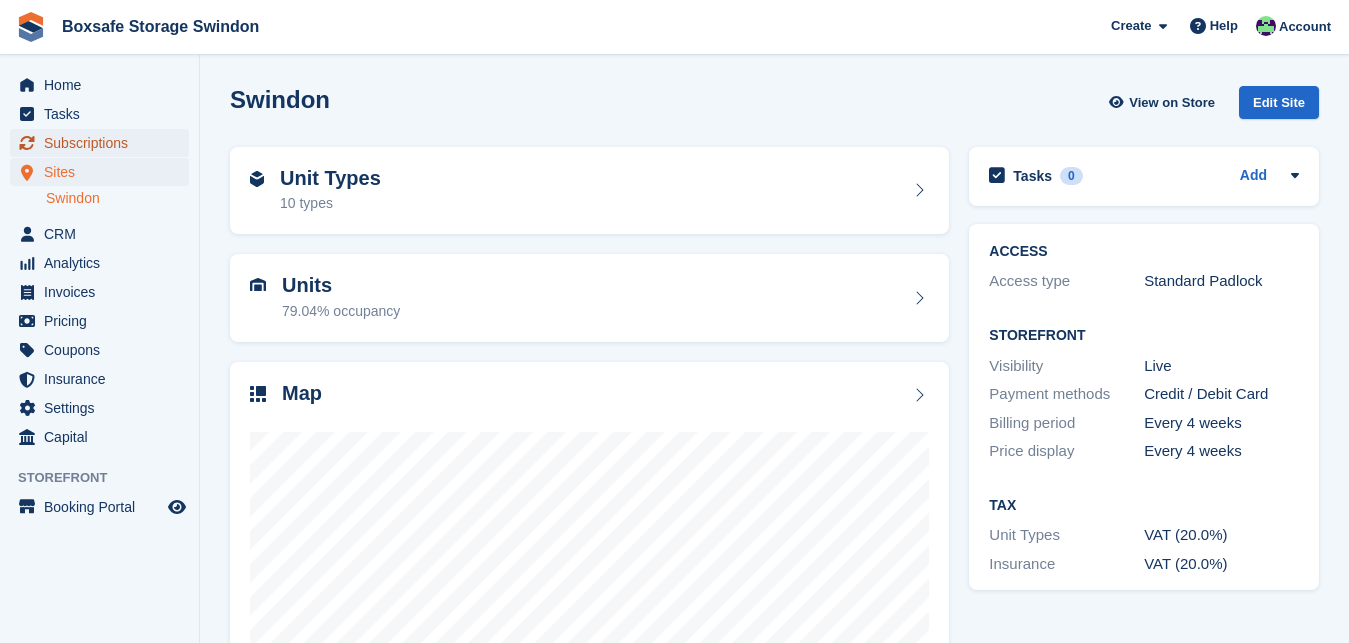 click on "Subscriptions" at bounding box center (104, 143) 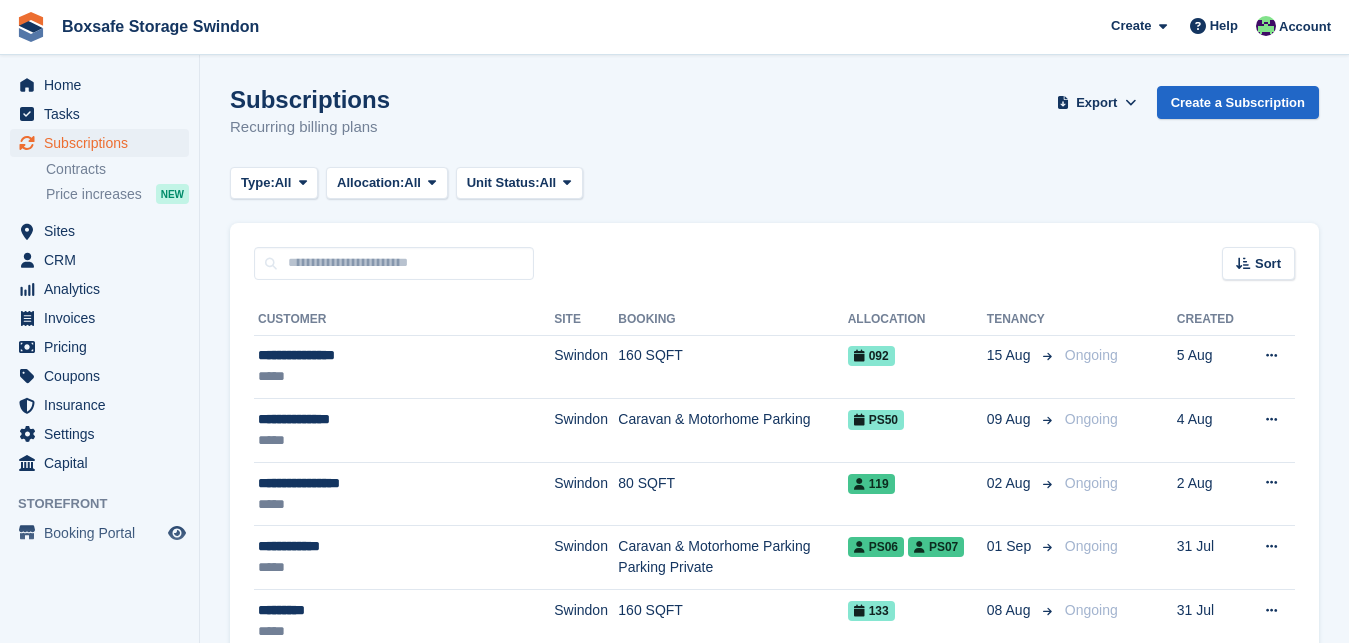 scroll, scrollTop: 0, scrollLeft: 0, axis: both 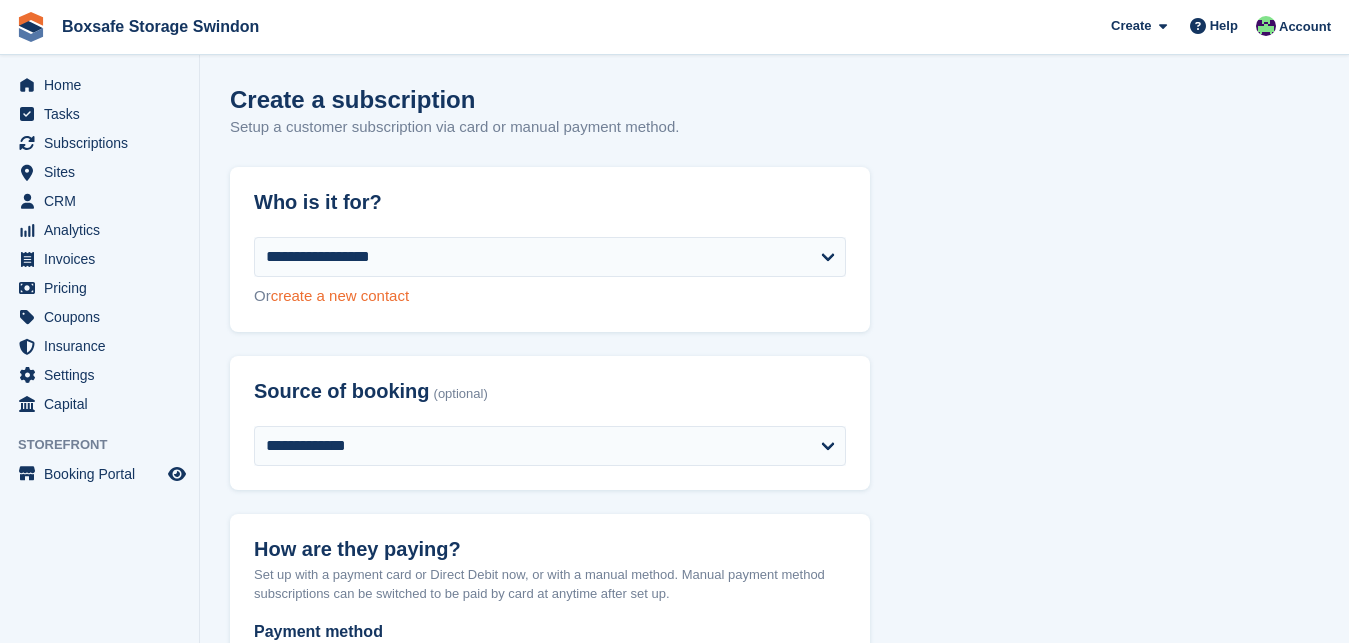 click on "create a new contact" at bounding box center (340, 295) 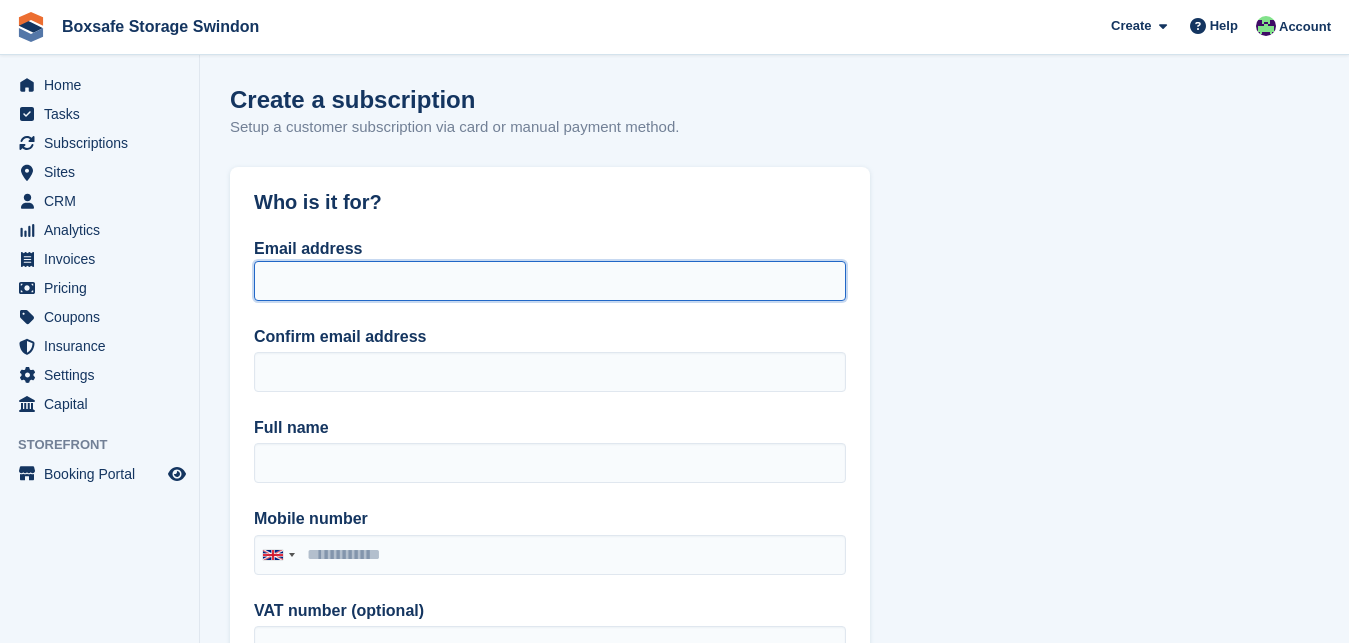 click on "Email address" at bounding box center [550, 281] 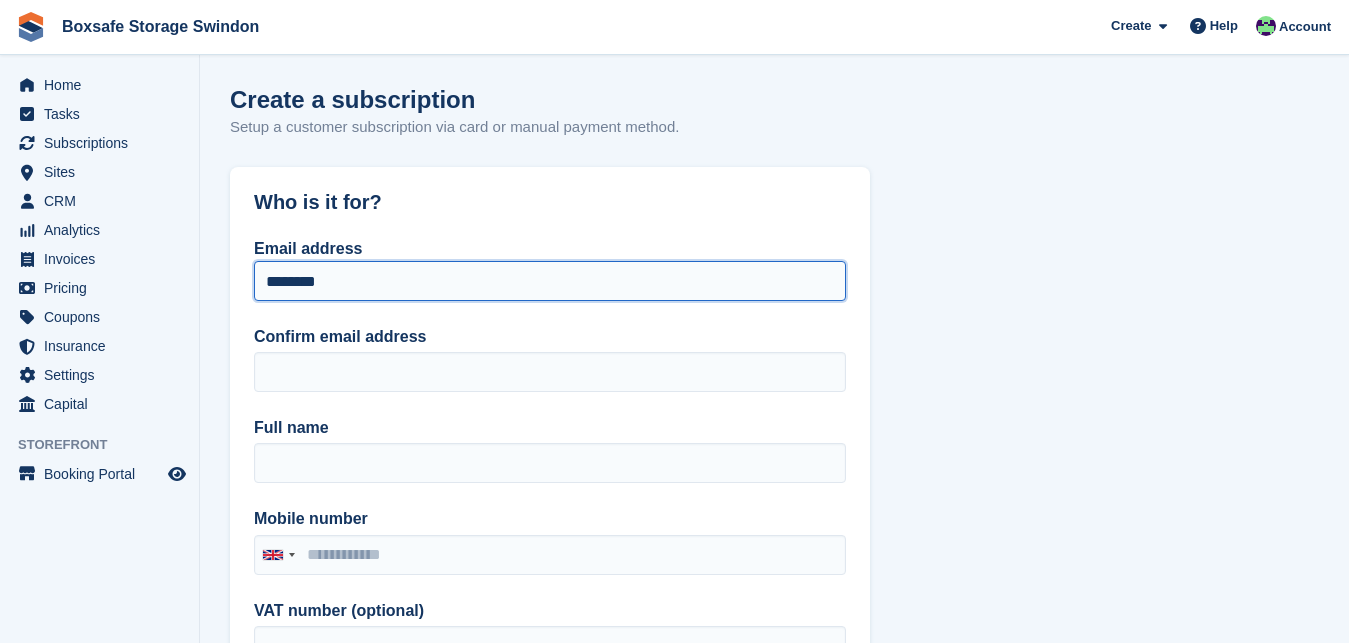 click on "********" at bounding box center [550, 281] 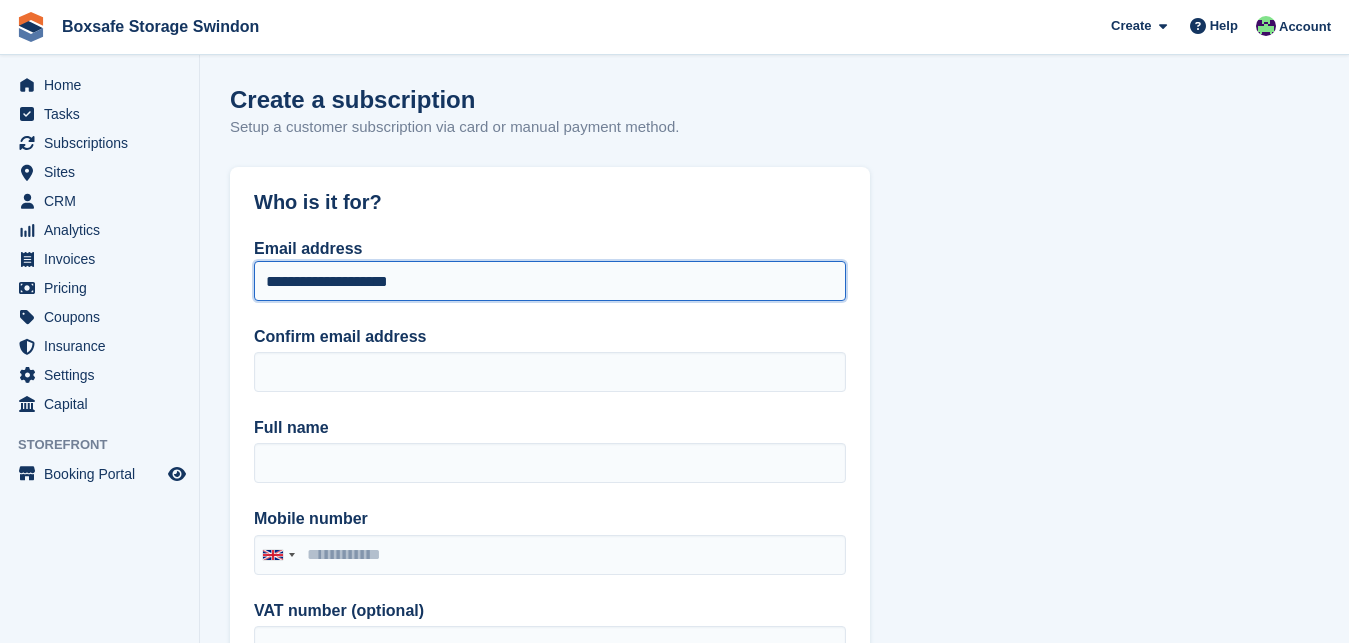 drag, startPoint x: 474, startPoint y: 274, endPoint x: 233, endPoint y: 274, distance: 241 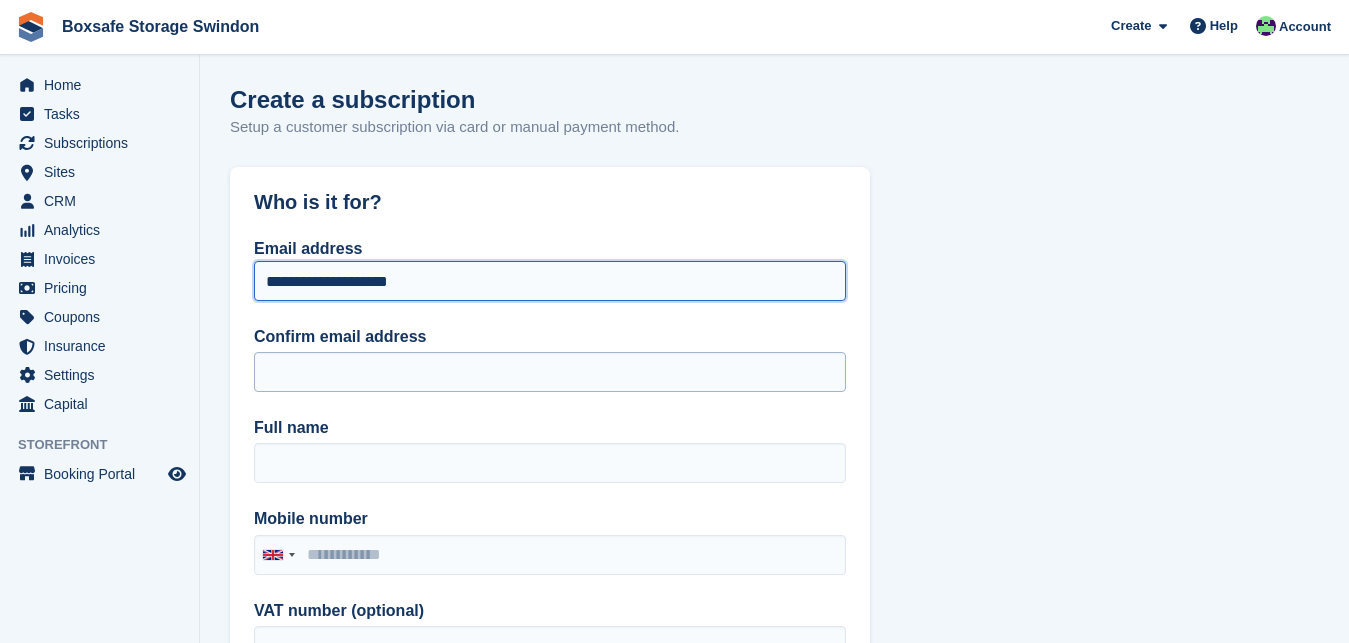 type on "**********" 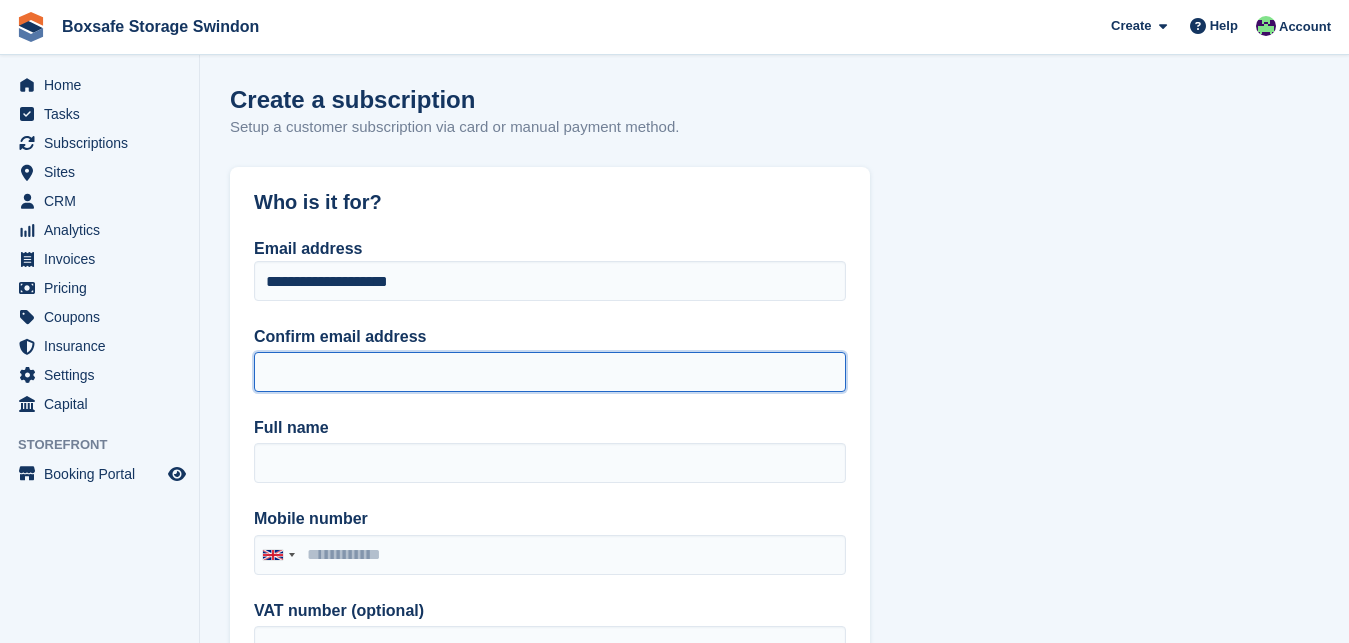 click on "Confirm email address" at bounding box center [550, 372] 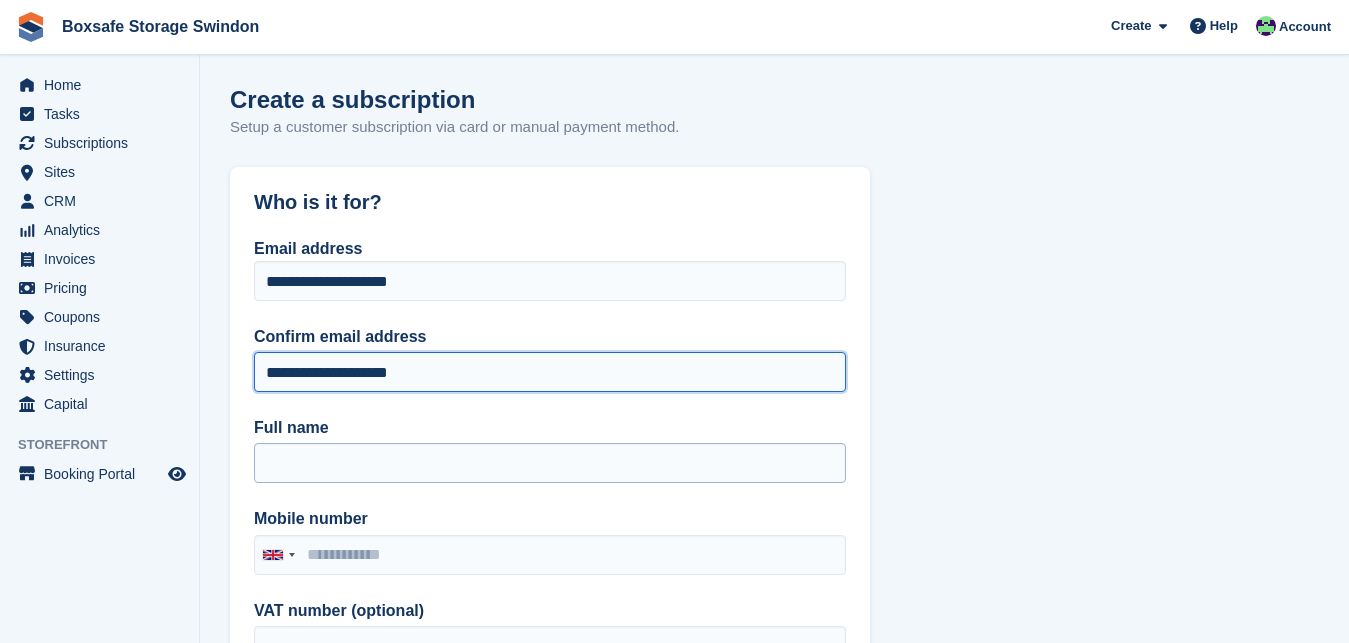 type on "**********" 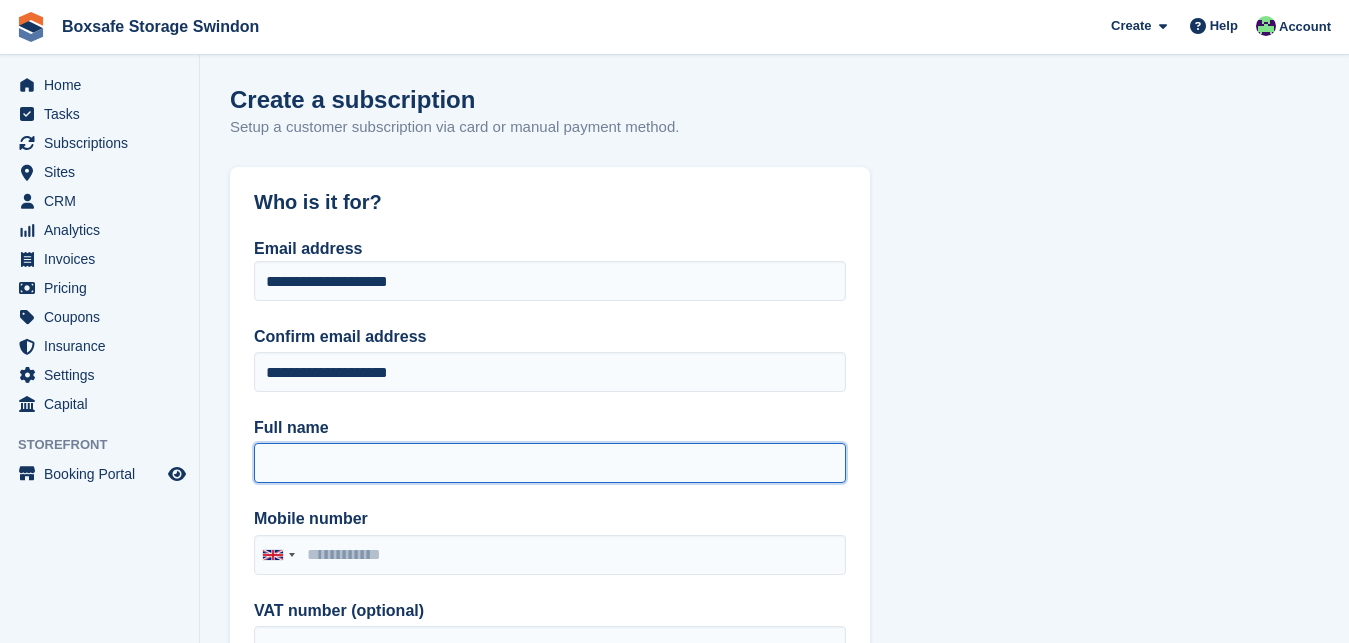 click on "Full name" at bounding box center (550, 463) 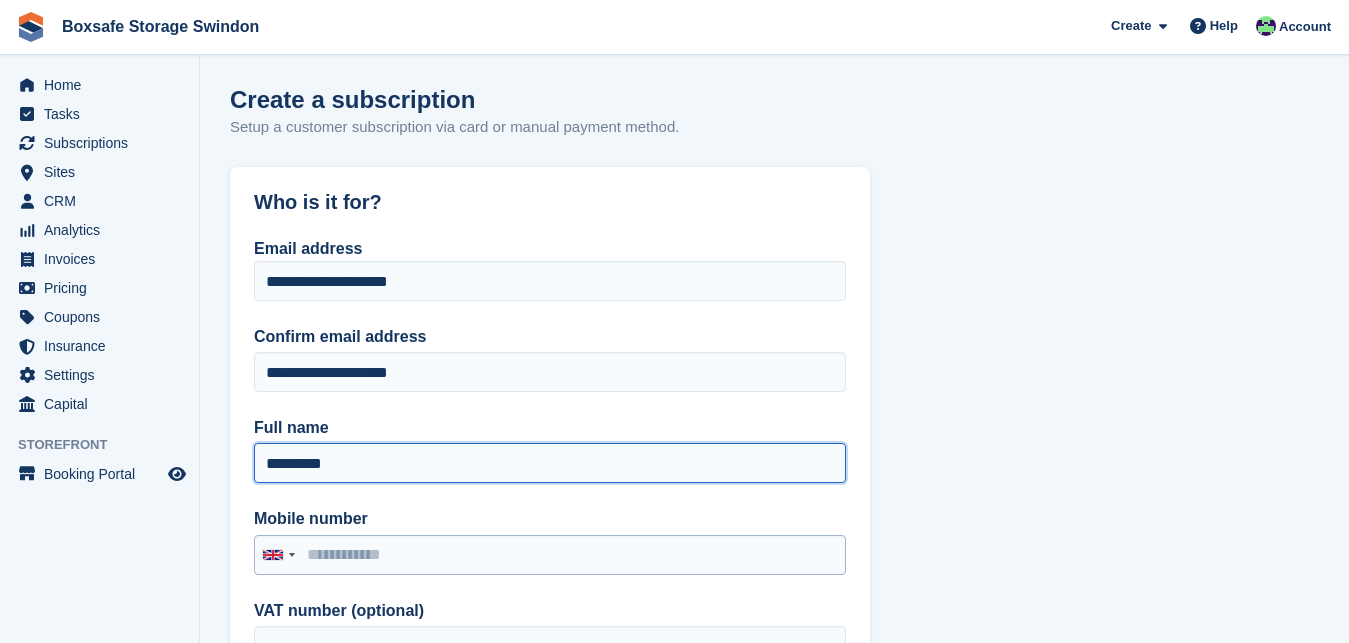 type on "*********" 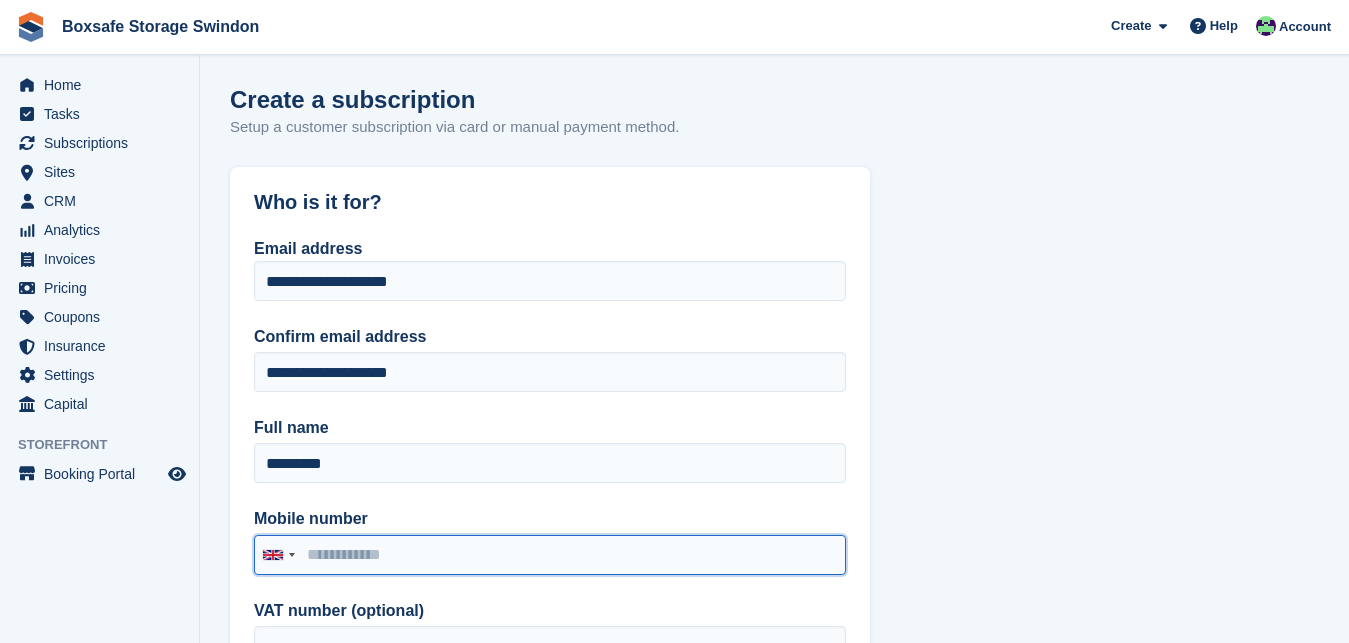 click on "Mobile number" at bounding box center [550, 555] 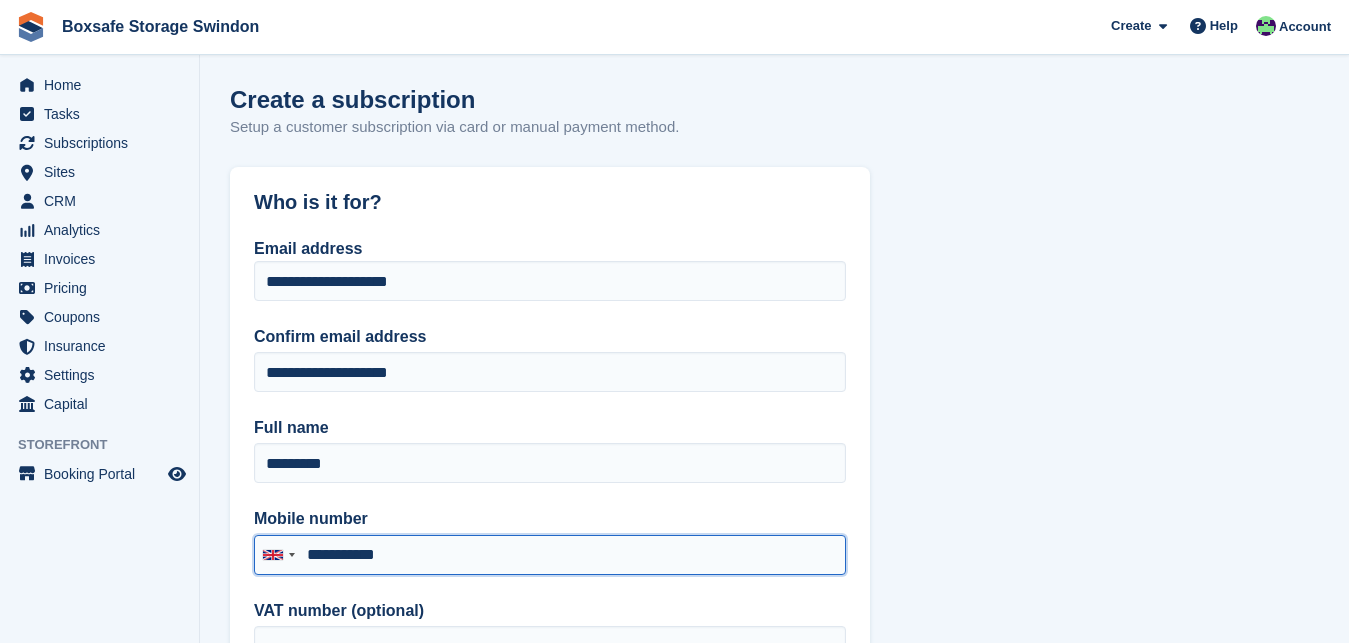 type on "**********" 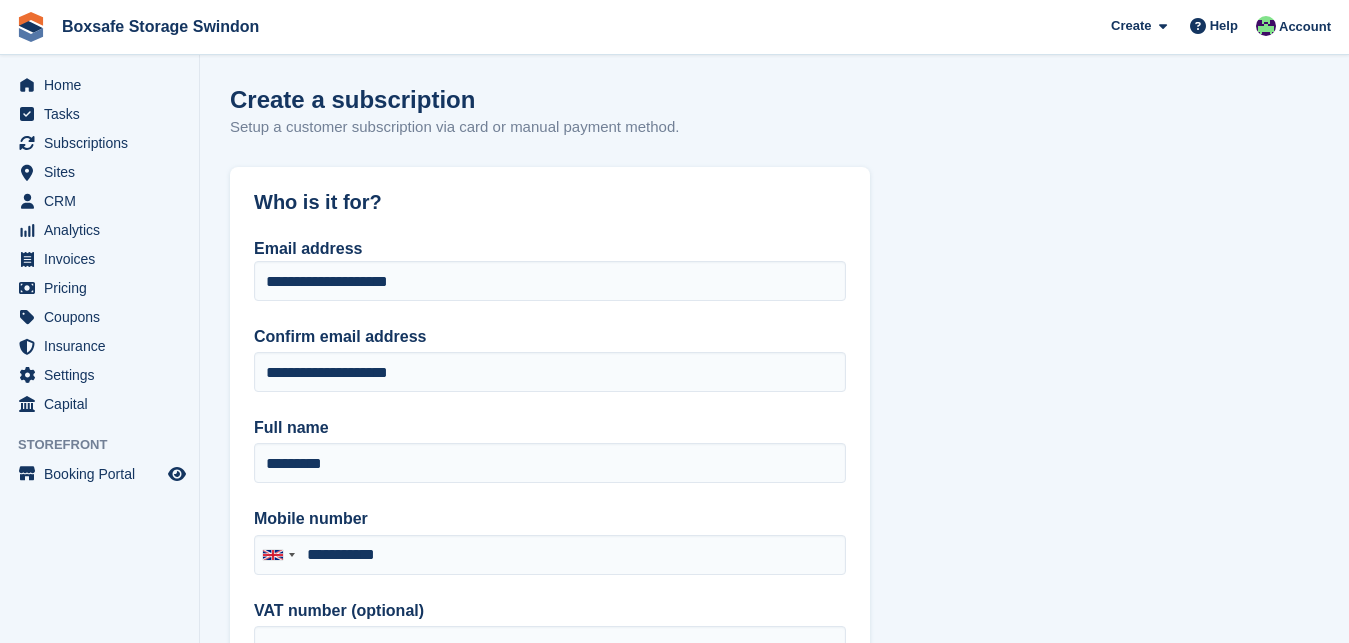 drag, startPoint x: 1347, startPoint y: 92, endPoint x: 1353, endPoint y: 149, distance: 57.31492 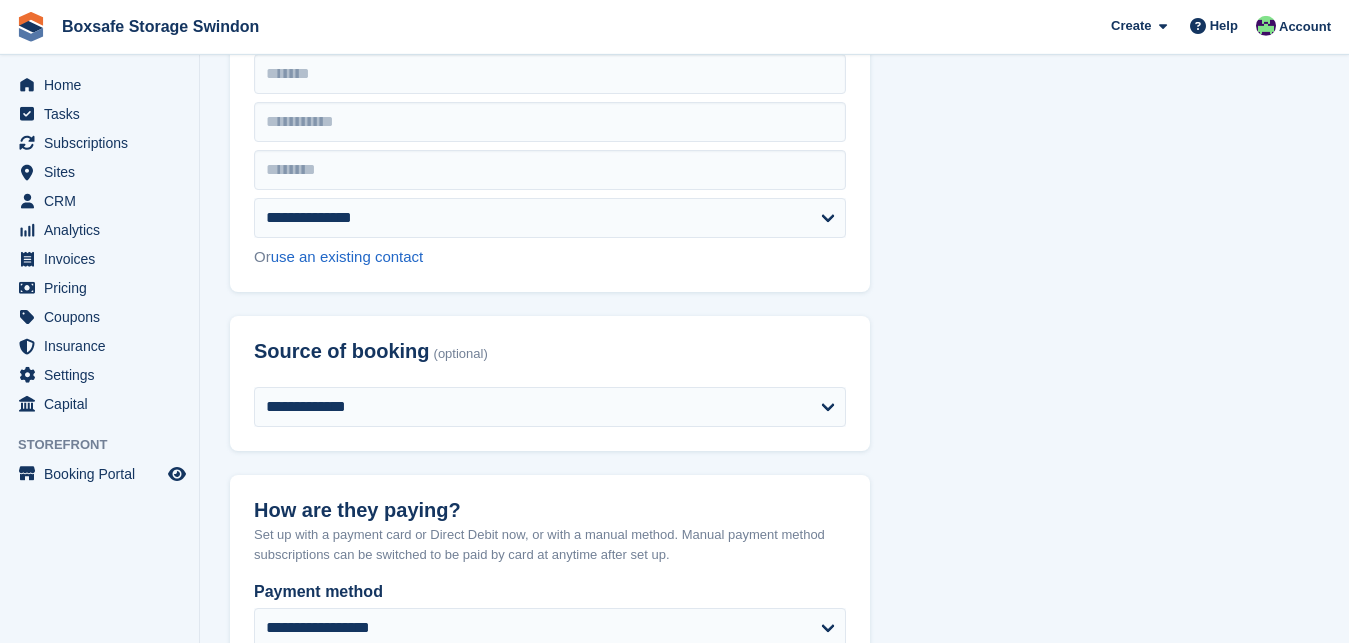scroll, scrollTop: 700, scrollLeft: 0, axis: vertical 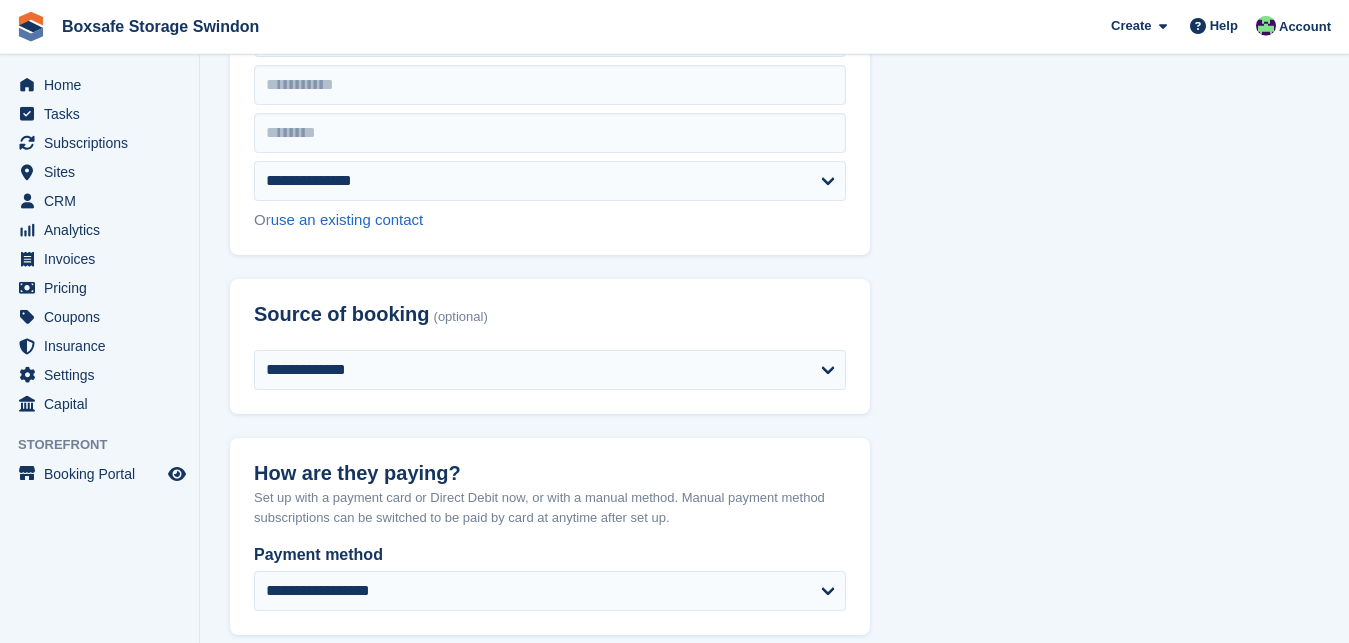 click on "**********" at bounding box center (774, 942) 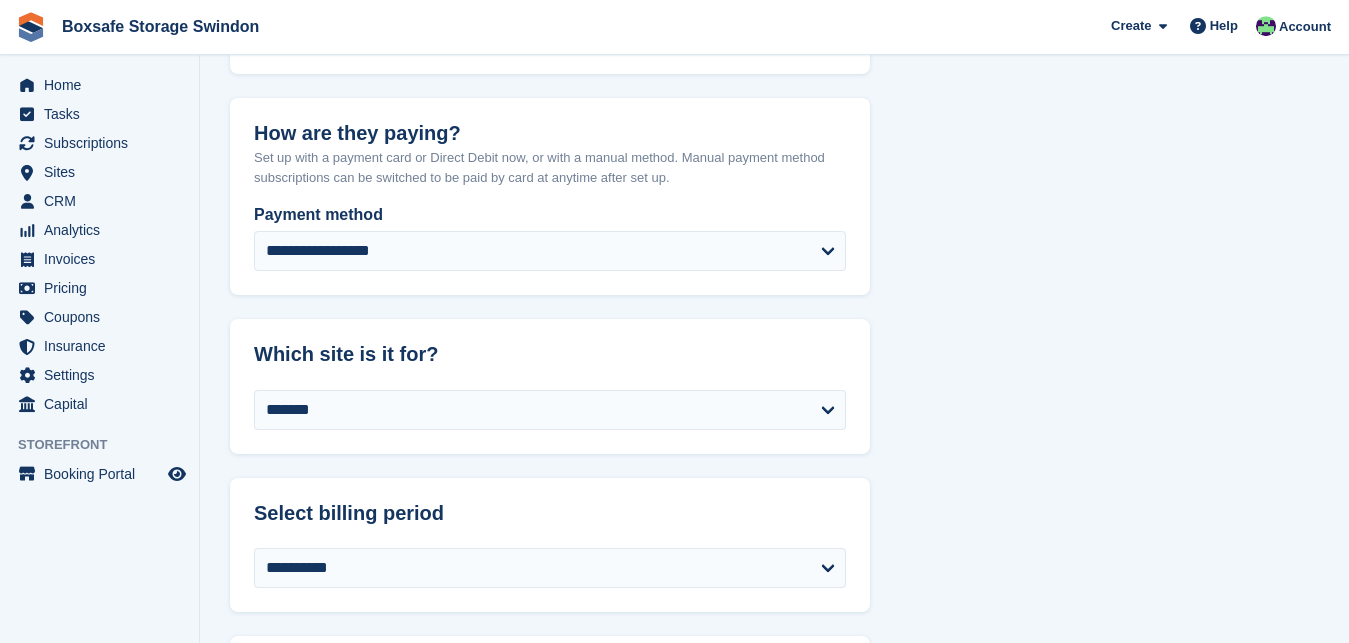 scroll, scrollTop: 1077, scrollLeft: 0, axis: vertical 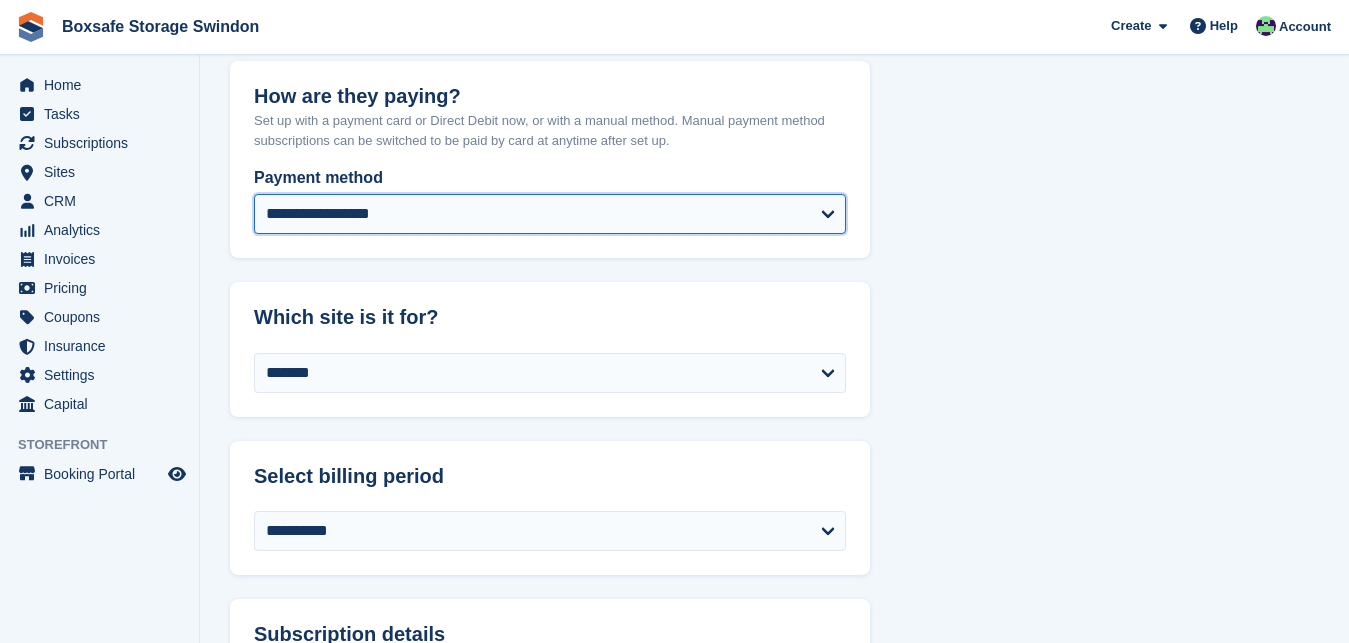 select on "*****" 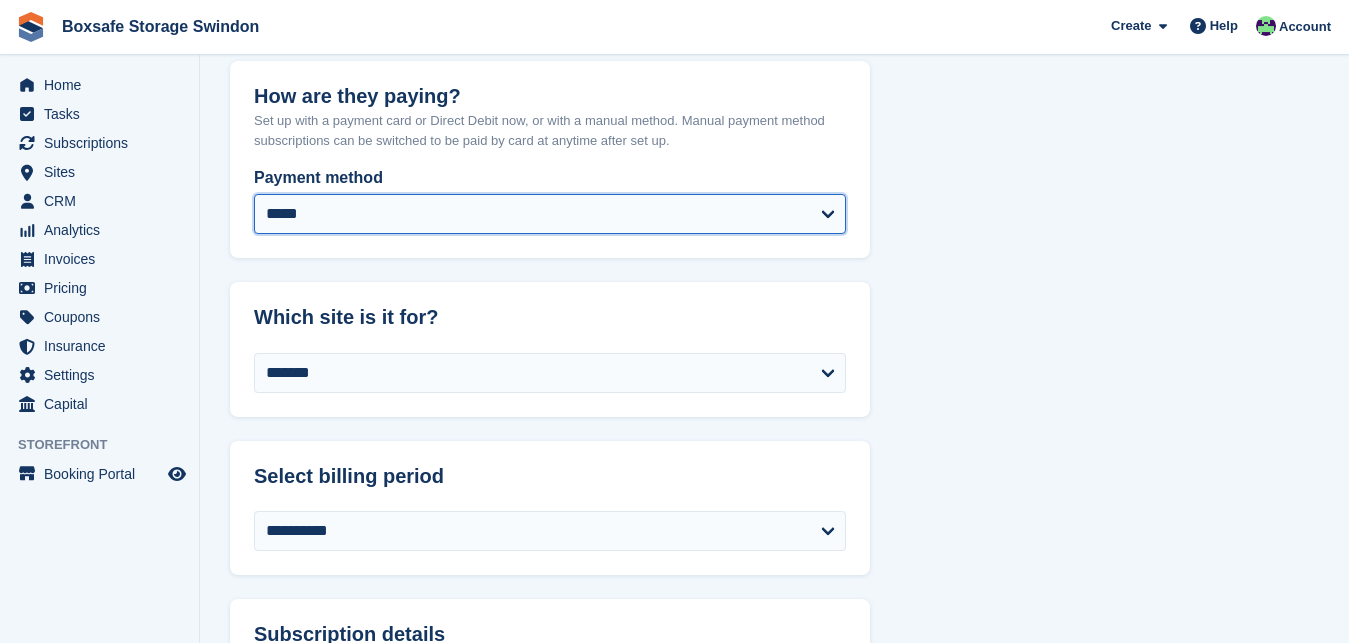click on "*****" at bounding box center (0, 0) 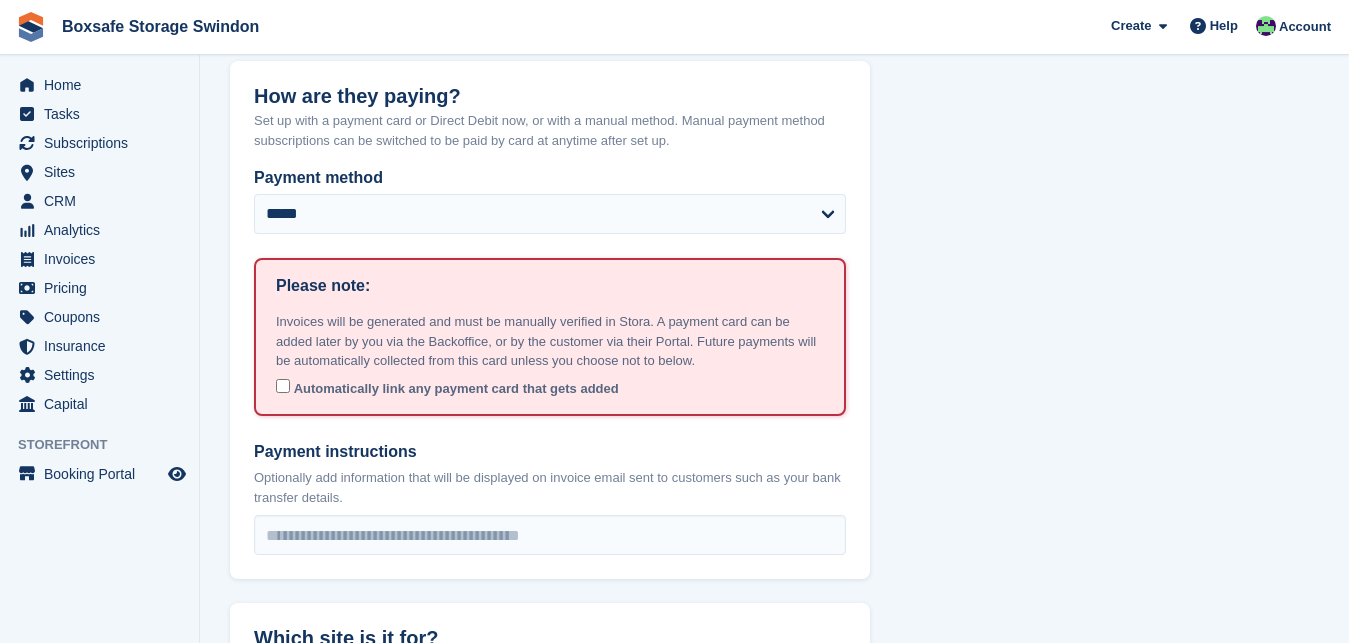 click on "**********" at bounding box center [774, 840] 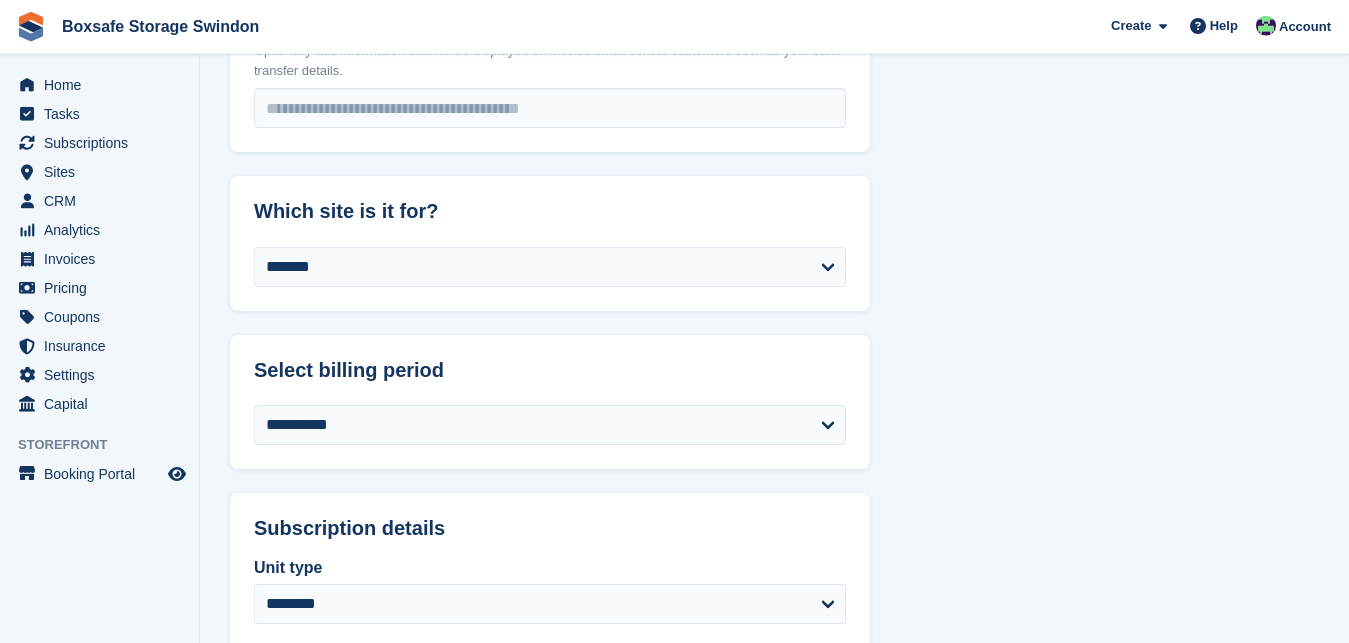scroll, scrollTop: 1536, scrollLeft: 0, axis: vertical 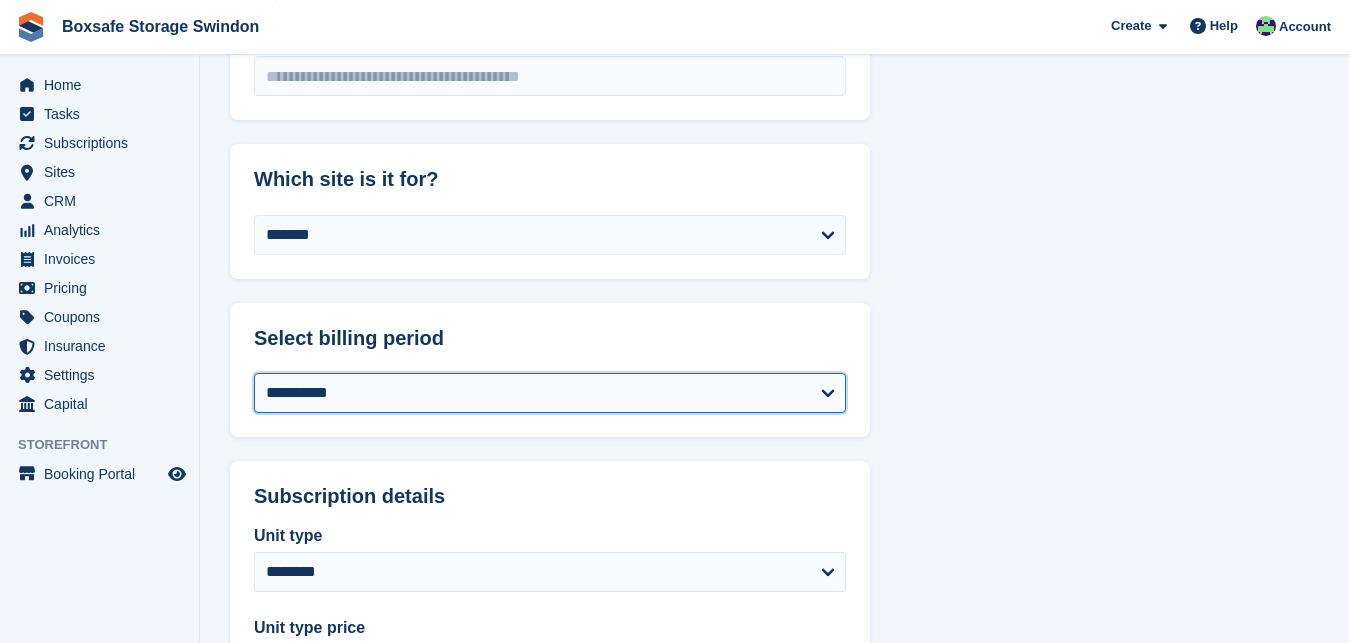 select on "*" 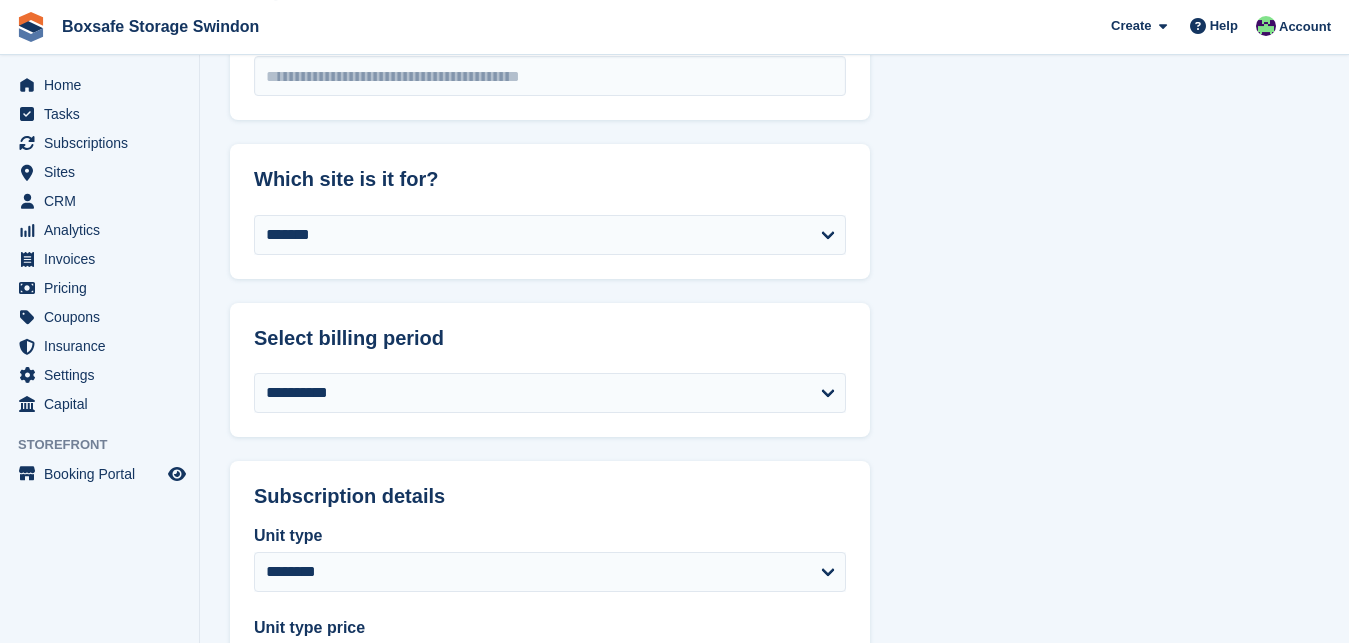 click on "**********" at bounding box center [774, 381] 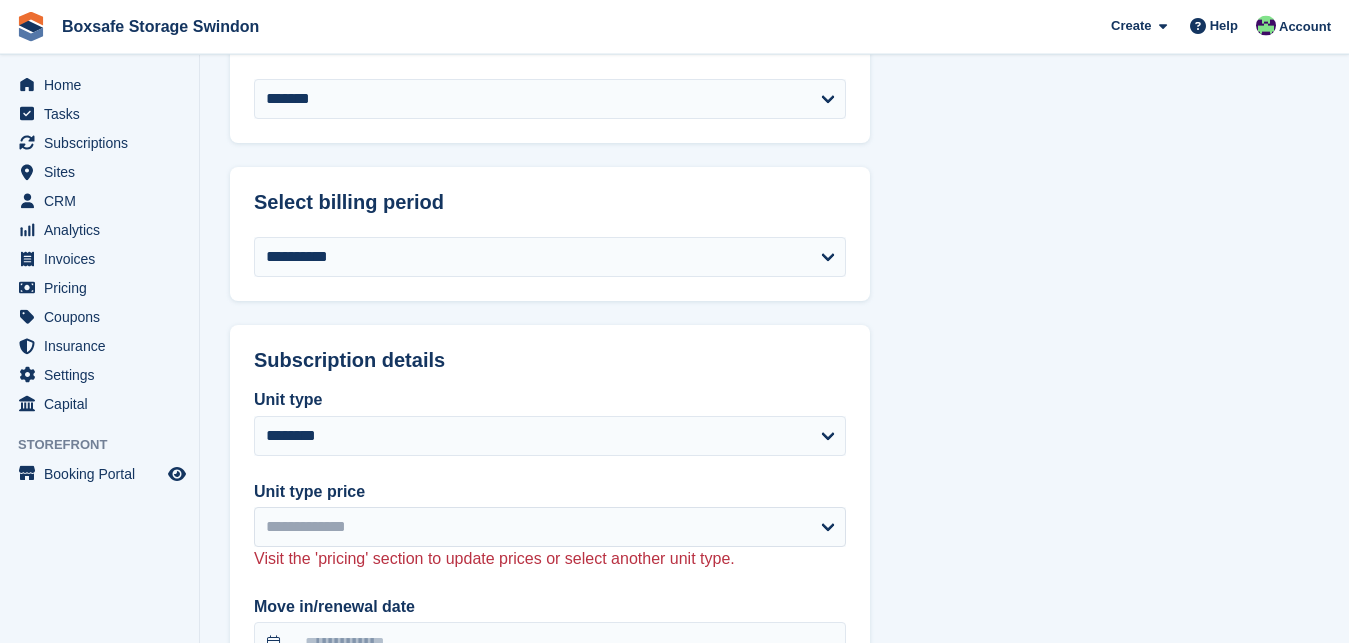 scroll, scrollTop: 1689, scrollLeft: 0, axis: vertical 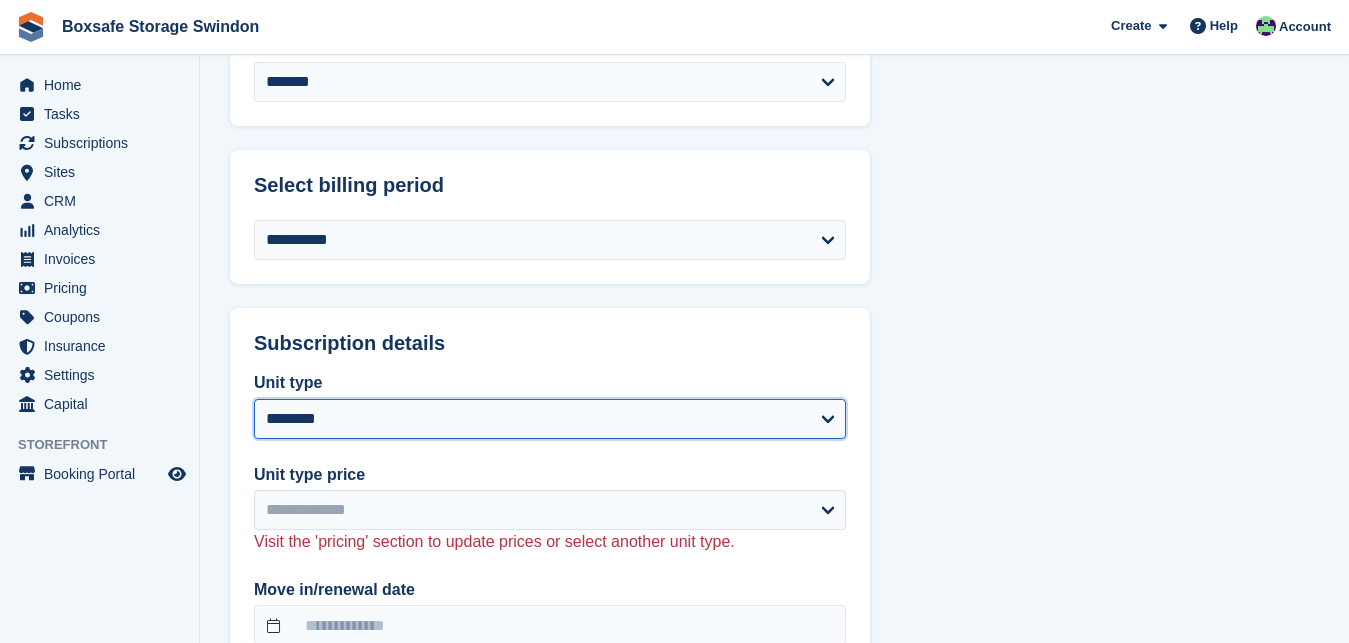 select on "****" 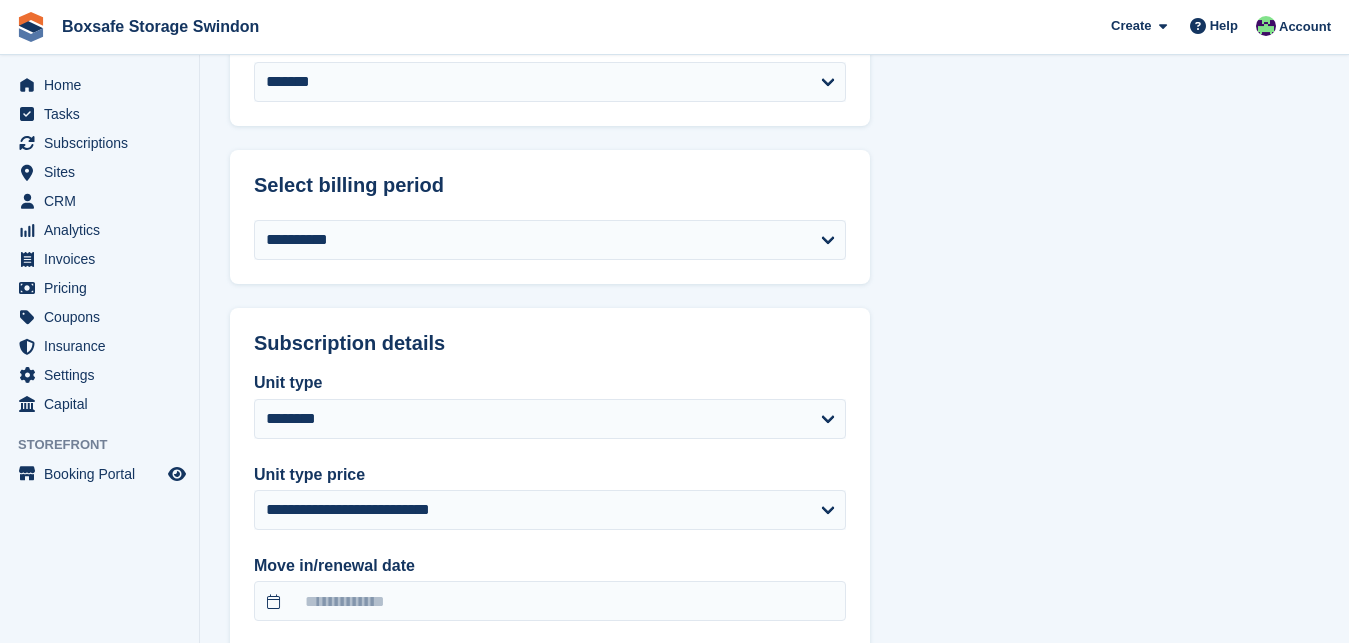 click on "**********" at bounding box center (774, 312) 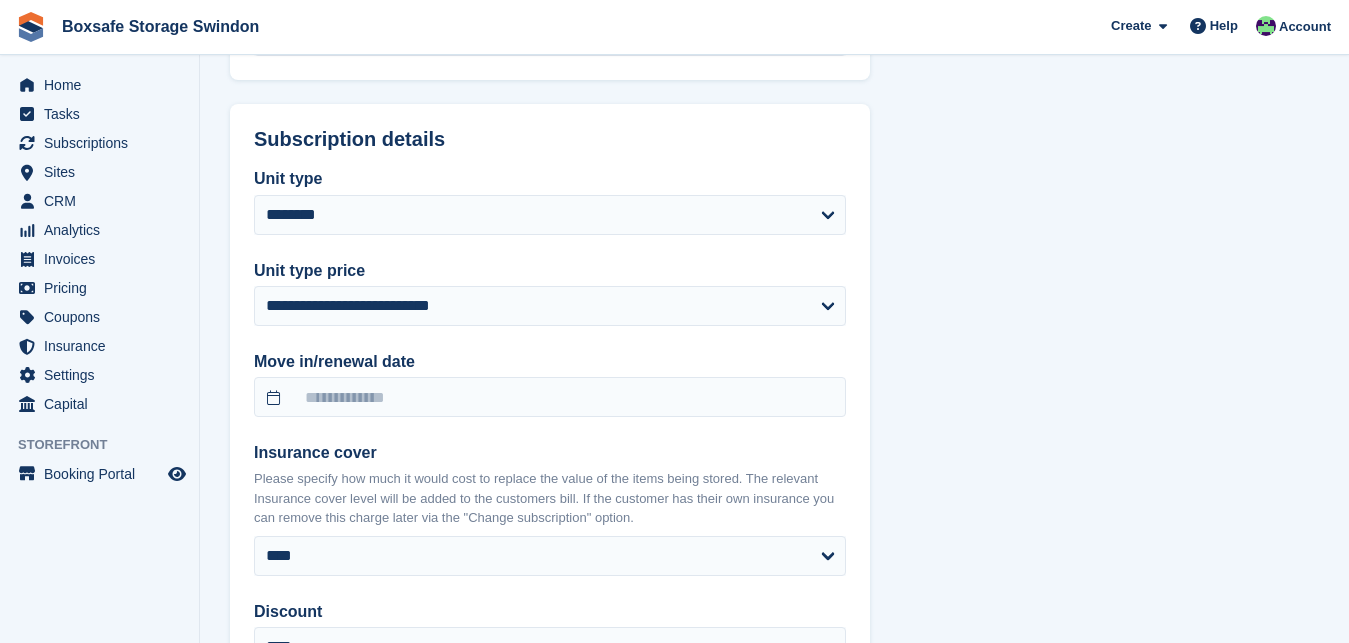 scroll, scrollTop: 1944, scrollLeft: 0, axis: vertical 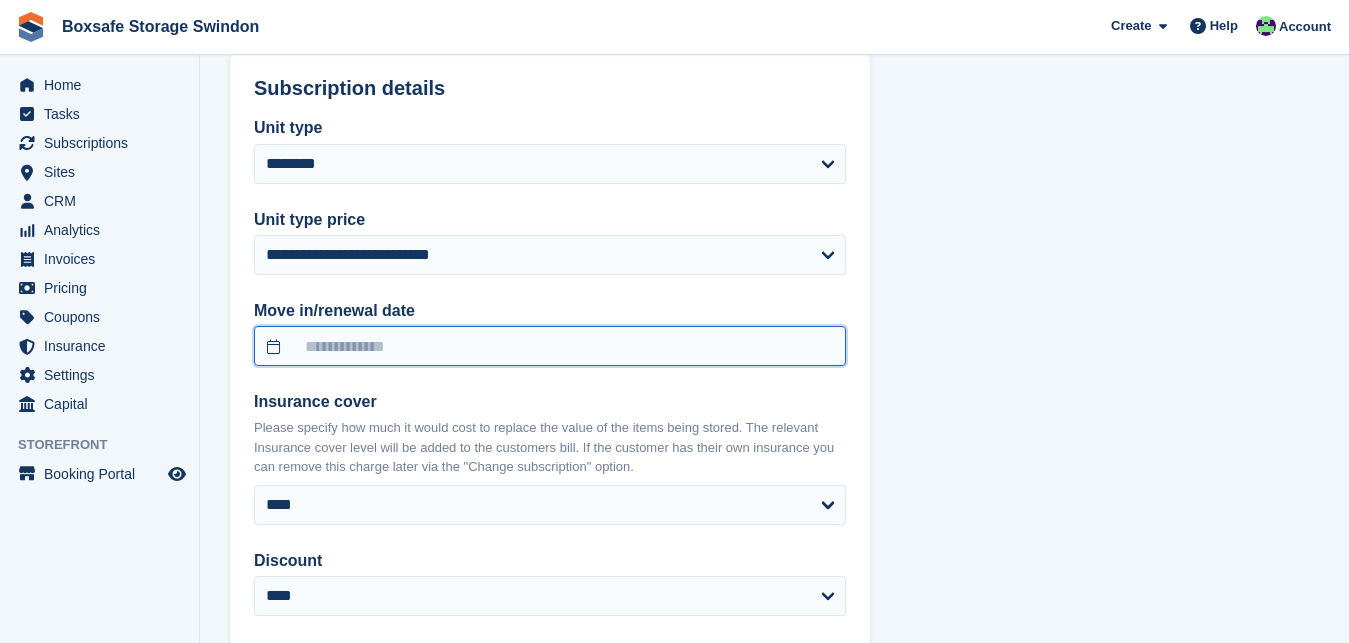 click at bounding box center (550, 346) 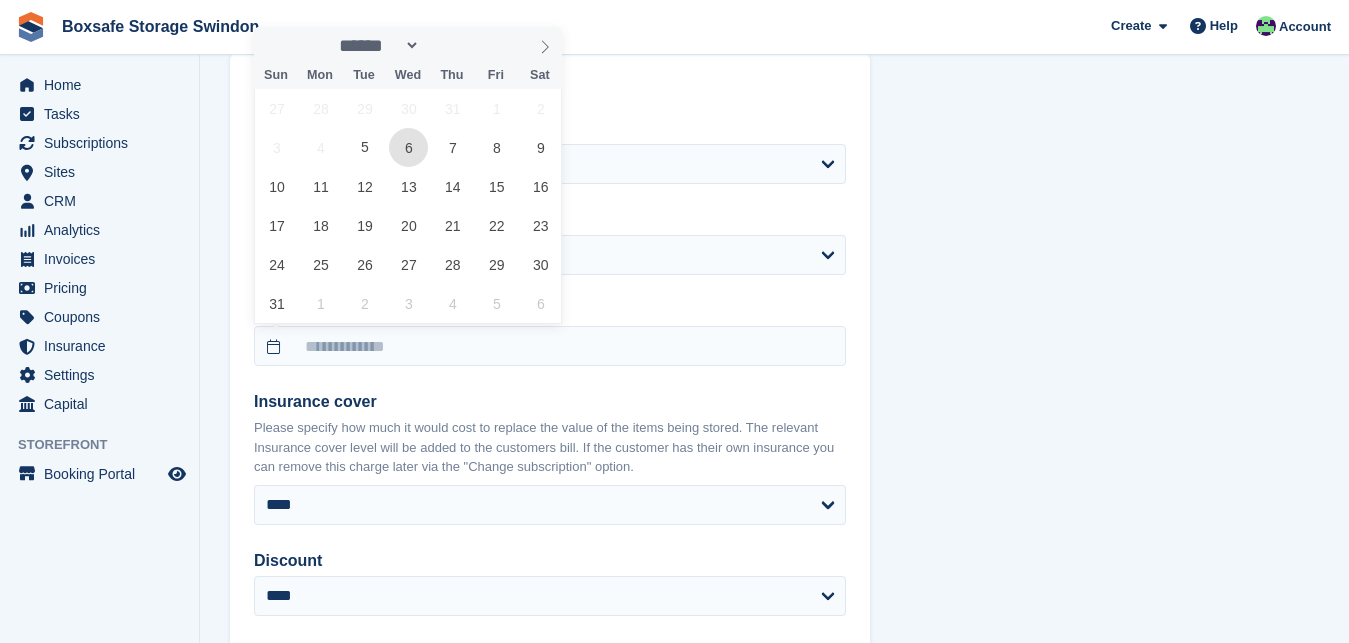 click on "6" at bounding box center [408, 147] 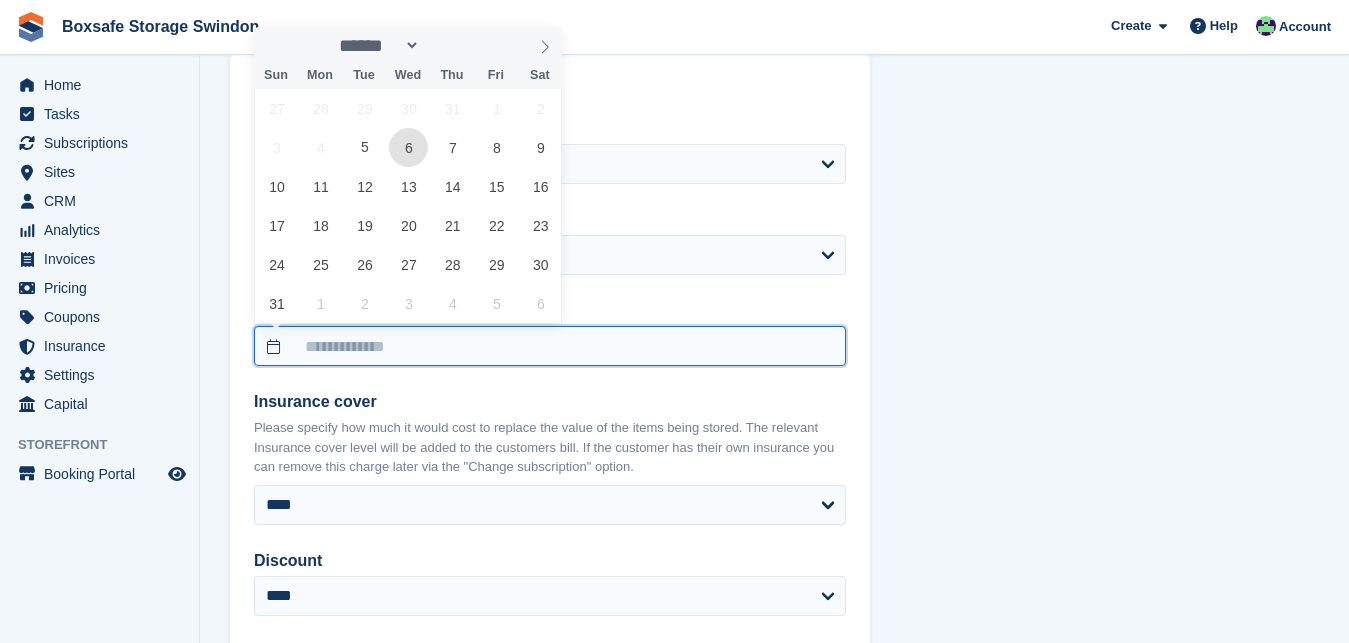 type on "**********" 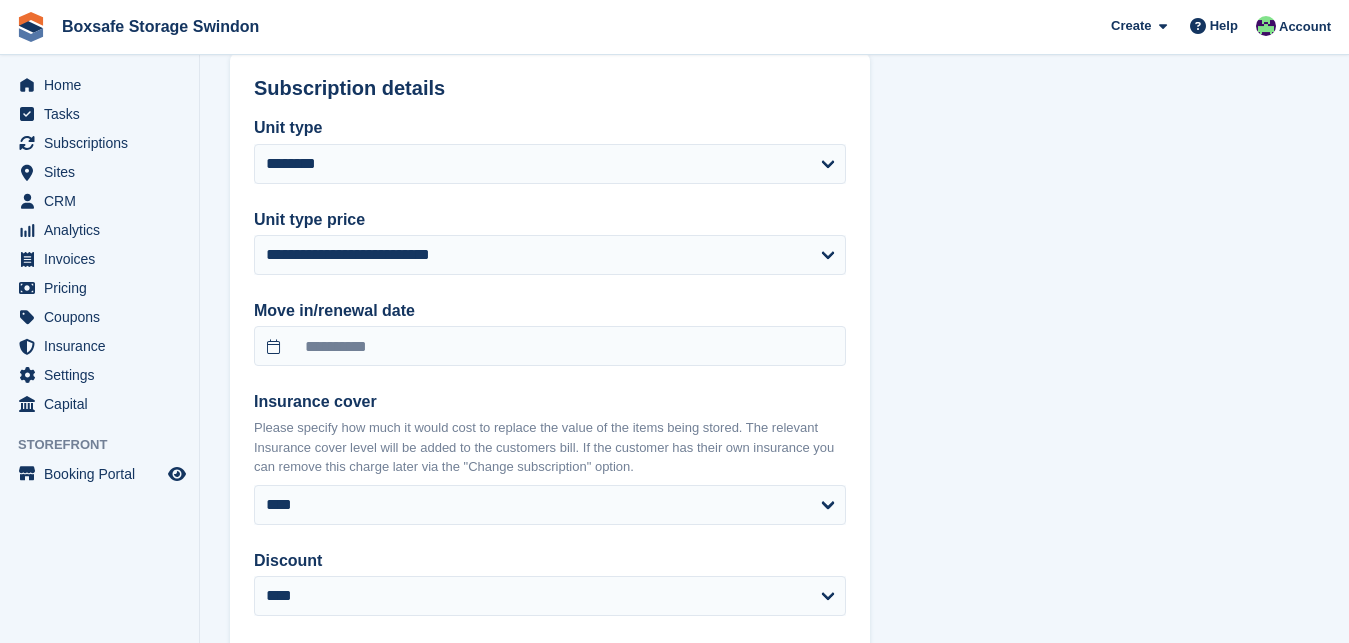 click on "**********" at bounding box center (550, 467) 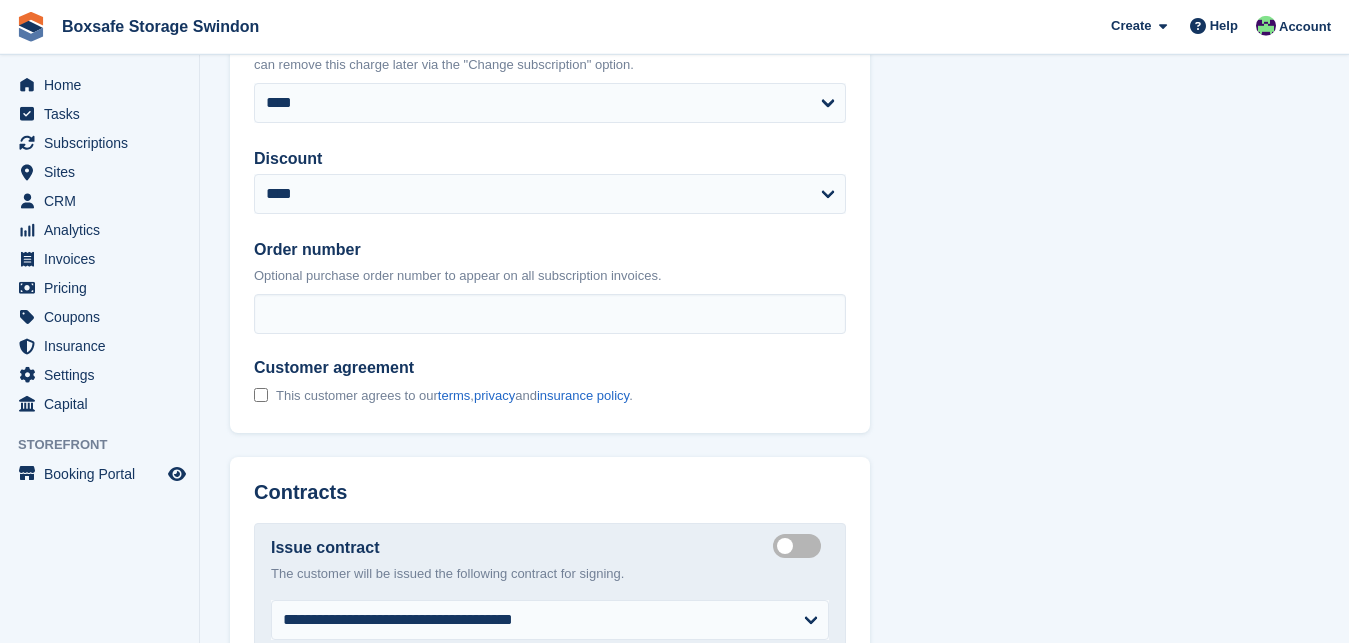 scroll, scrollTop: 2352, scrollLeft: 0, axis: vertical 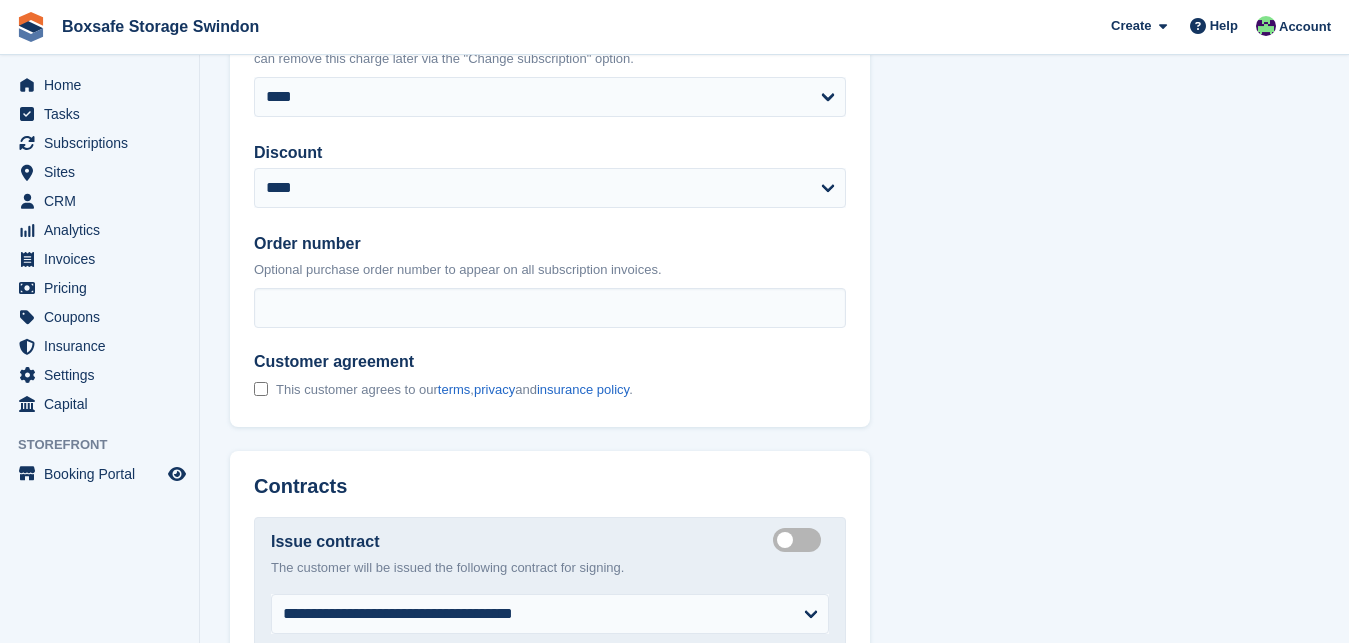 click on "**********" at bounding box center [774, -351] 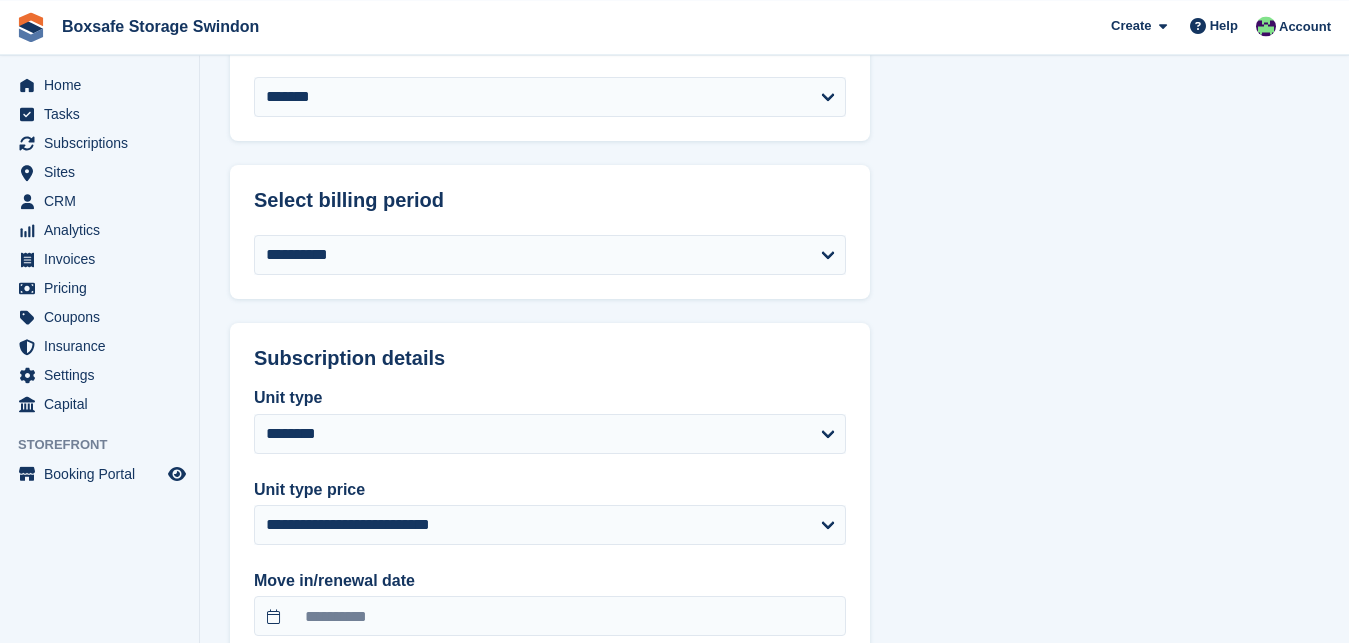 scroll, scrollTop: 3360, scrollLeft: 0, axis: vertical 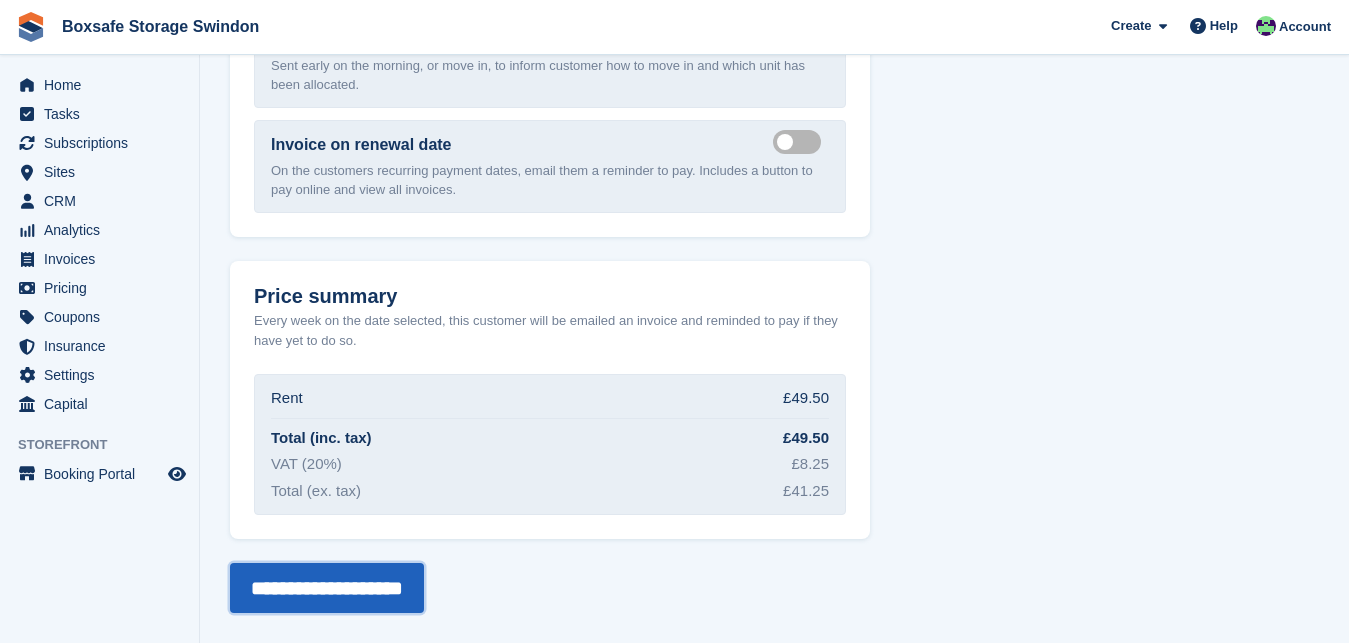 click on "**********" at bounding box center [327, 588] 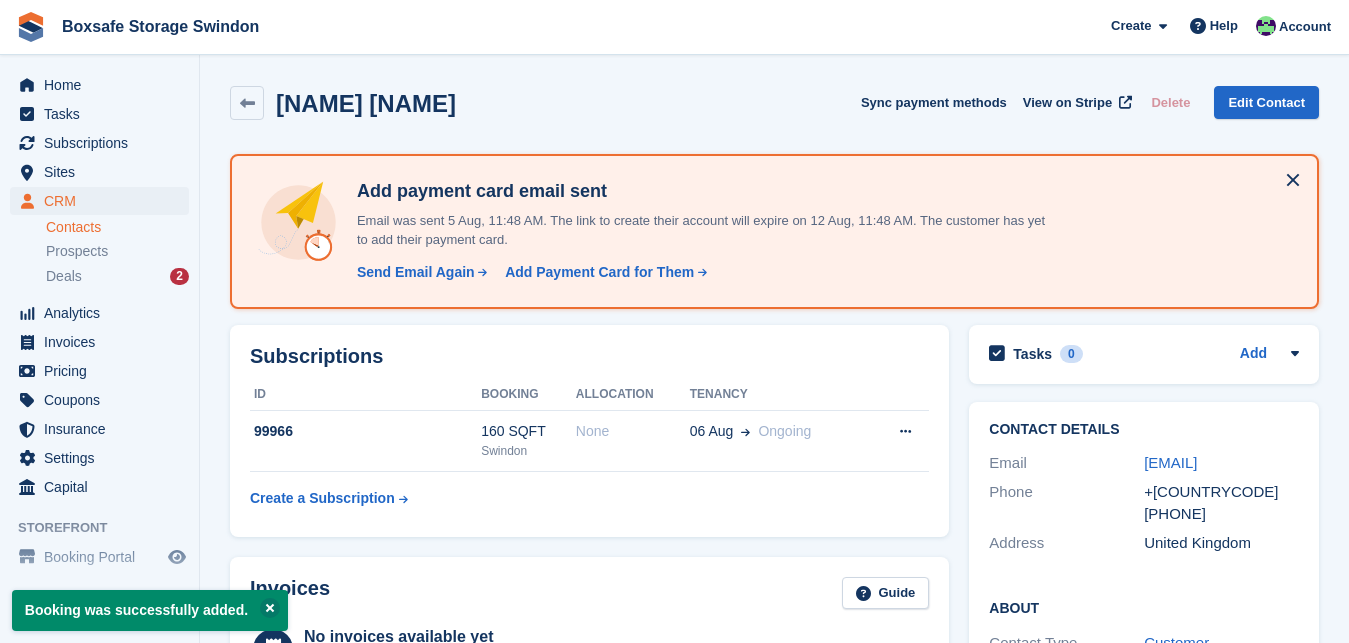 scroll, scrollTop: 0, scrollLeft: 0, axis: both 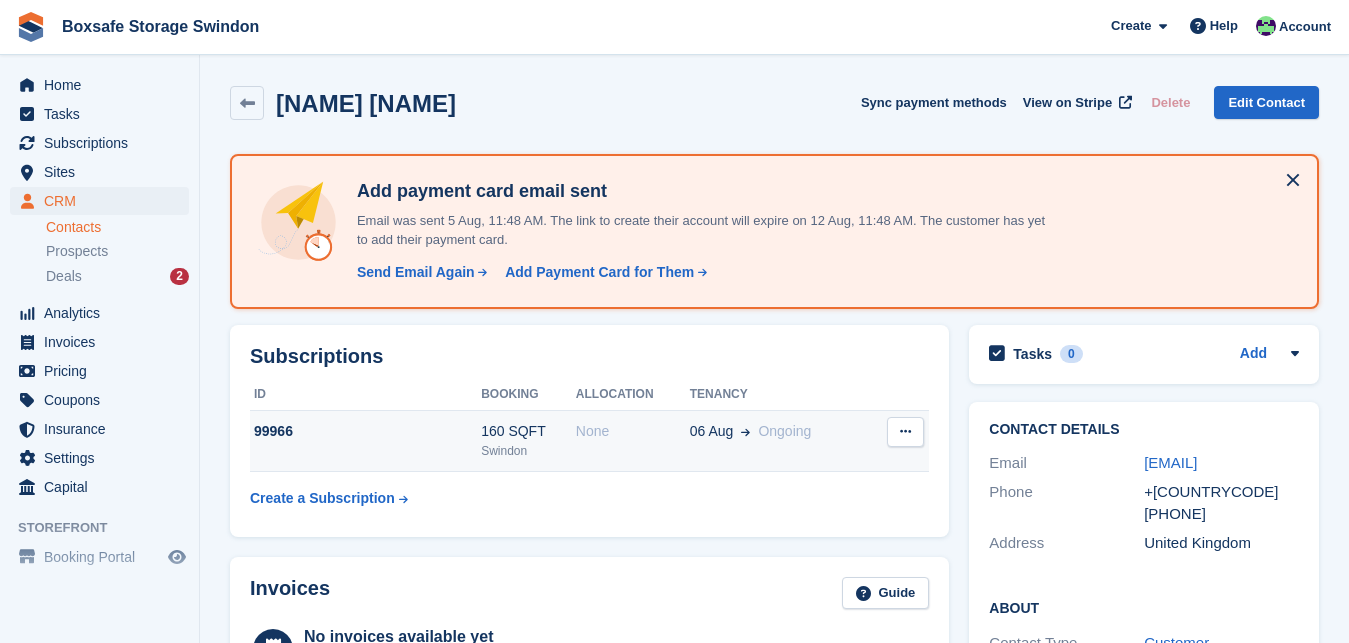 click on "99966" at bounding box center (365, 441) 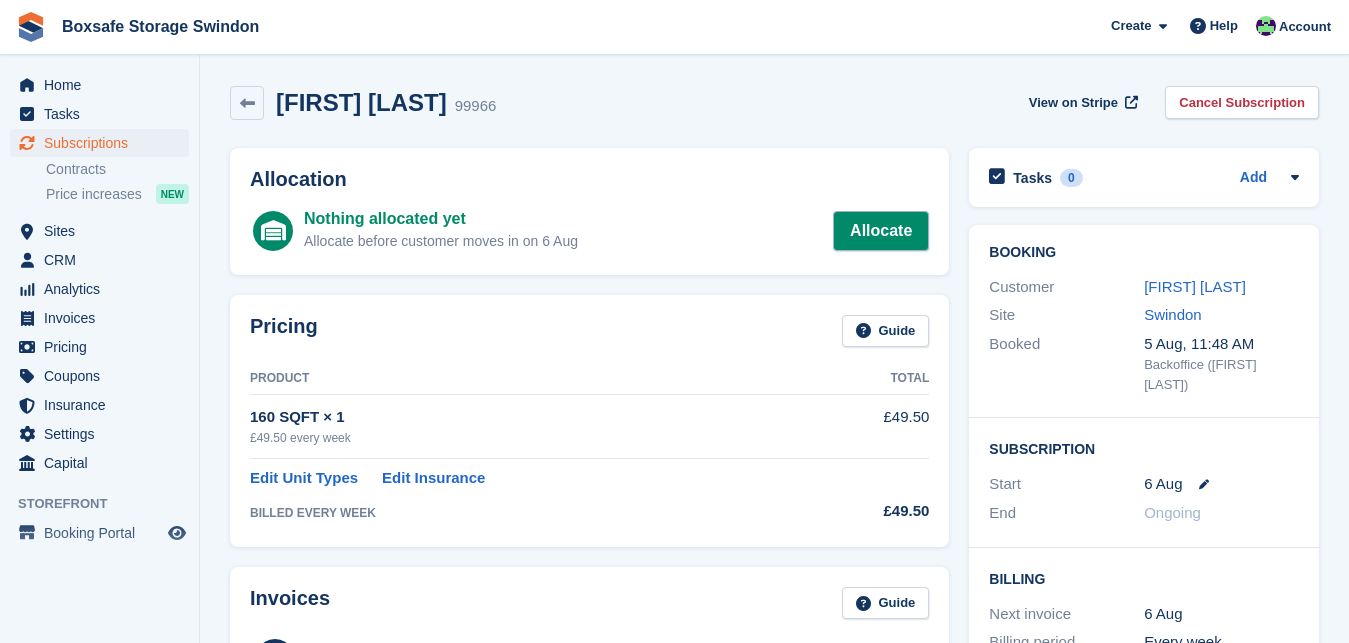 scroll, scrollTop: 0, scrollLeft: 0, axis: both 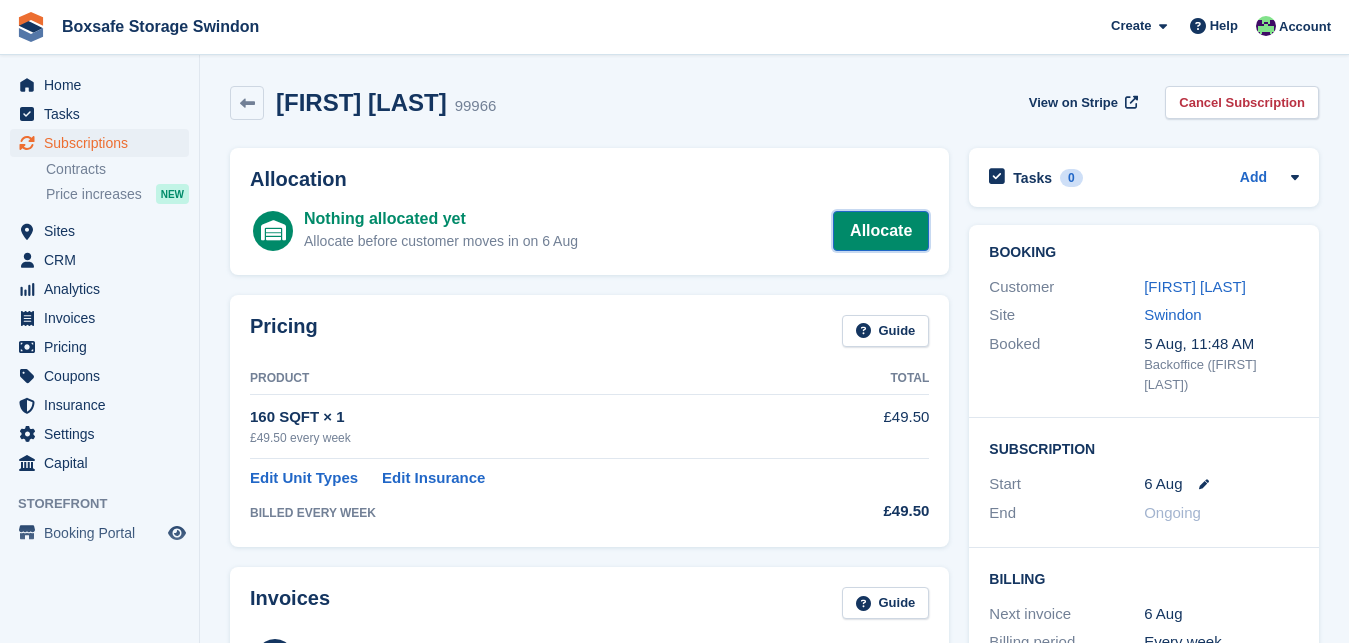 click on "Allocate" at bounding box center [881, 231] 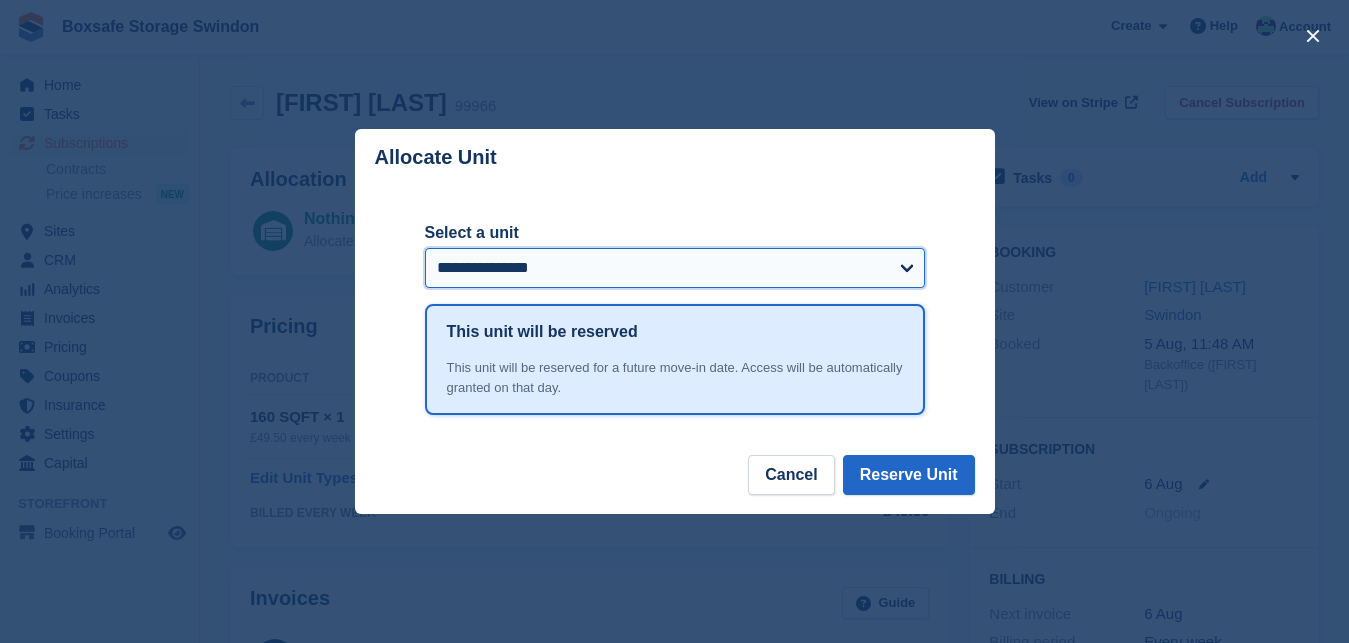 select on "*****" 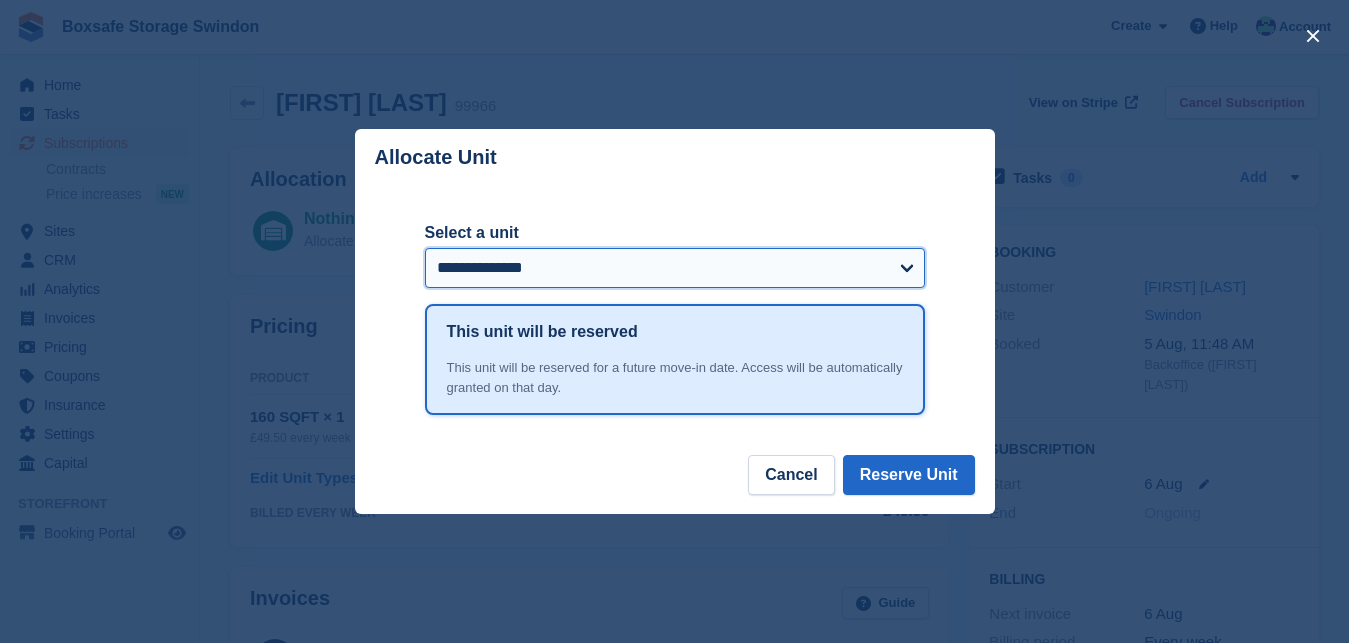 click on "**********" at bounding box center [0, 0] 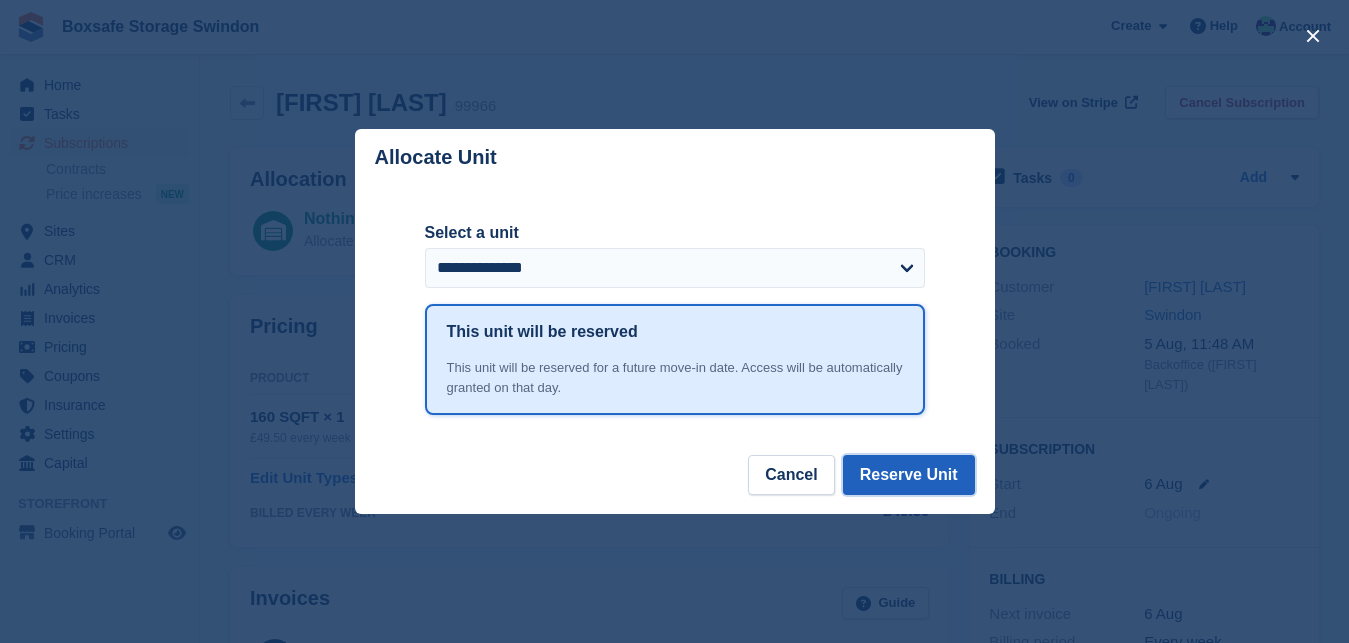 click on "Reserve Unit" at bounding box center (909, 475) 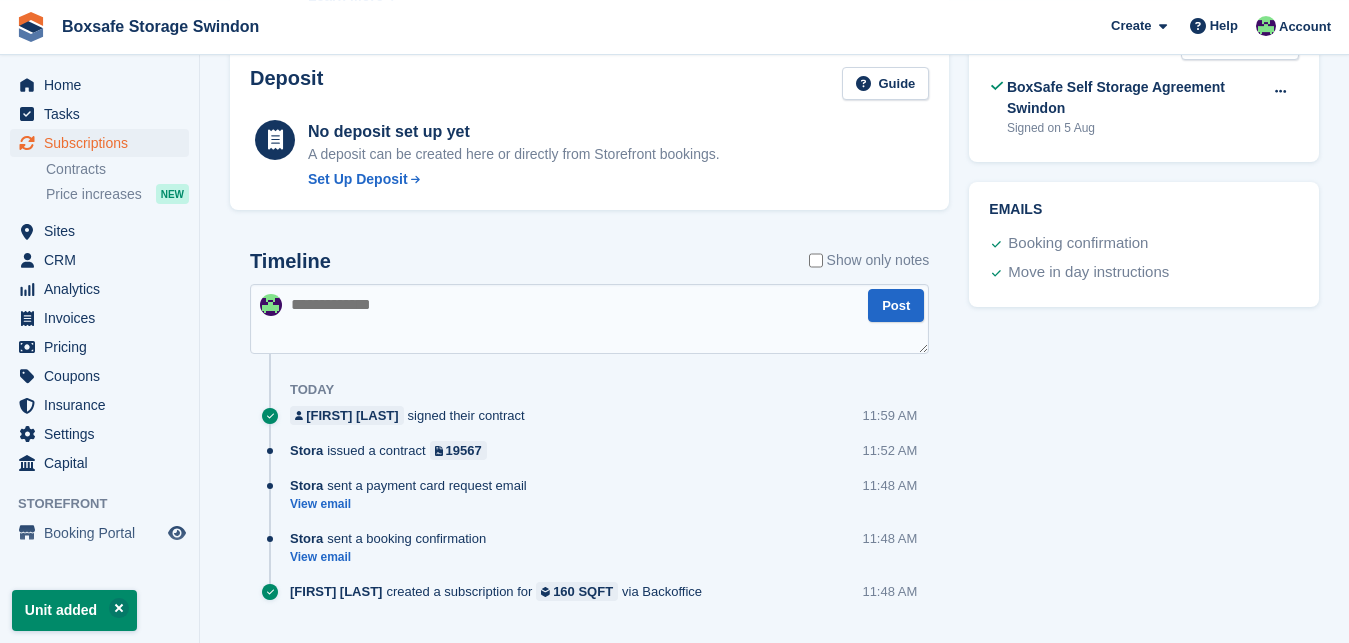 scroll, scrollTop: 819, scrollLeft: 0, axis: vertical 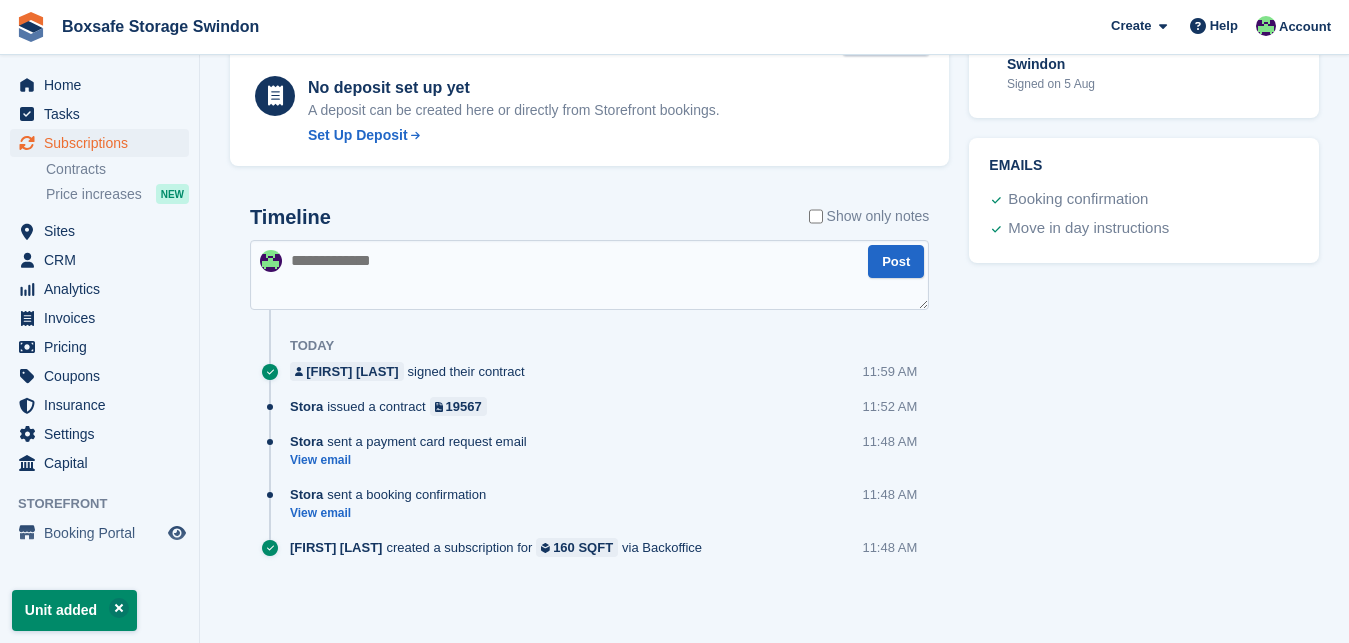click at bounding box center [589, 275] 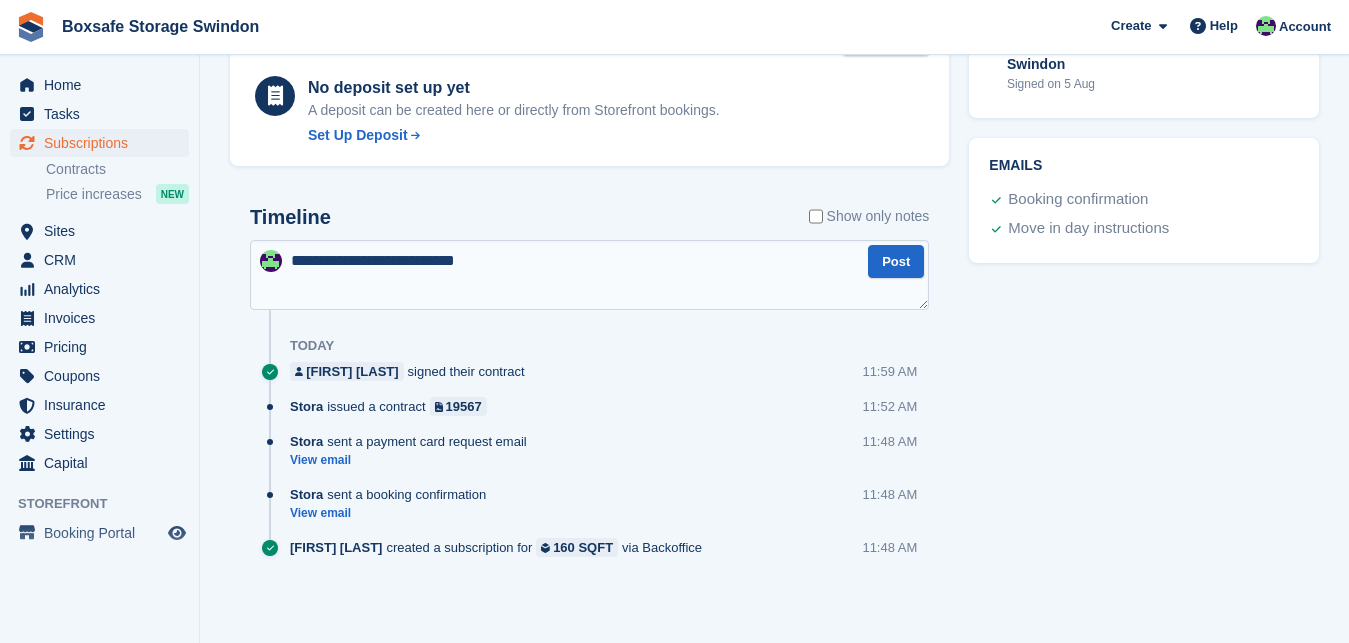 type on "**********" 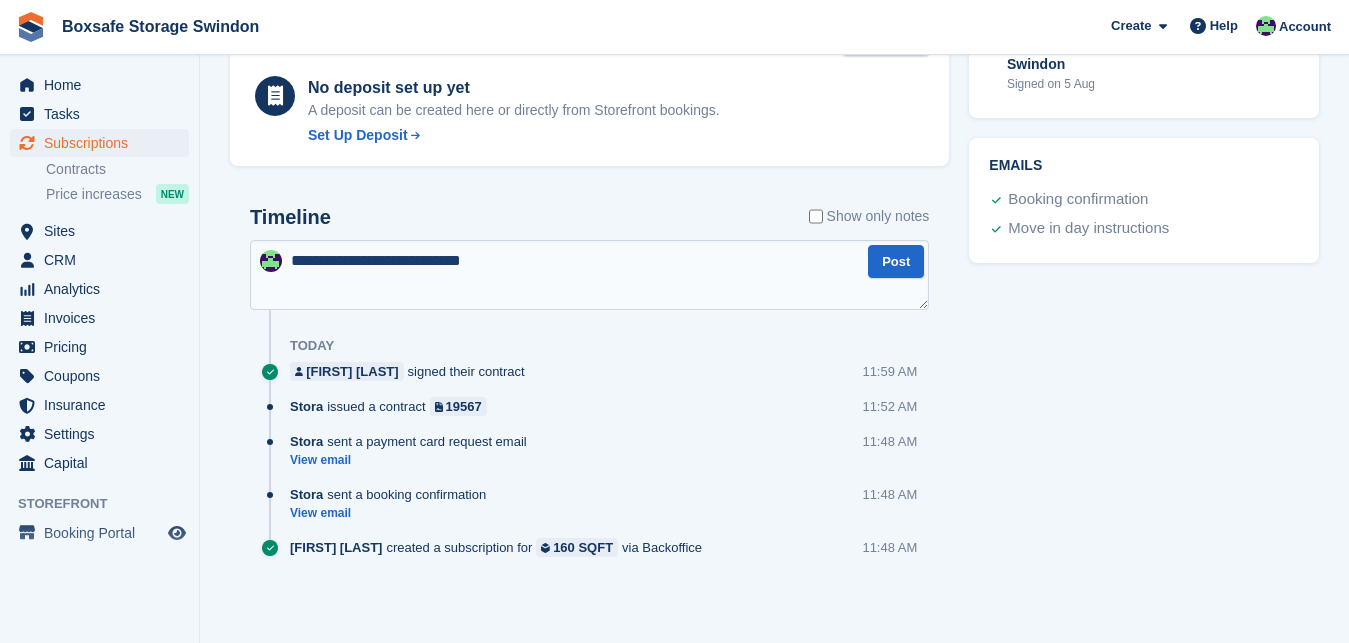 type 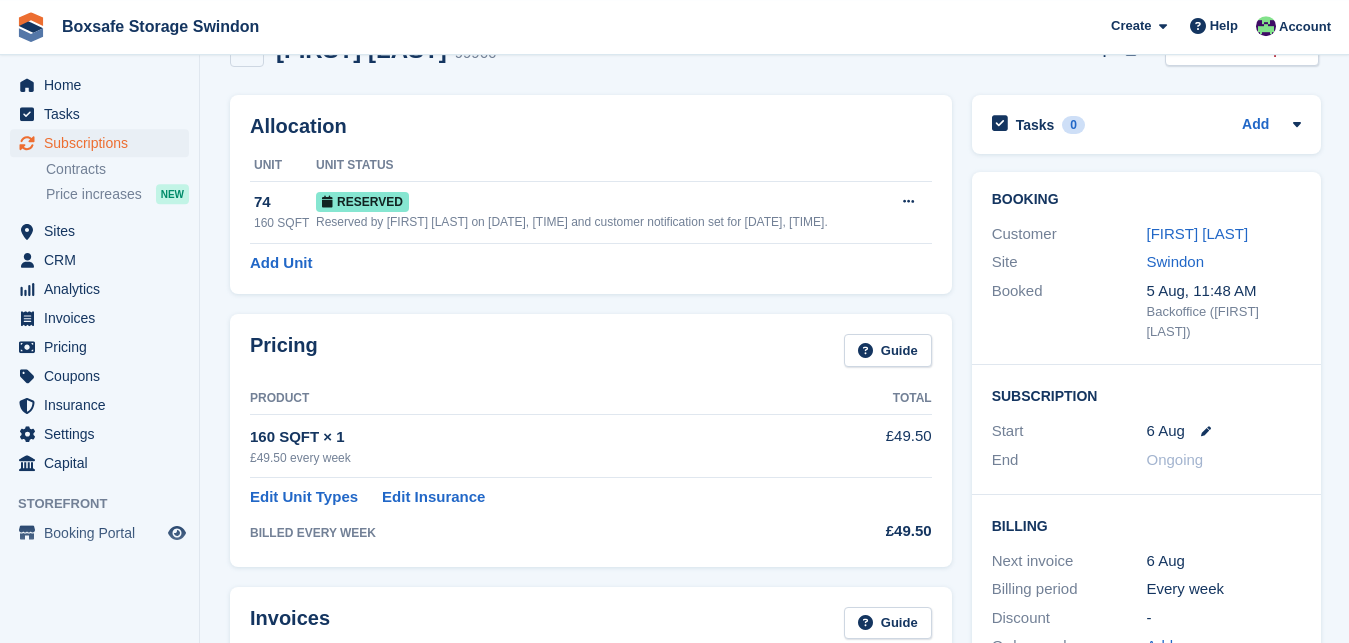 scroll, scrollTop: 48, scrollLeft: 0, axis: vertical 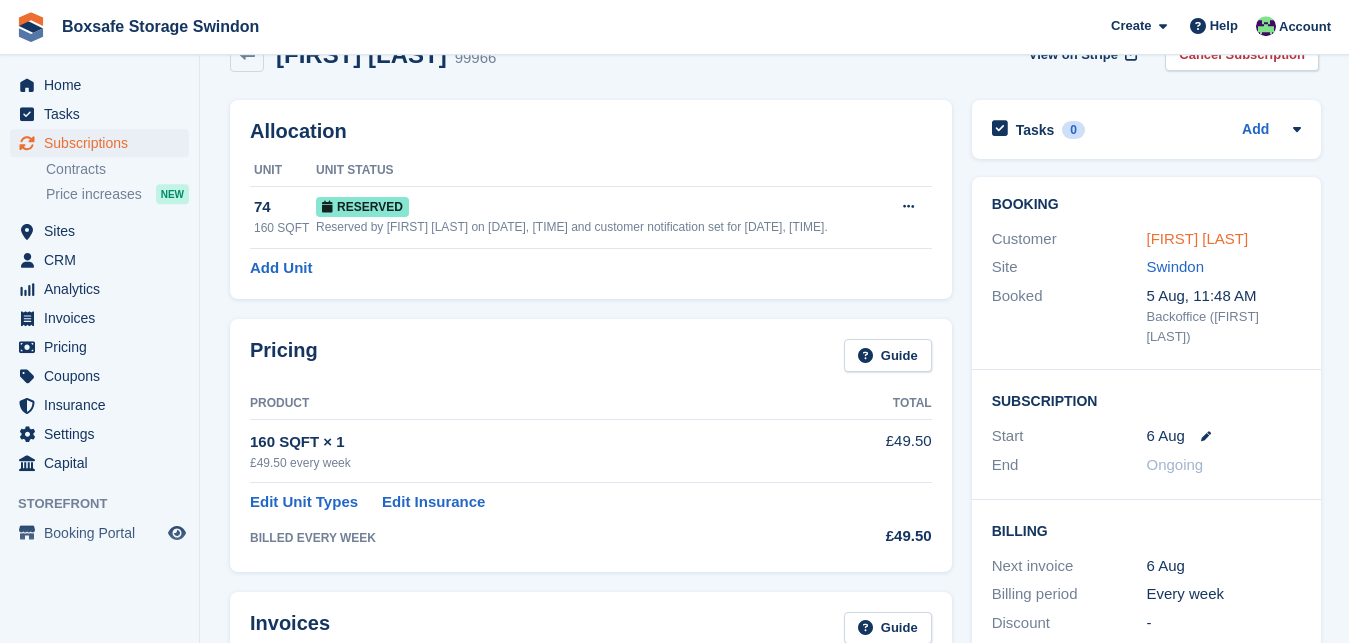 click on "Tina Diab" at bounding box center (1197, 238) 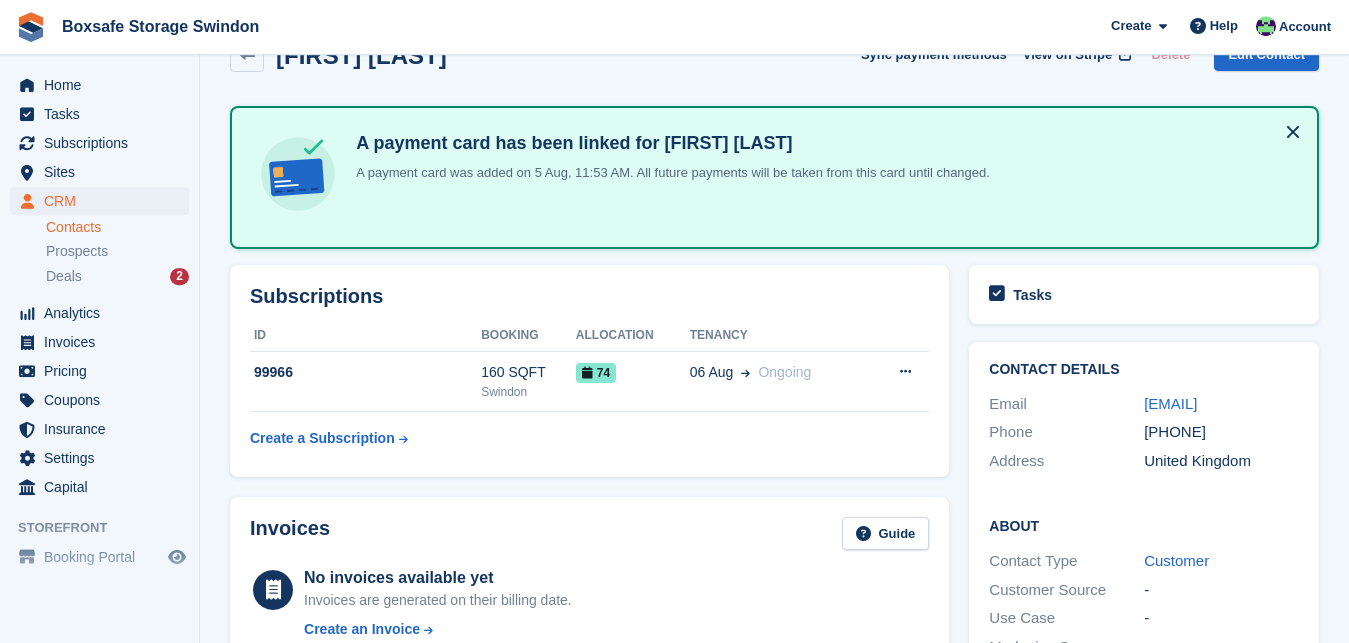 scroll, scrollTop: 0, scrollLeft: 0, axis: both 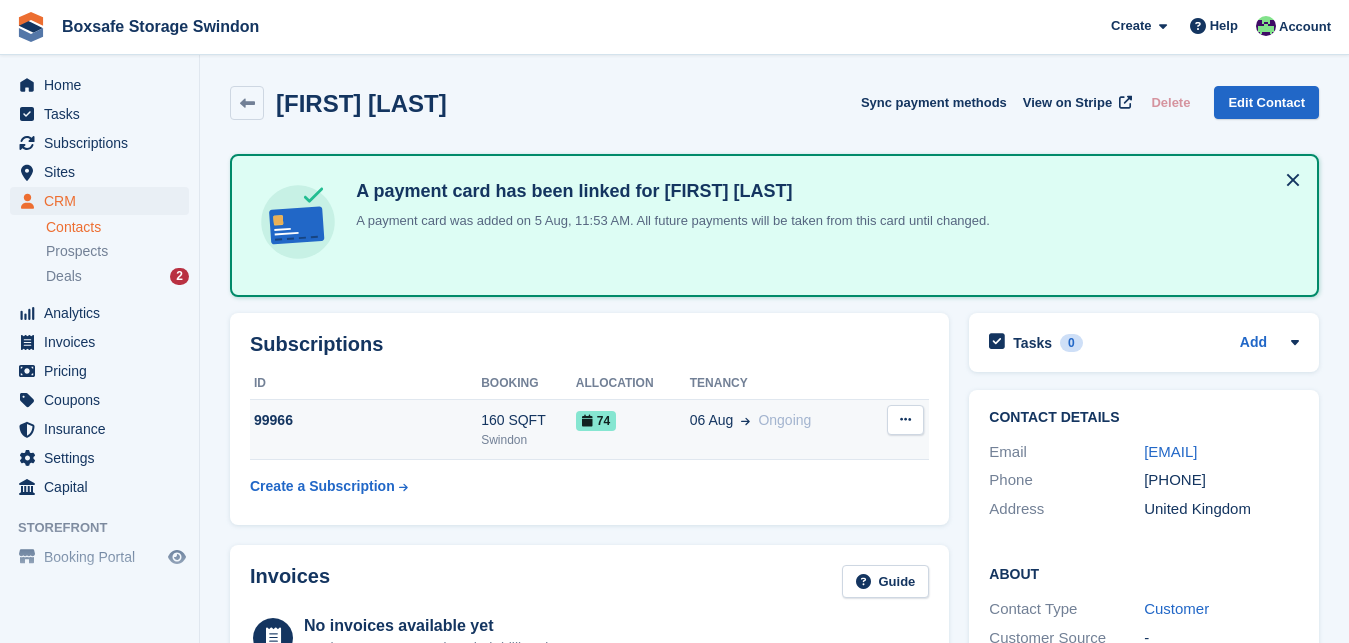 click on "99966" at bounding box center (365, 420) 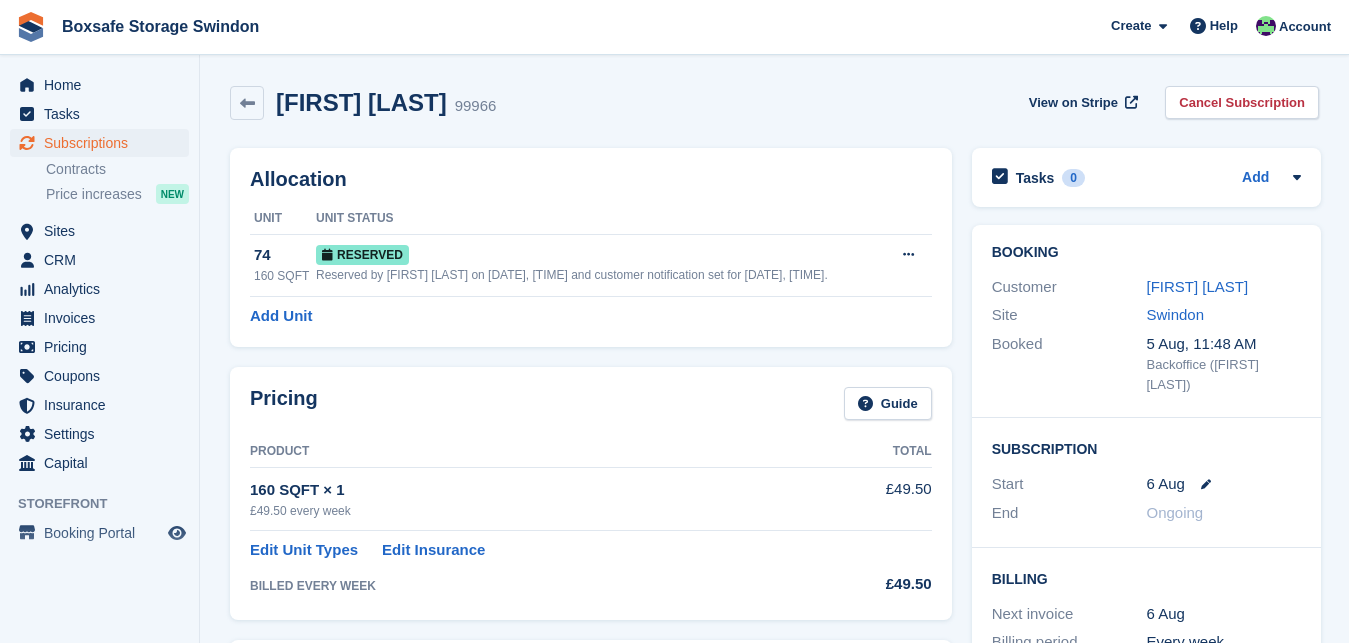 scroll, scrollTop: 0, scrollLeft: 0, axis: both 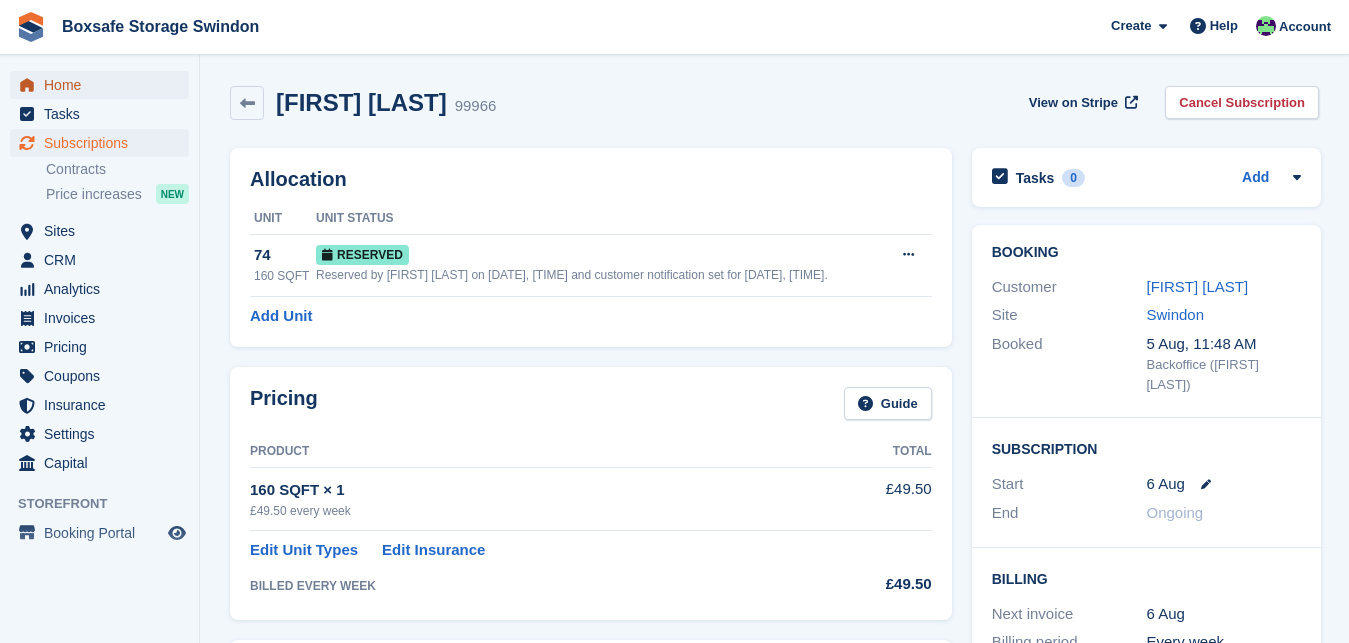 click on "Home" at bounding box center (104, 85) 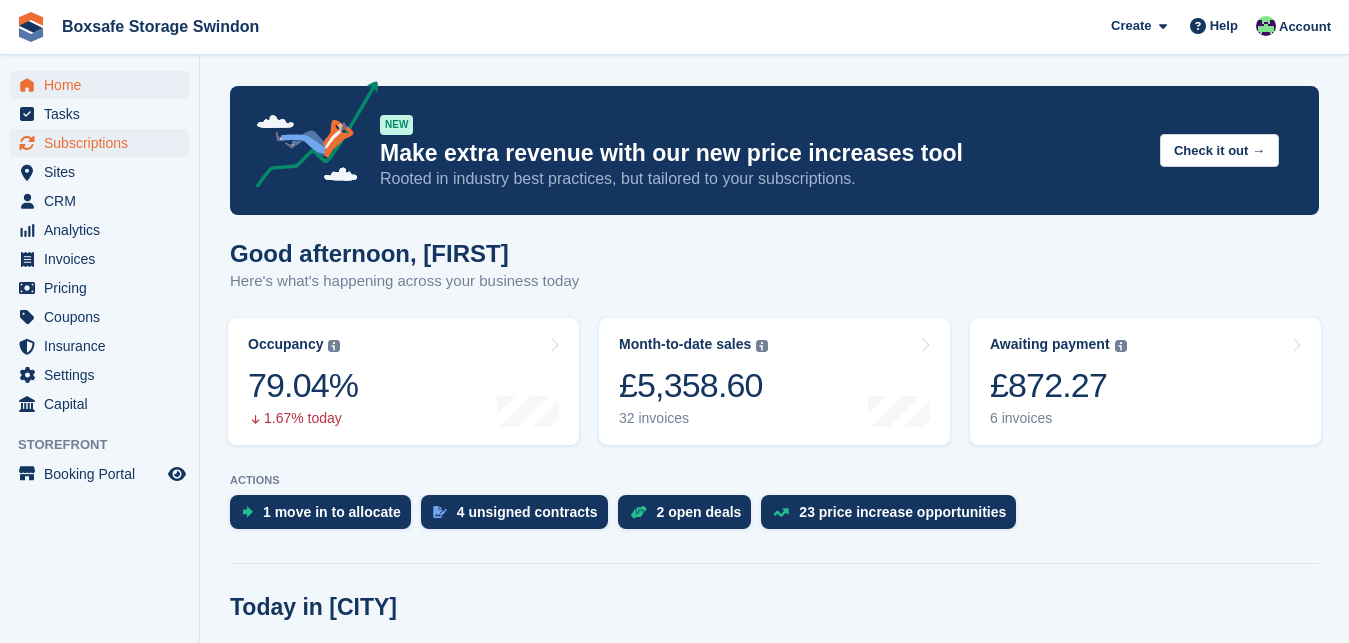 scroll, scrollTop: 0, scrollLeft: 0, axis: both 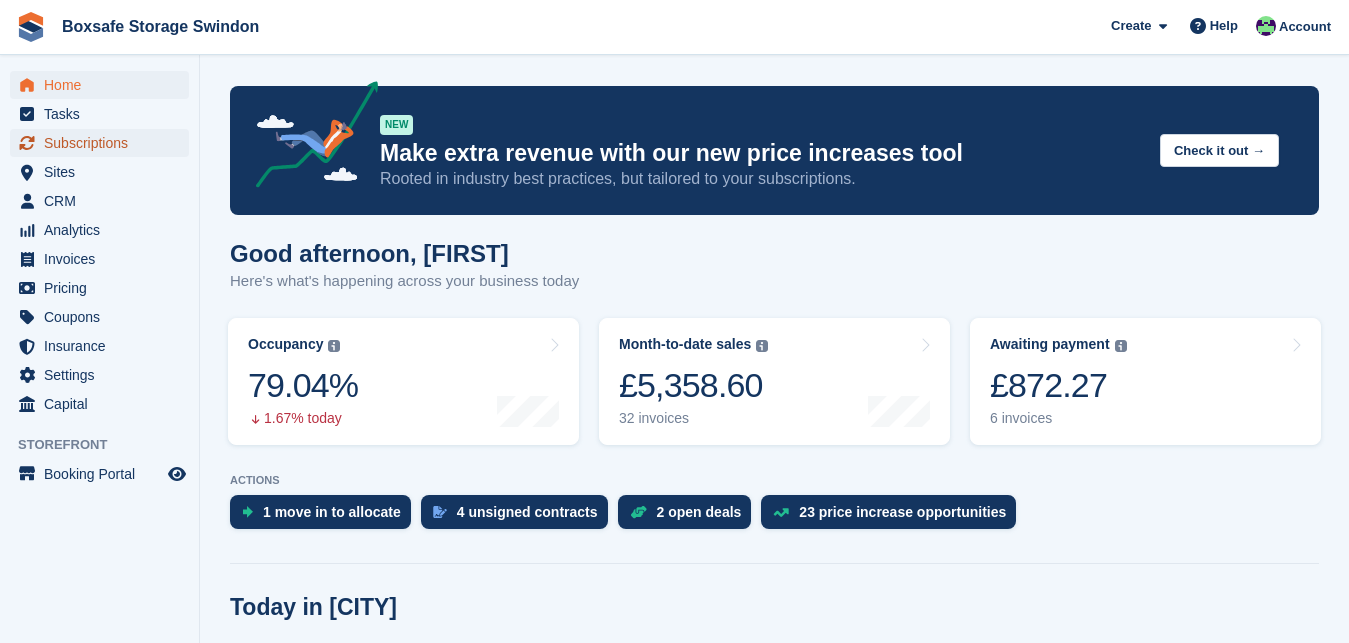 click on "Subscriptions" at bounding box center [104, 143] 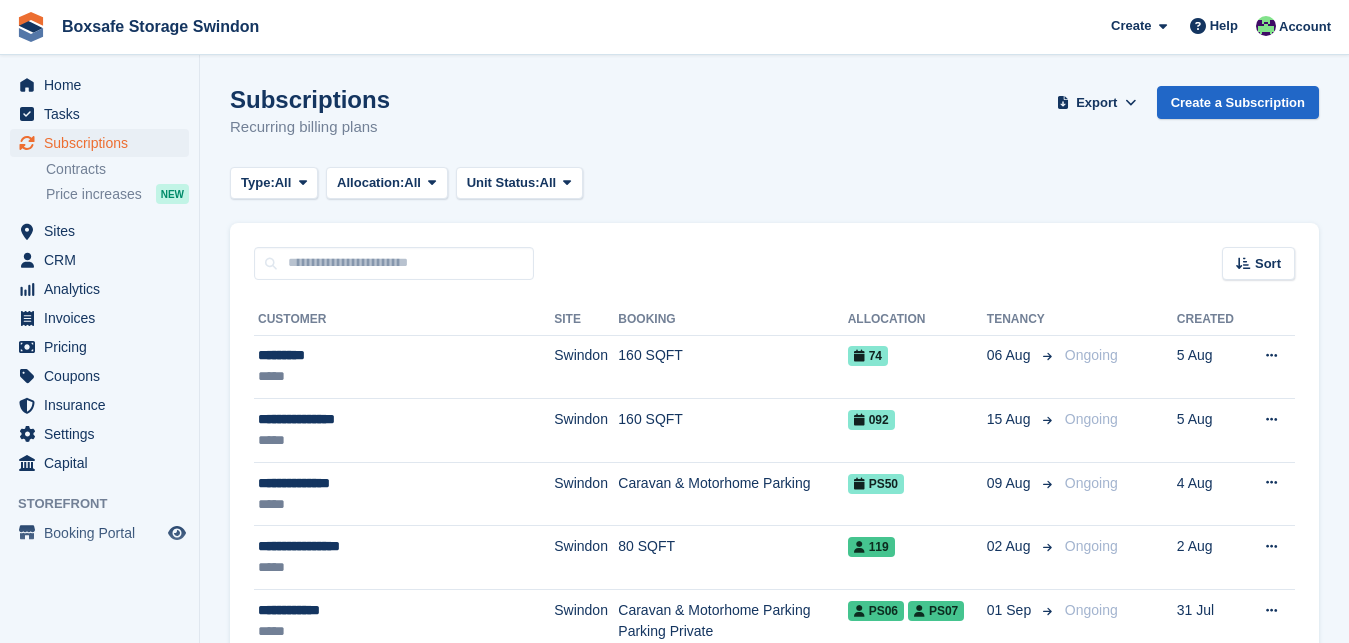 scroll, scrollTop: 0, scrollLeft: 0, axis: both 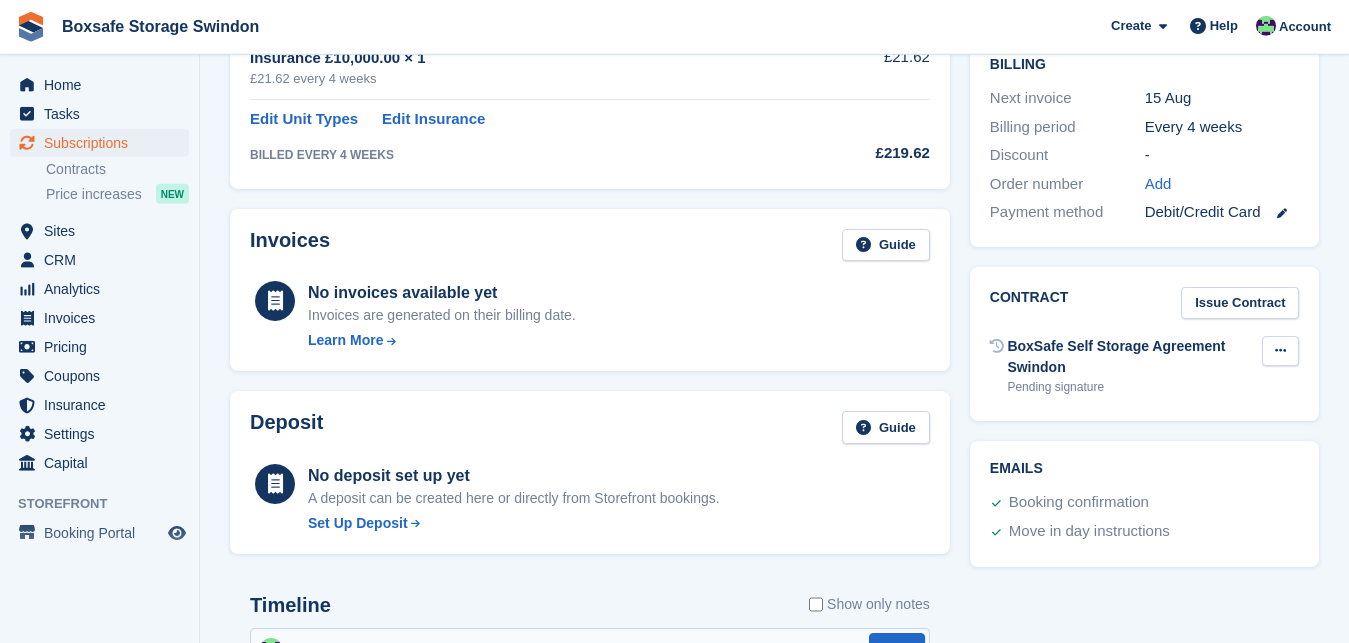 click at bounding box center (1280, 351) 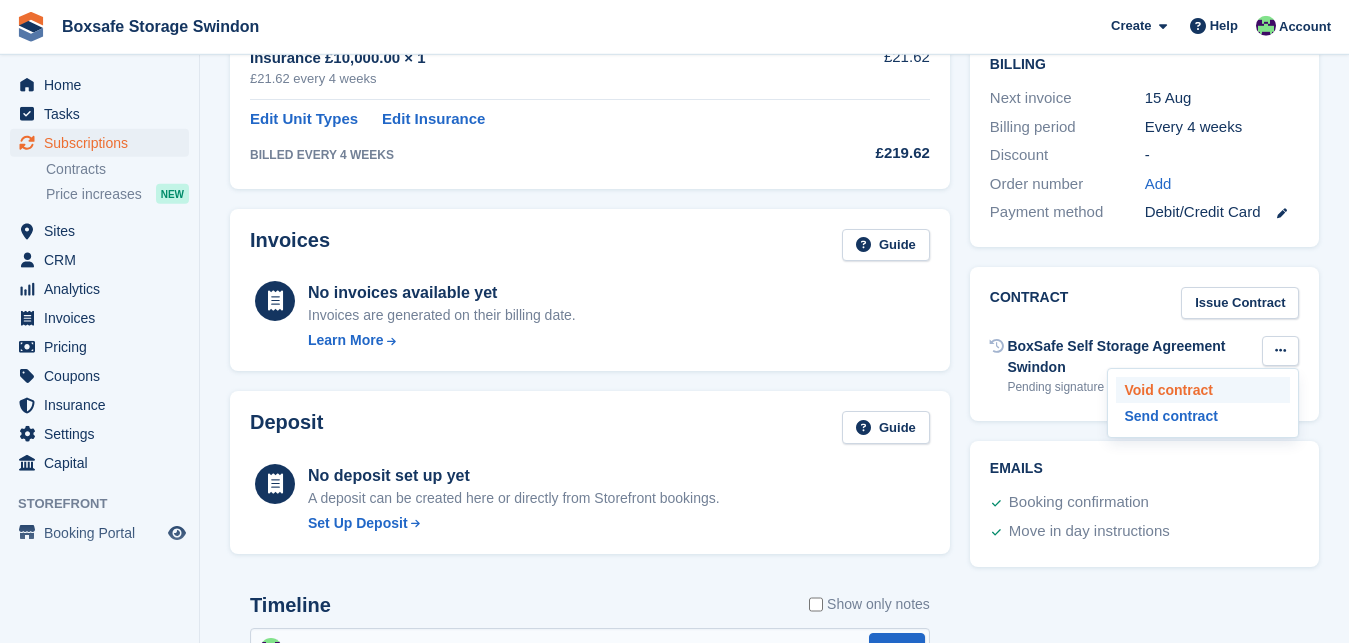 click on "Void contract" at bounding box center [1203, 390] 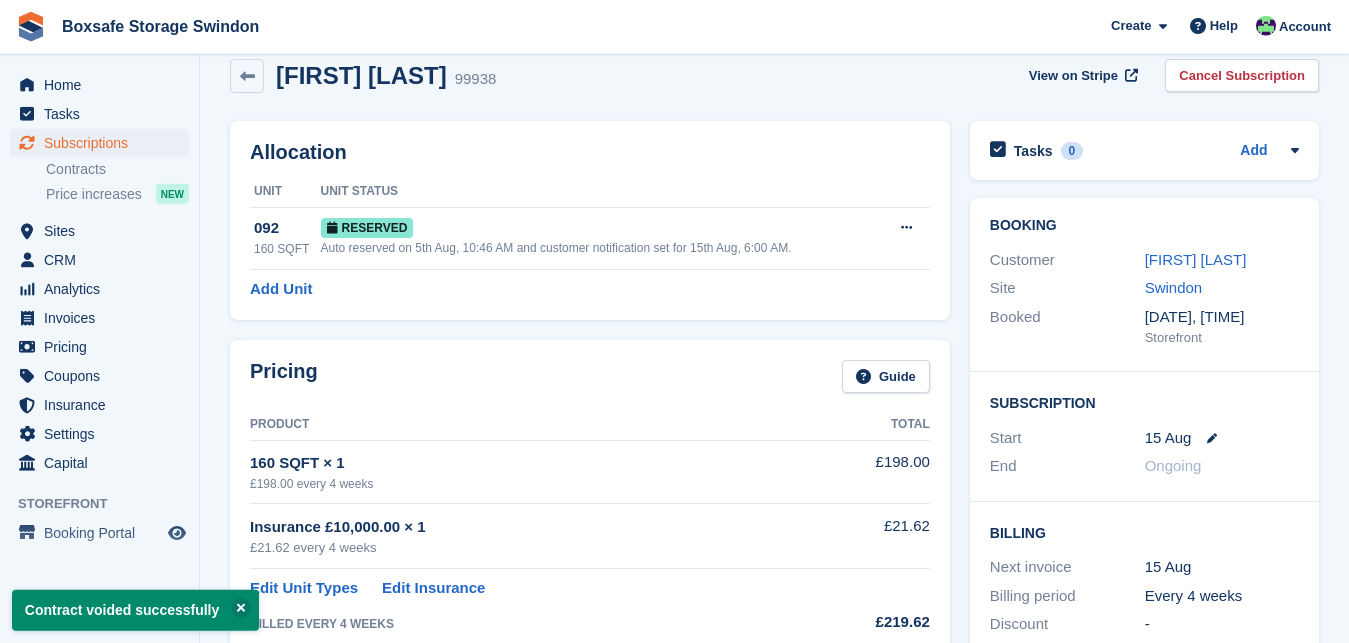 scroll, scrollTop: 0, scrollLeft: 0, axis: both 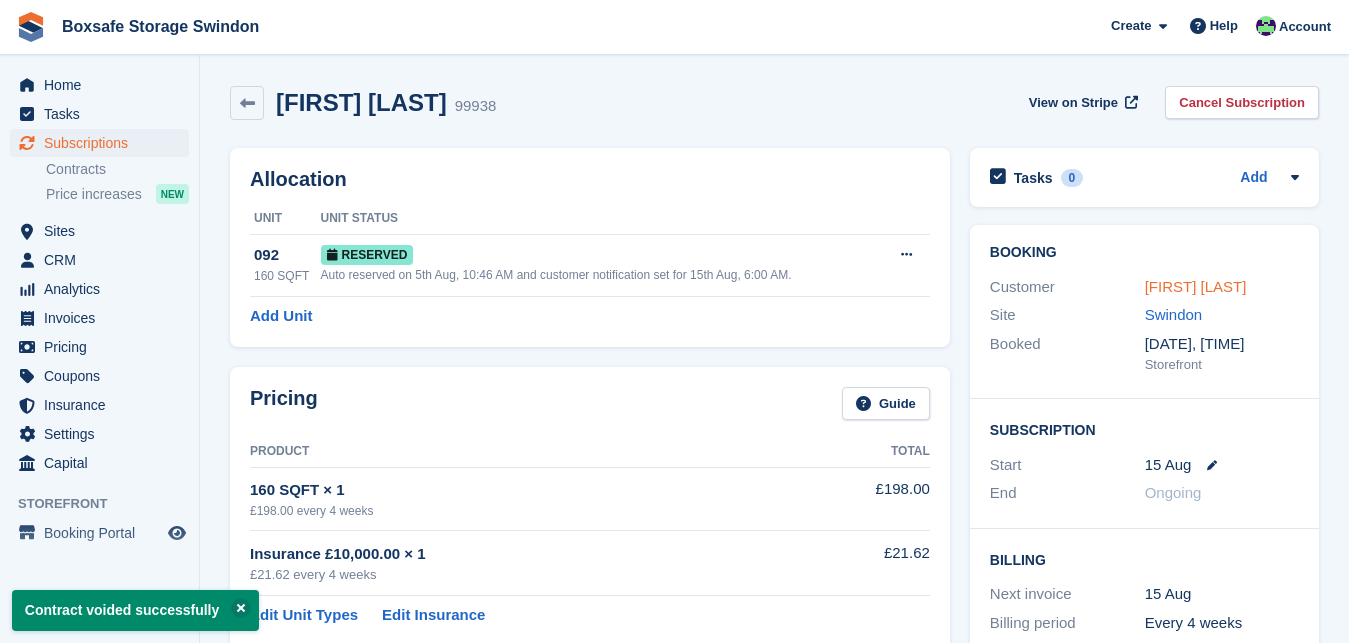 click on "[FIRST] [LAST]" at bounding box center (1196, 286) 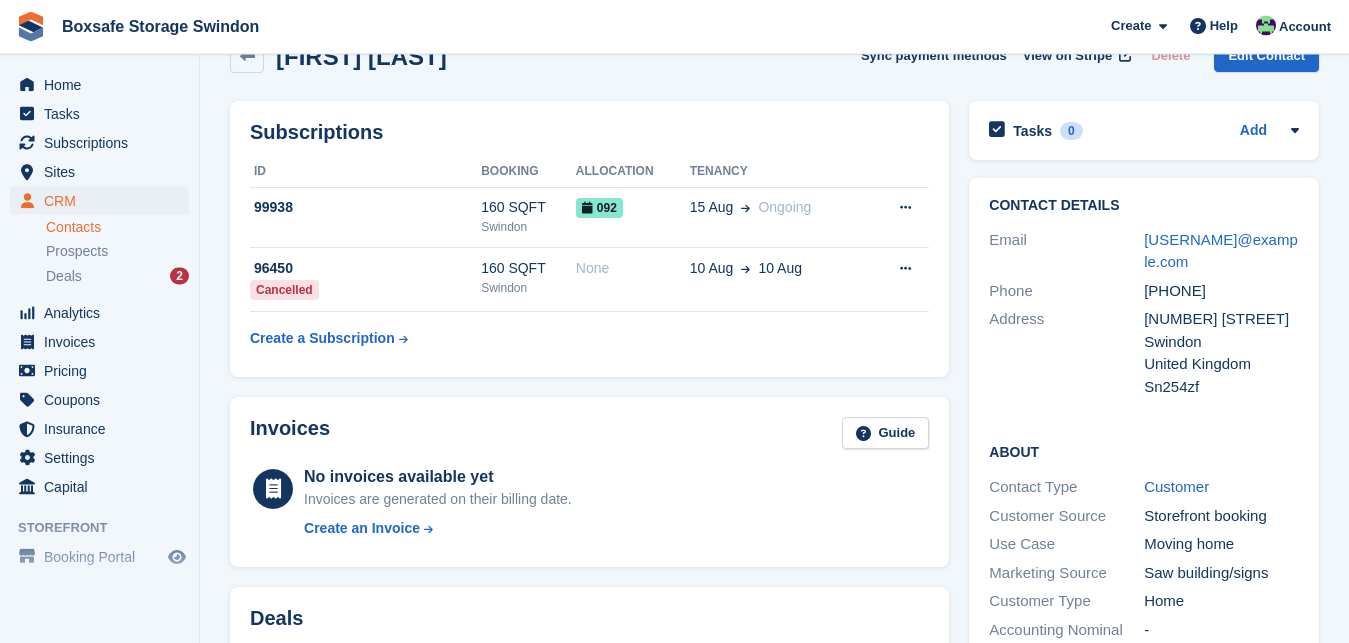 scroll, scrollTop: 0, scrollLeft: 0, axis: both 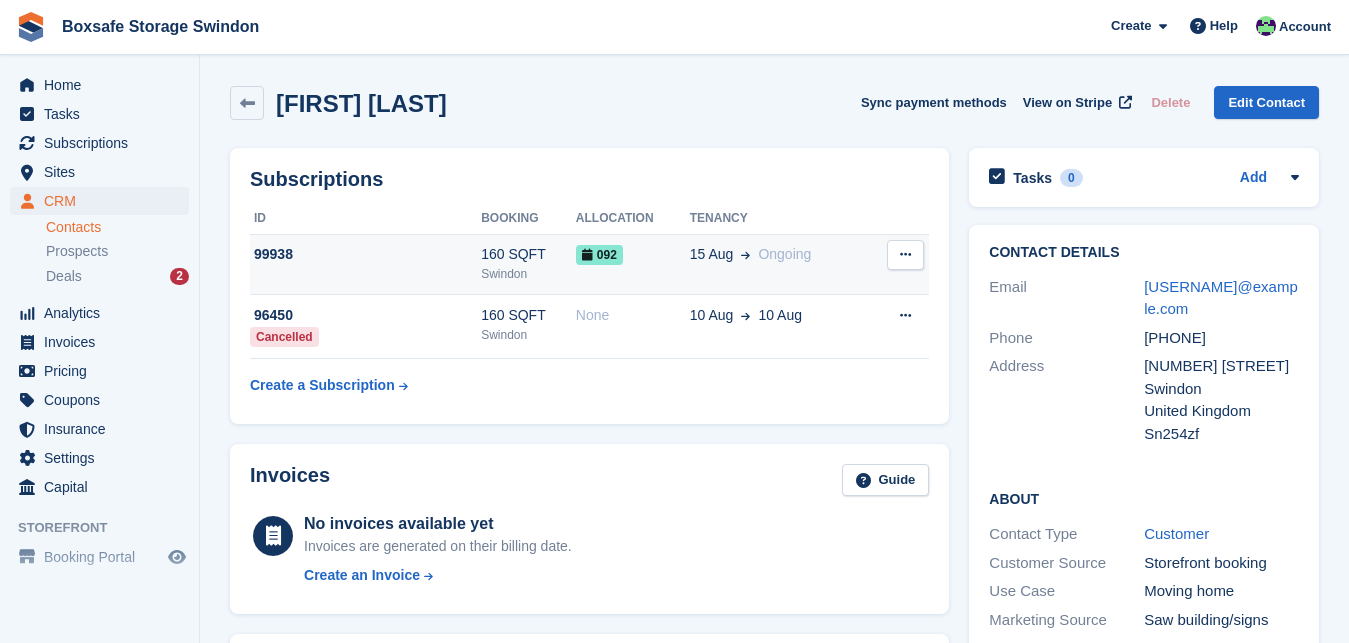 click on "160 SQFT" at bounding box center (528, 254) 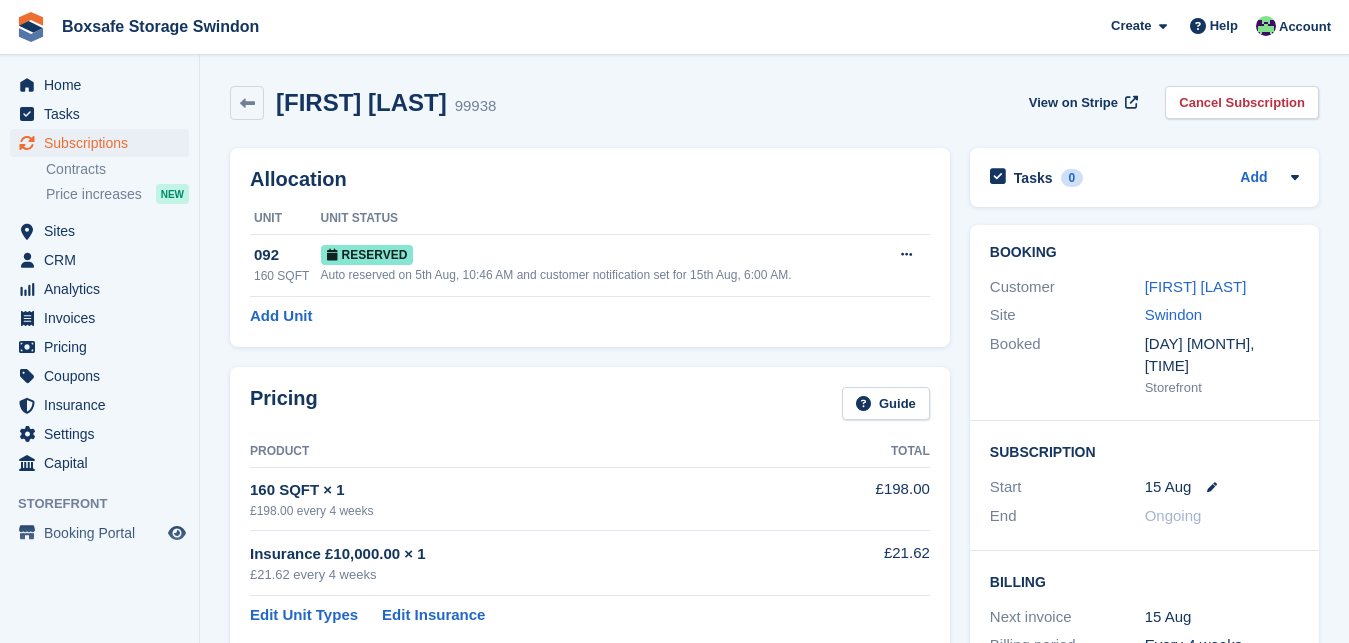 scroll, scrollTop: 0, scrollLeft: 0, axis: both 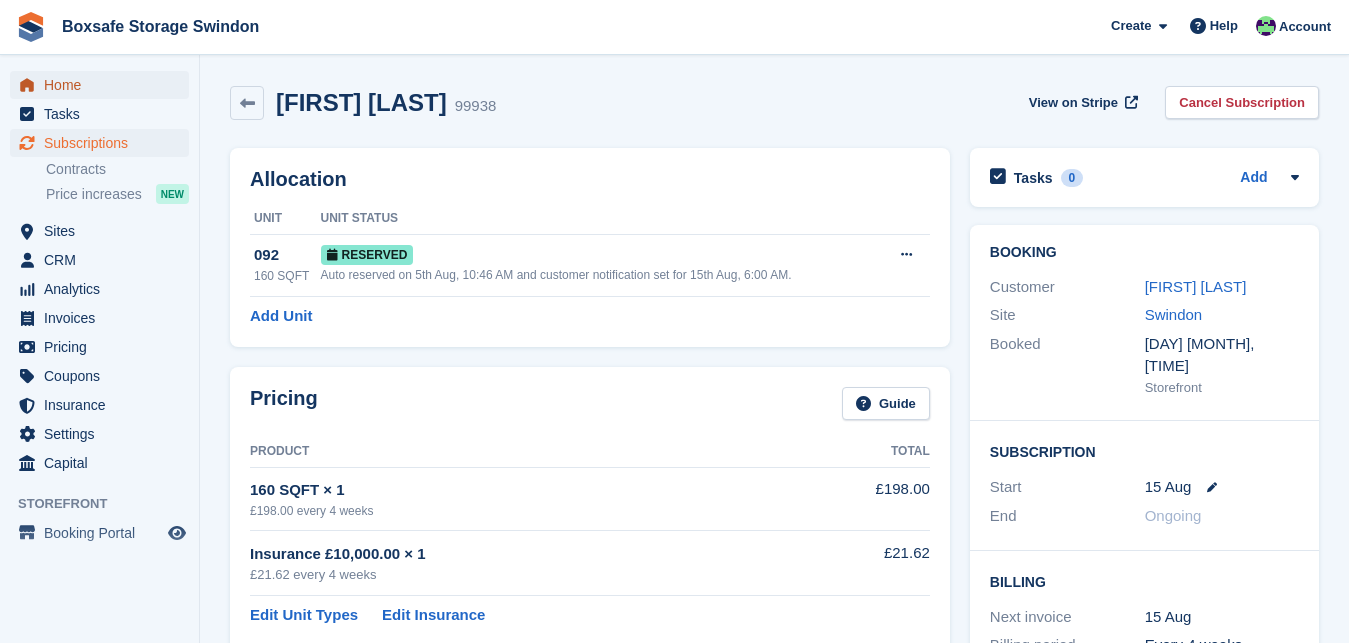 click on "Home" at bounding box center [104, 85] 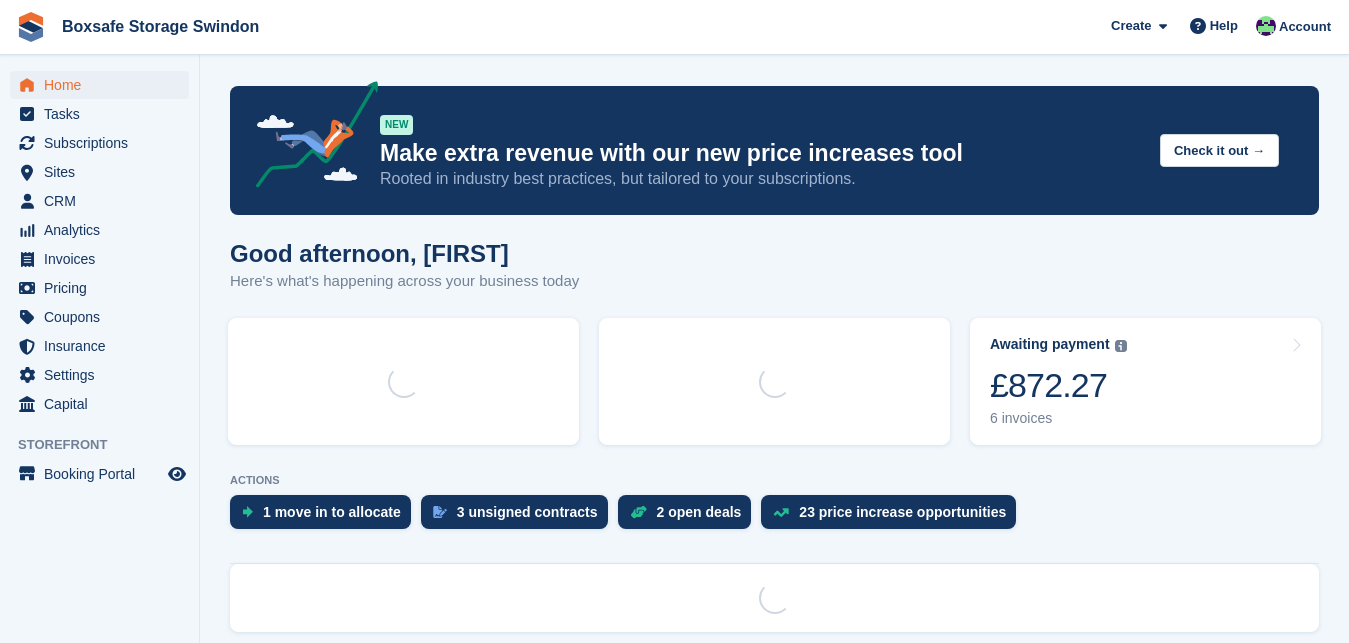 scroll, scrollTop: 0, scrollLeft: 0, axis: both 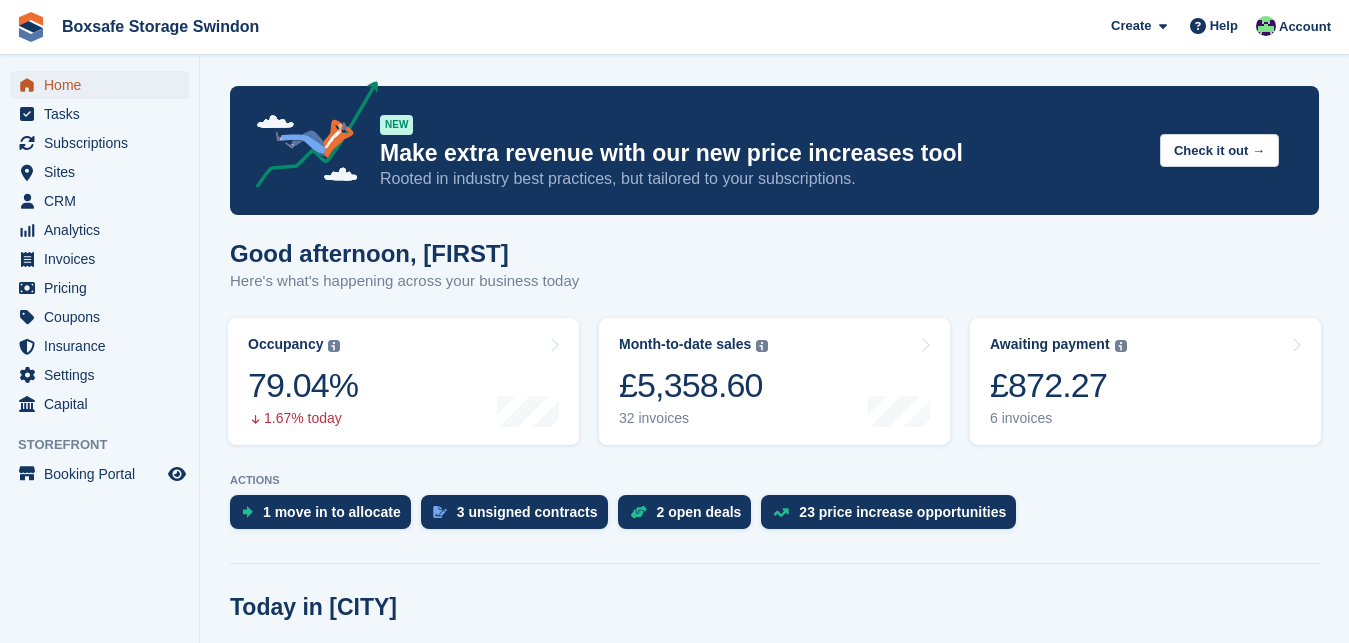click on "Home" at bounding box center (104, 85) 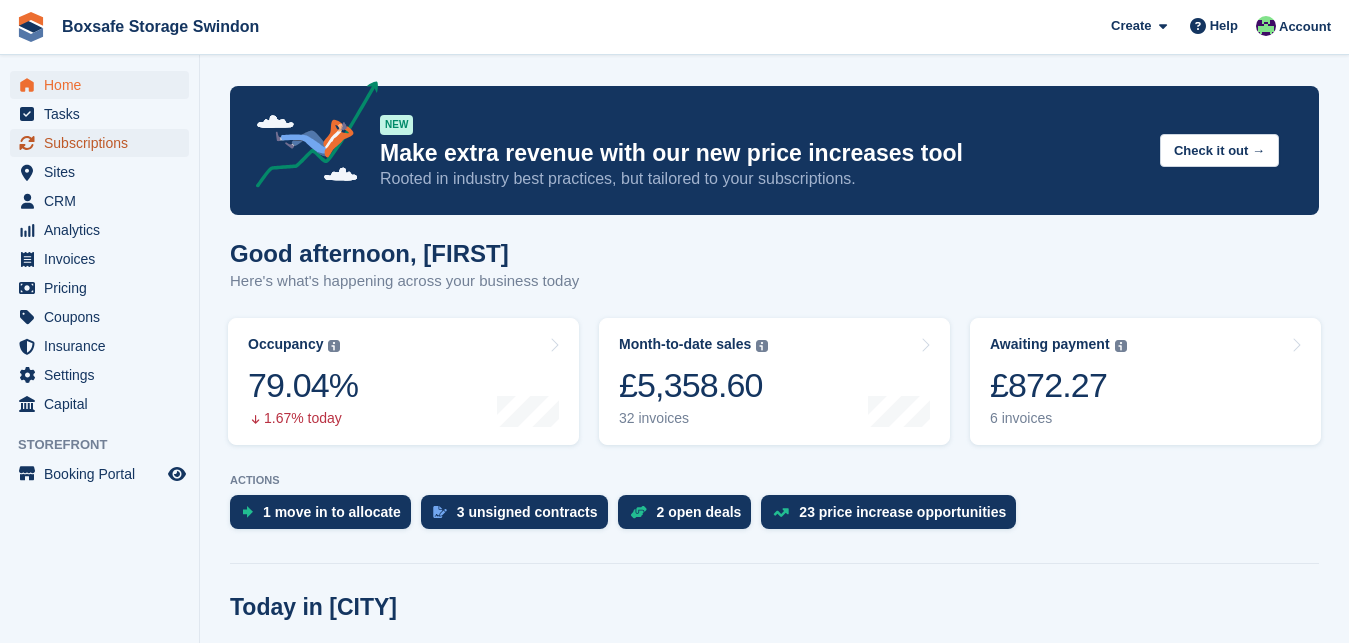 click on "Subscriptions" at bounding box center (104, 143) 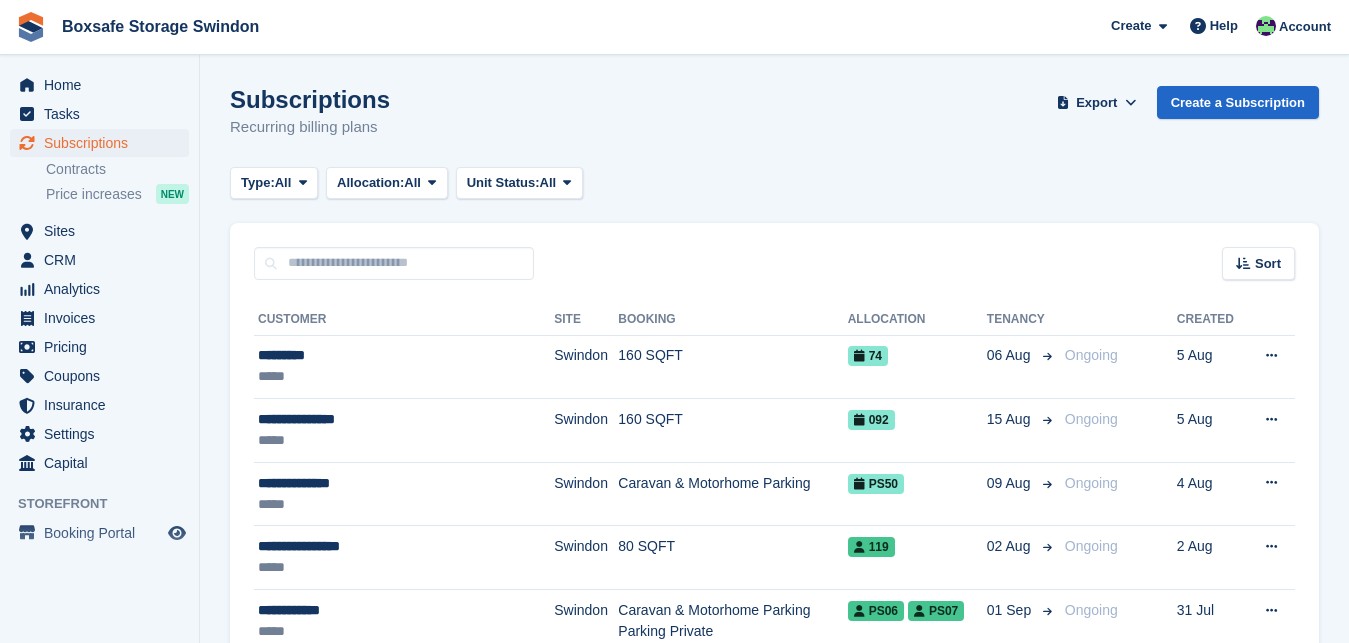 scroll, scrollTop: 0, scrollLeft: 0, axis: both 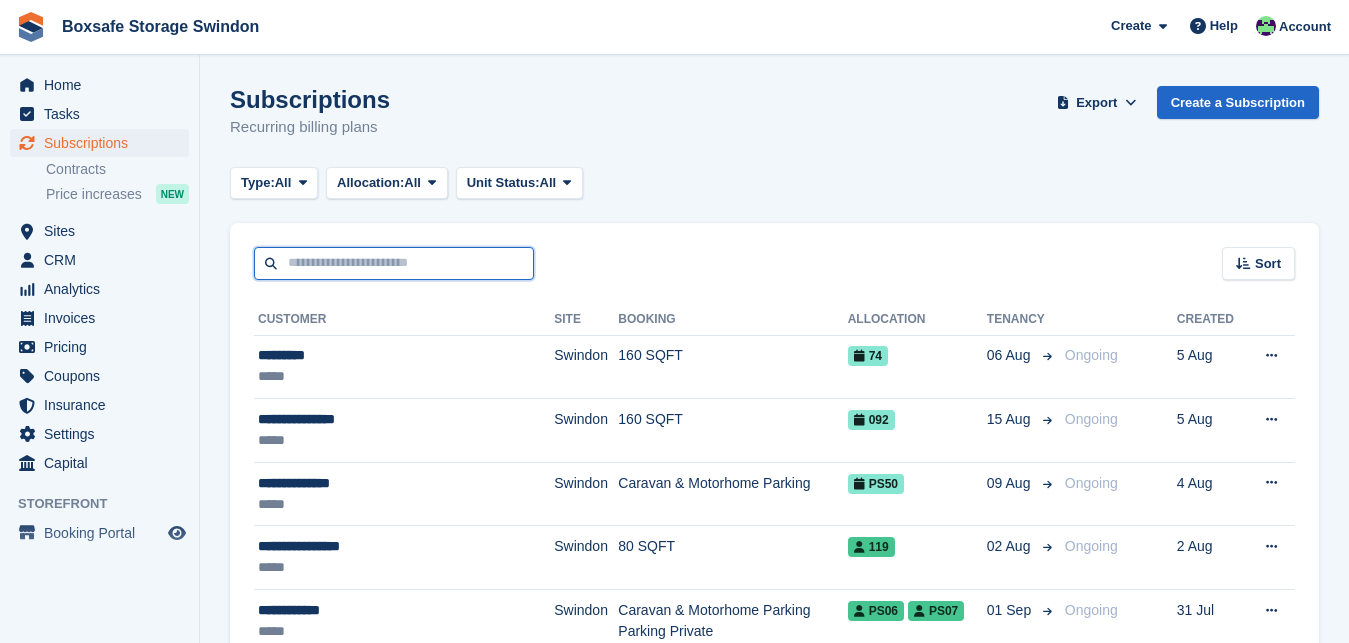 click at bounding box center [394, 263] 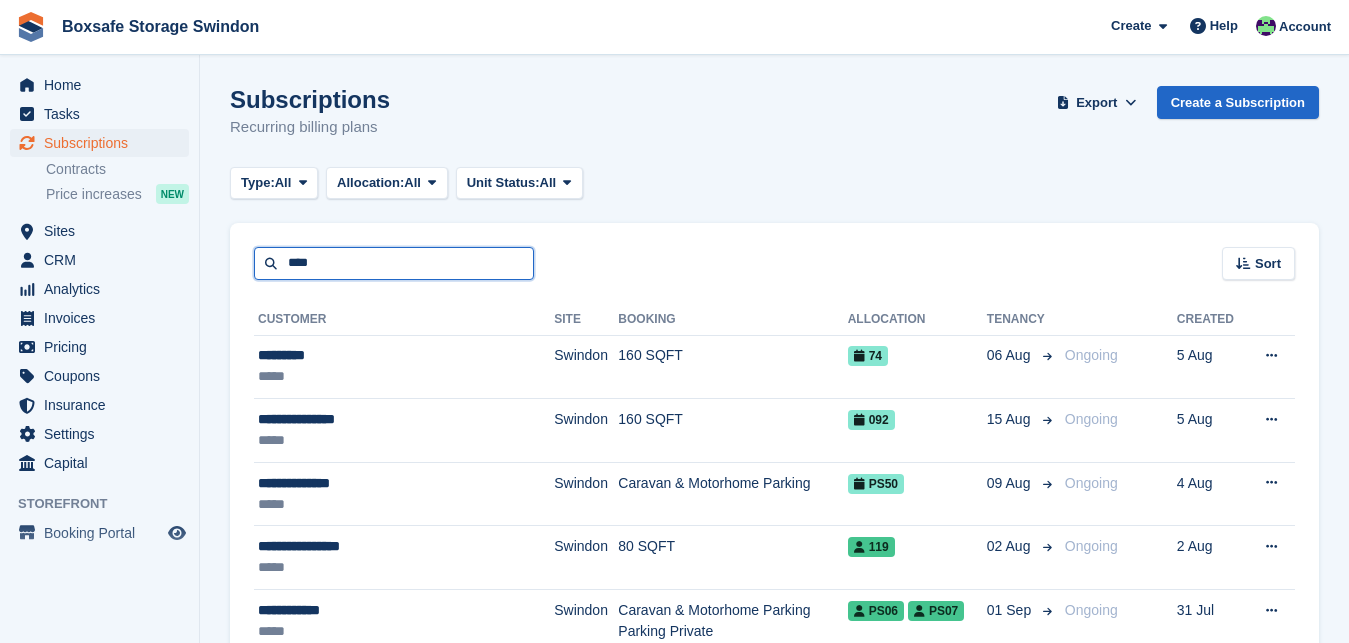 type on "****" 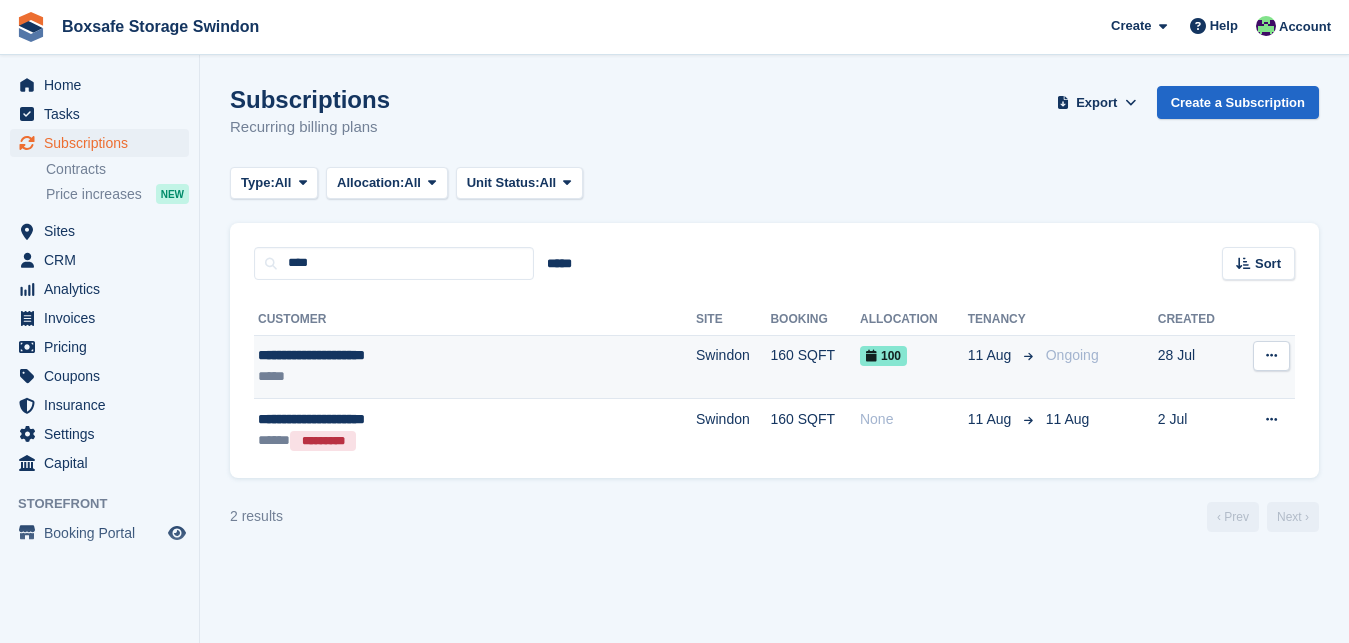 click on "**********" at bounding box center (415, 355) 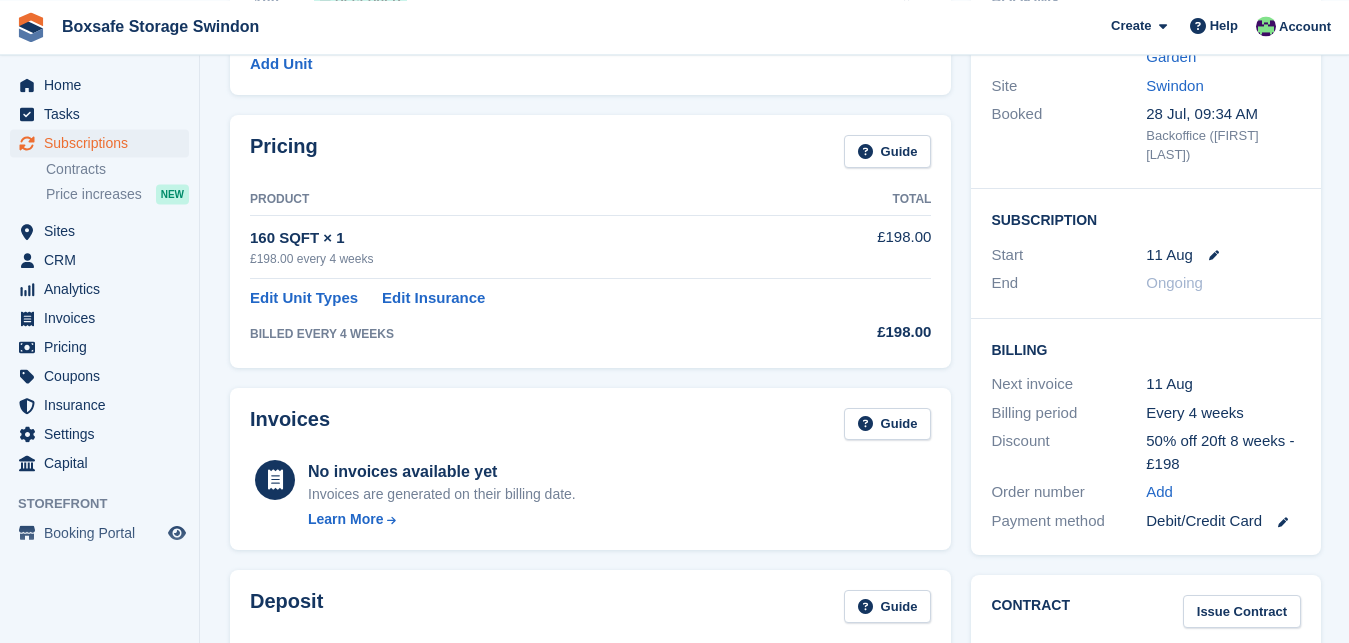 scroll, scrollTop: 258, scrollLeft: 0, axis: vertical 